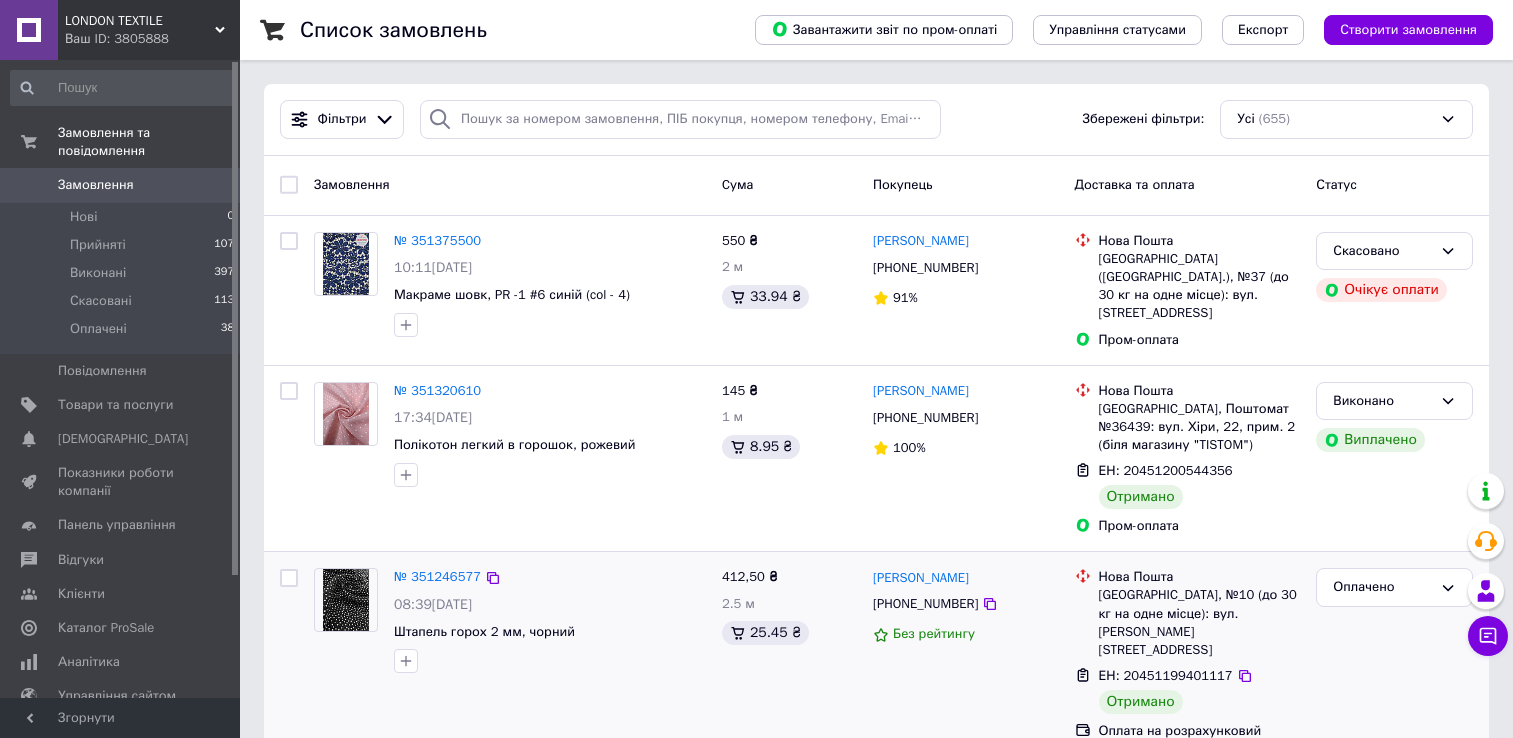 scroll, scrollTop: 0, scrollLeft: 0, axis: both 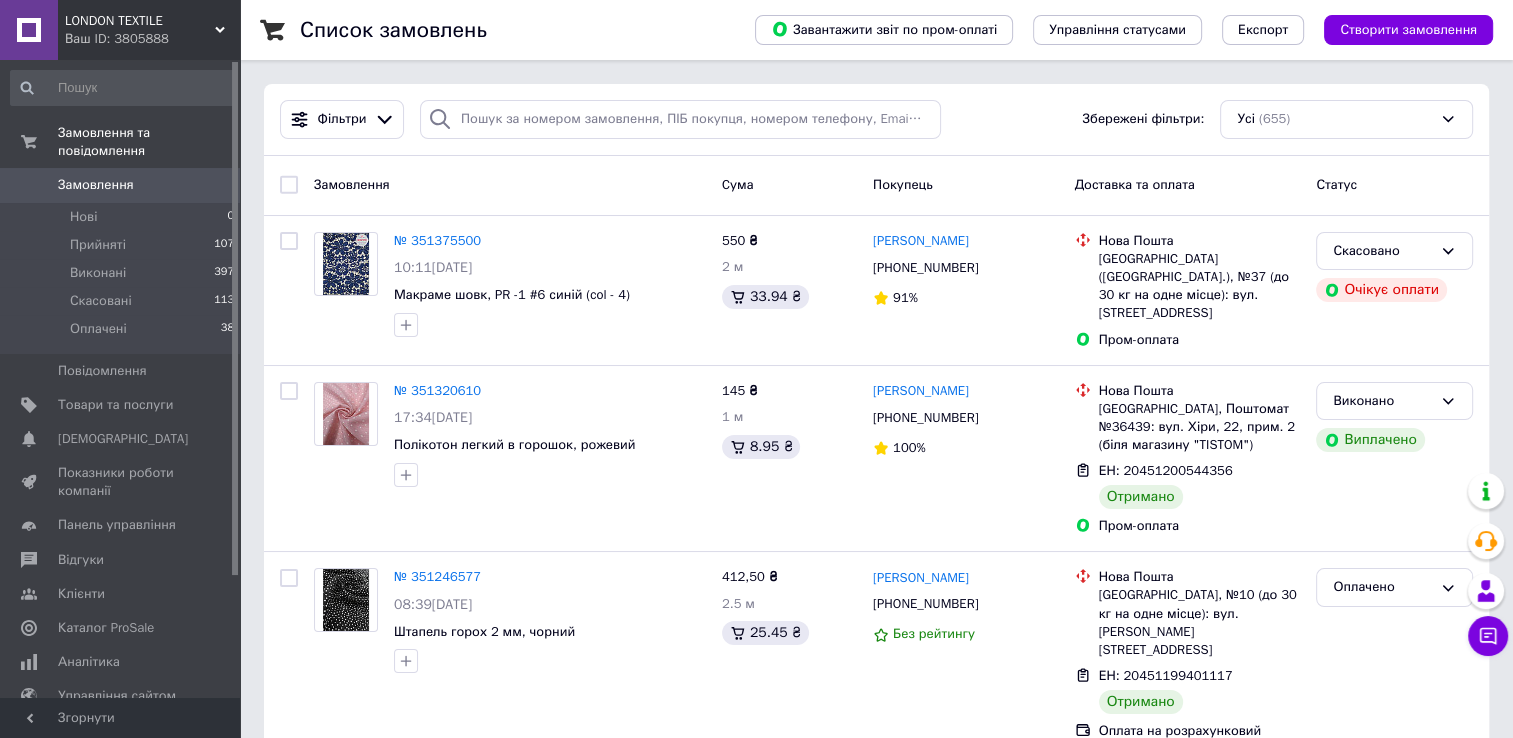 click on "Замовлення" at bounding box center [96, 185] 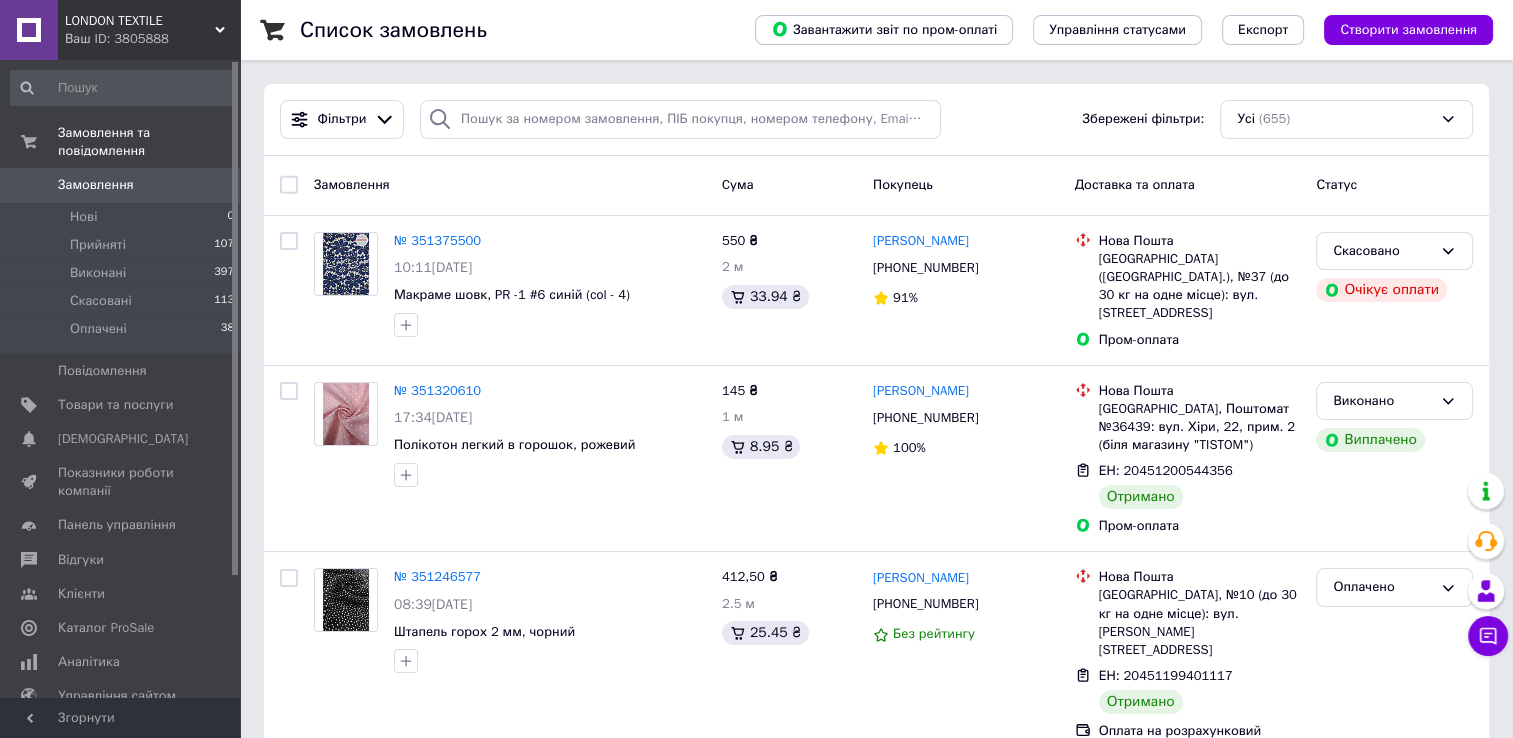 click on "Замовлення" at bounding box center (96, 185) 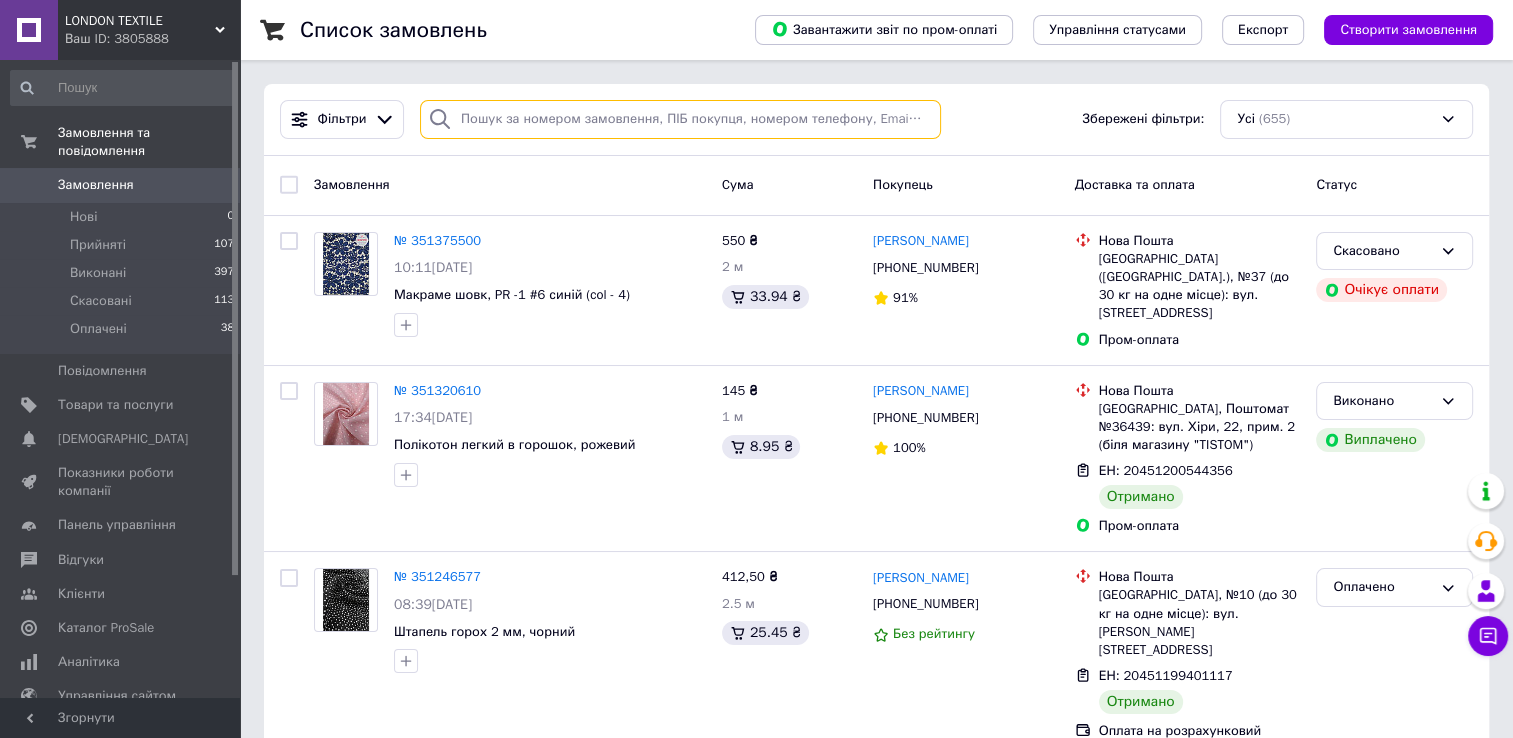 click at bounding box center (680, 119) 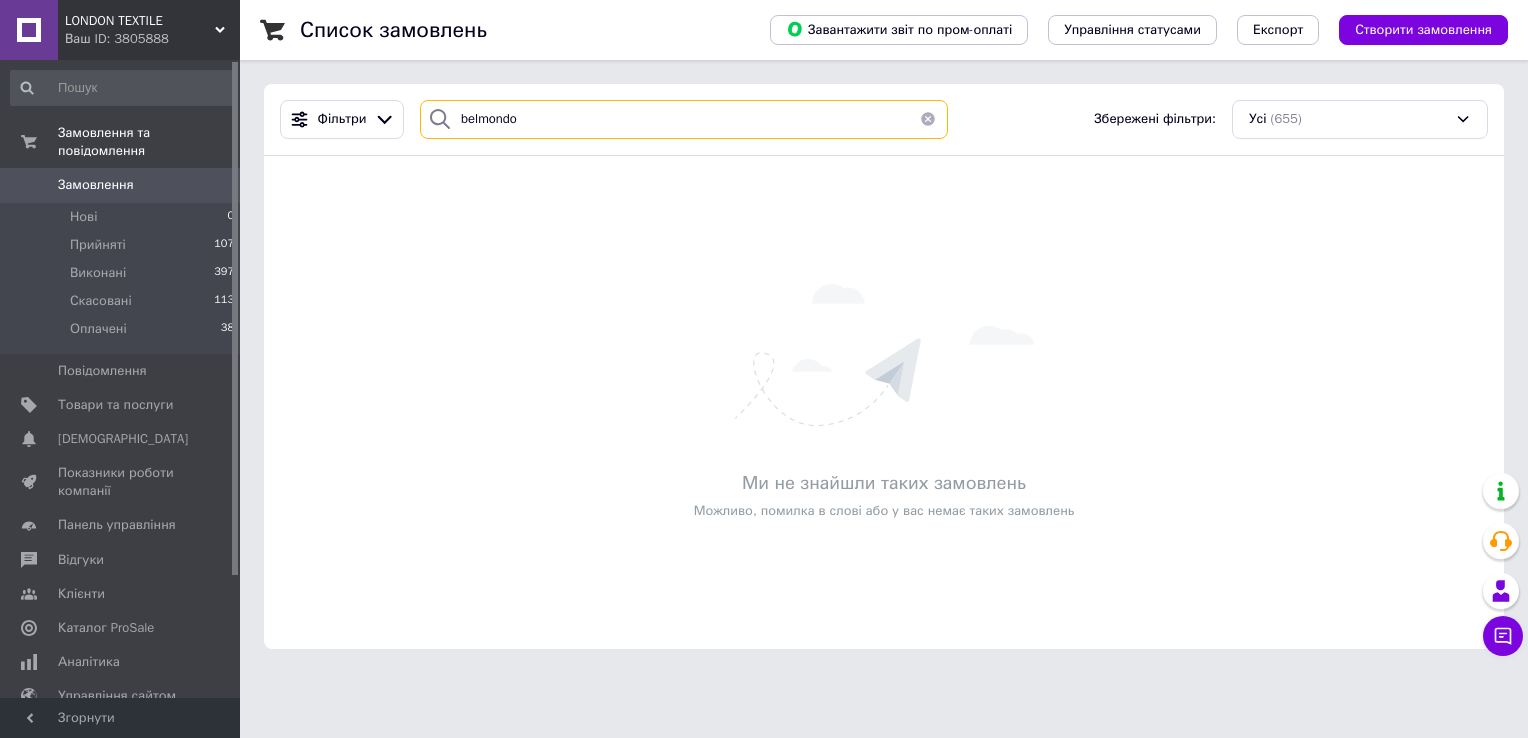 type on "belmondo" 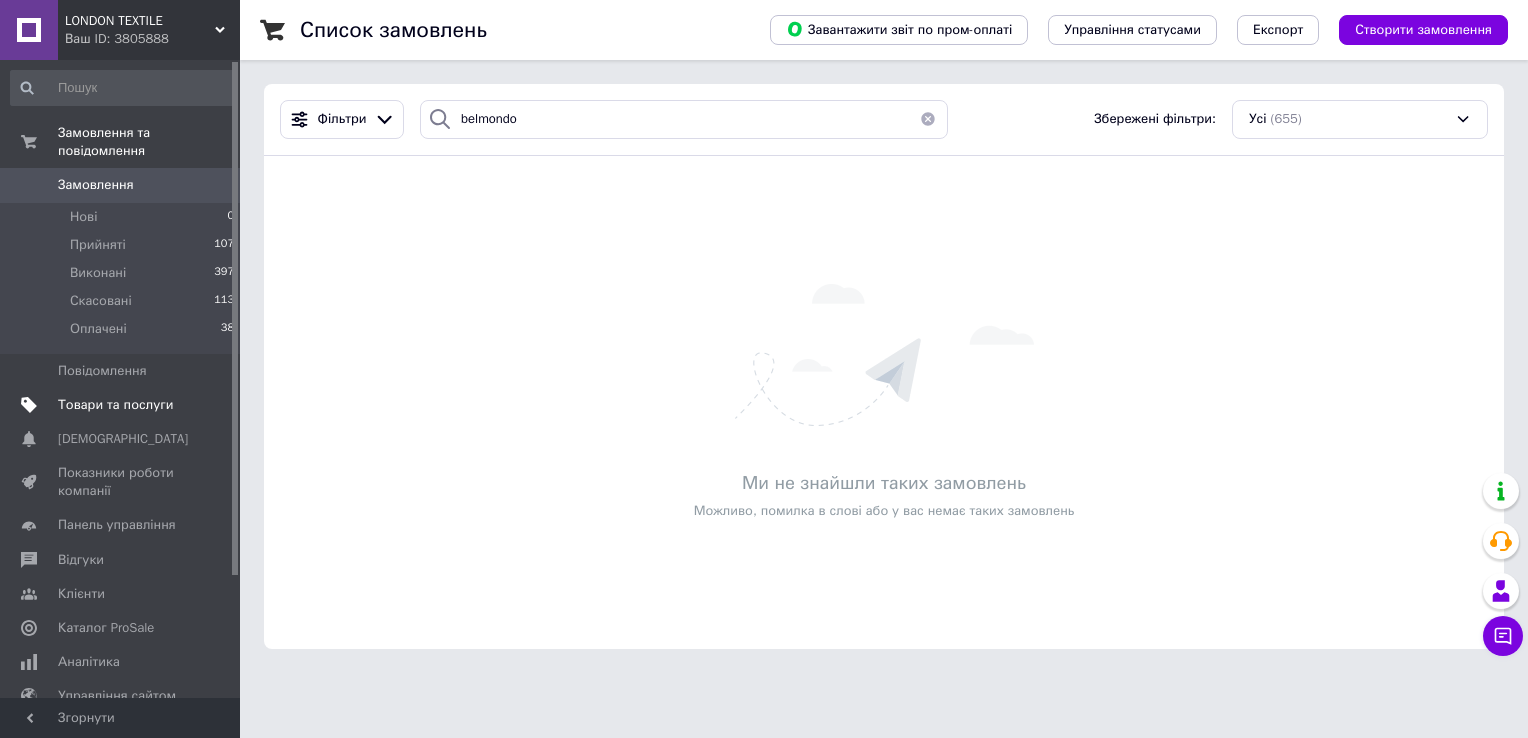 click on "Товари та послуги" at bounding box center (123, 405) 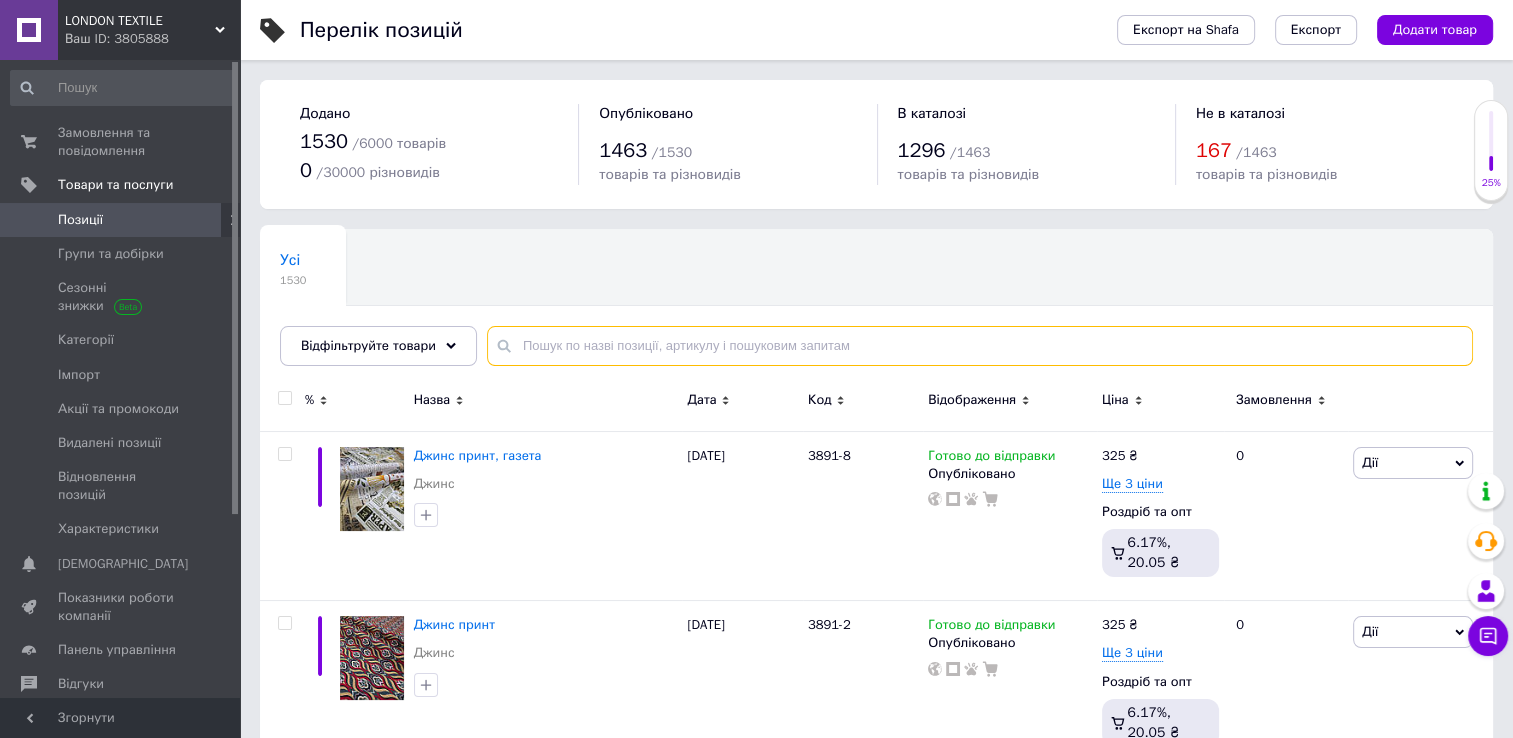 click at bounding box center (980, 346) 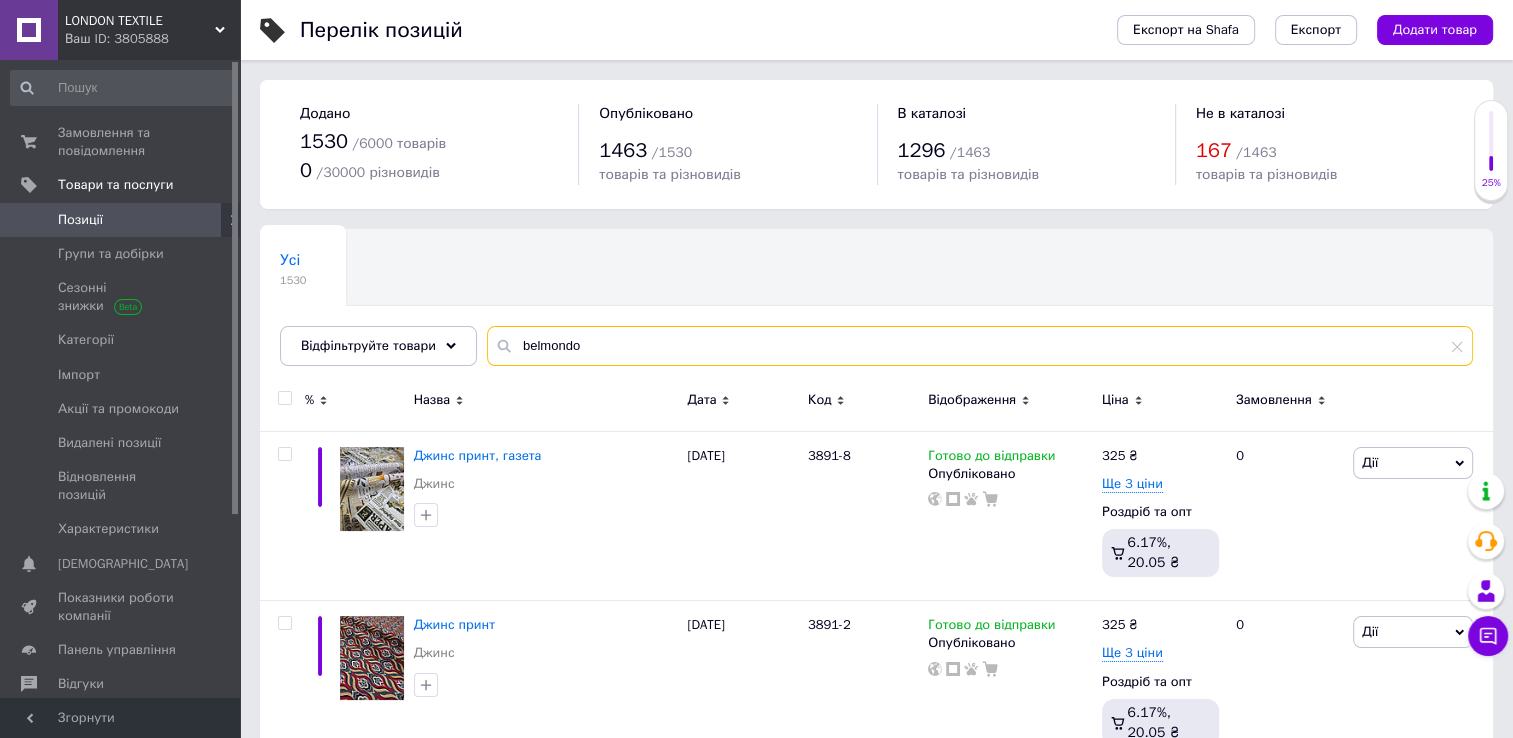 type on "belmondo" 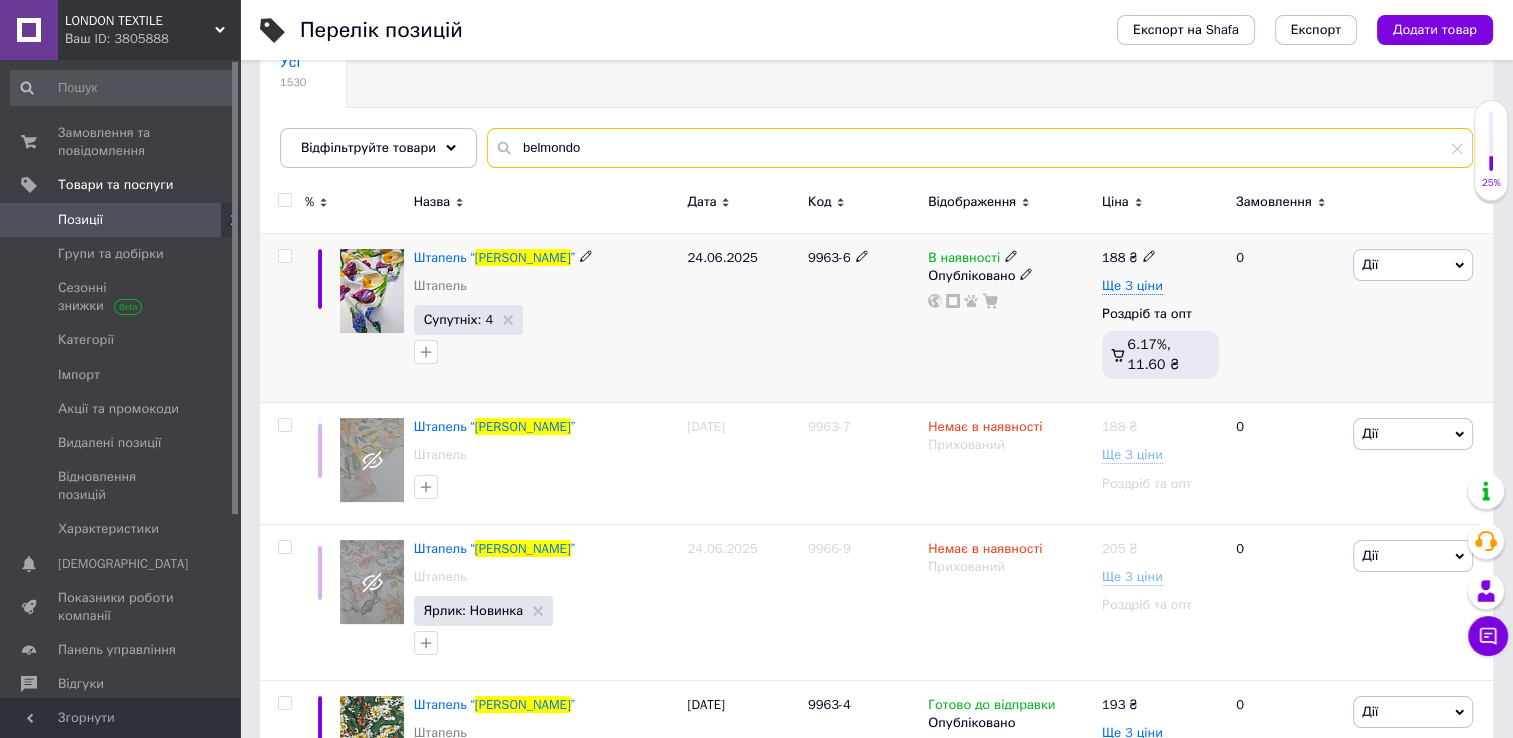 scroll, scrollTop: 200, scrollLeft: 0, axis: vertical 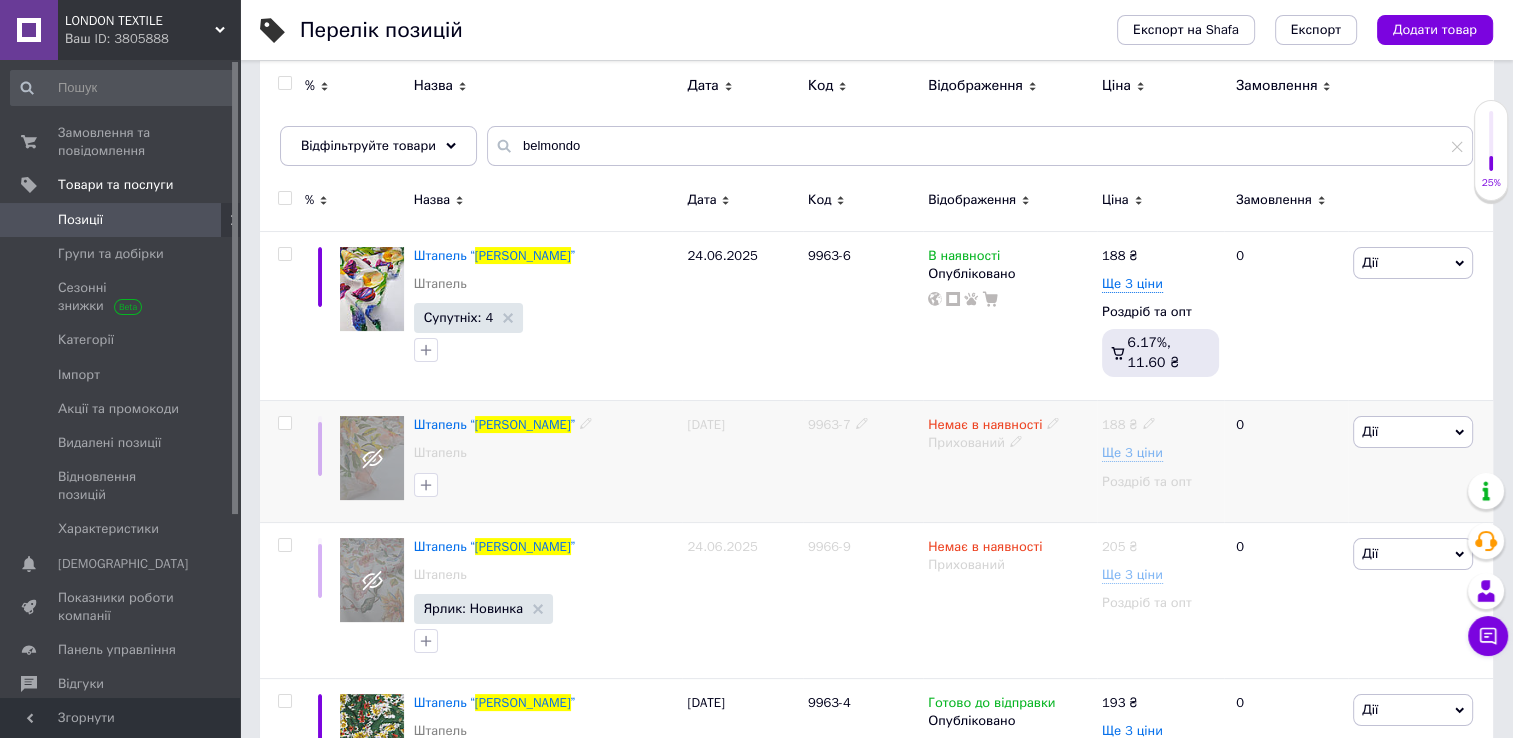 click on "Немає в наявності" at bounding box center (1010, 425) 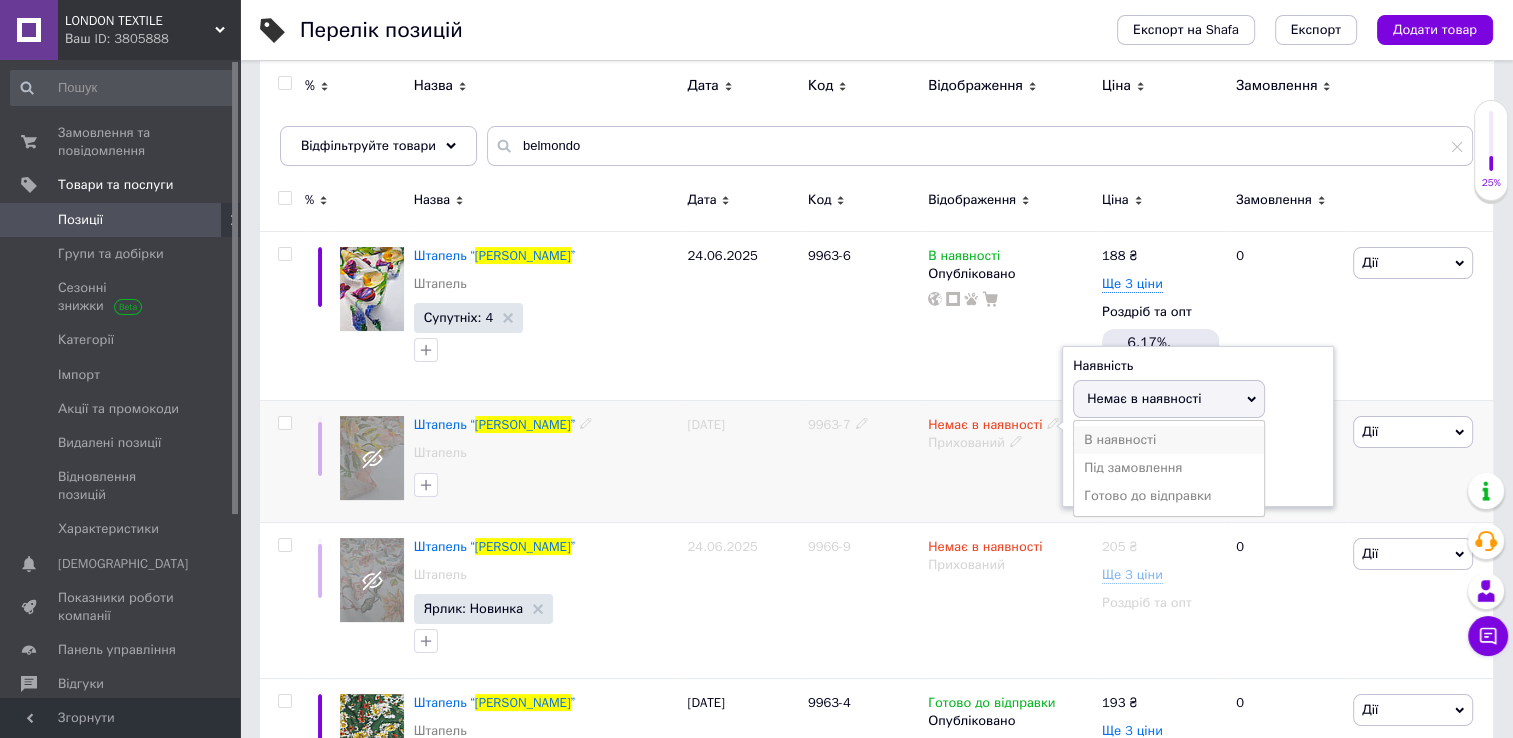 click on "В наявності" at bounding box center [1169, 440] 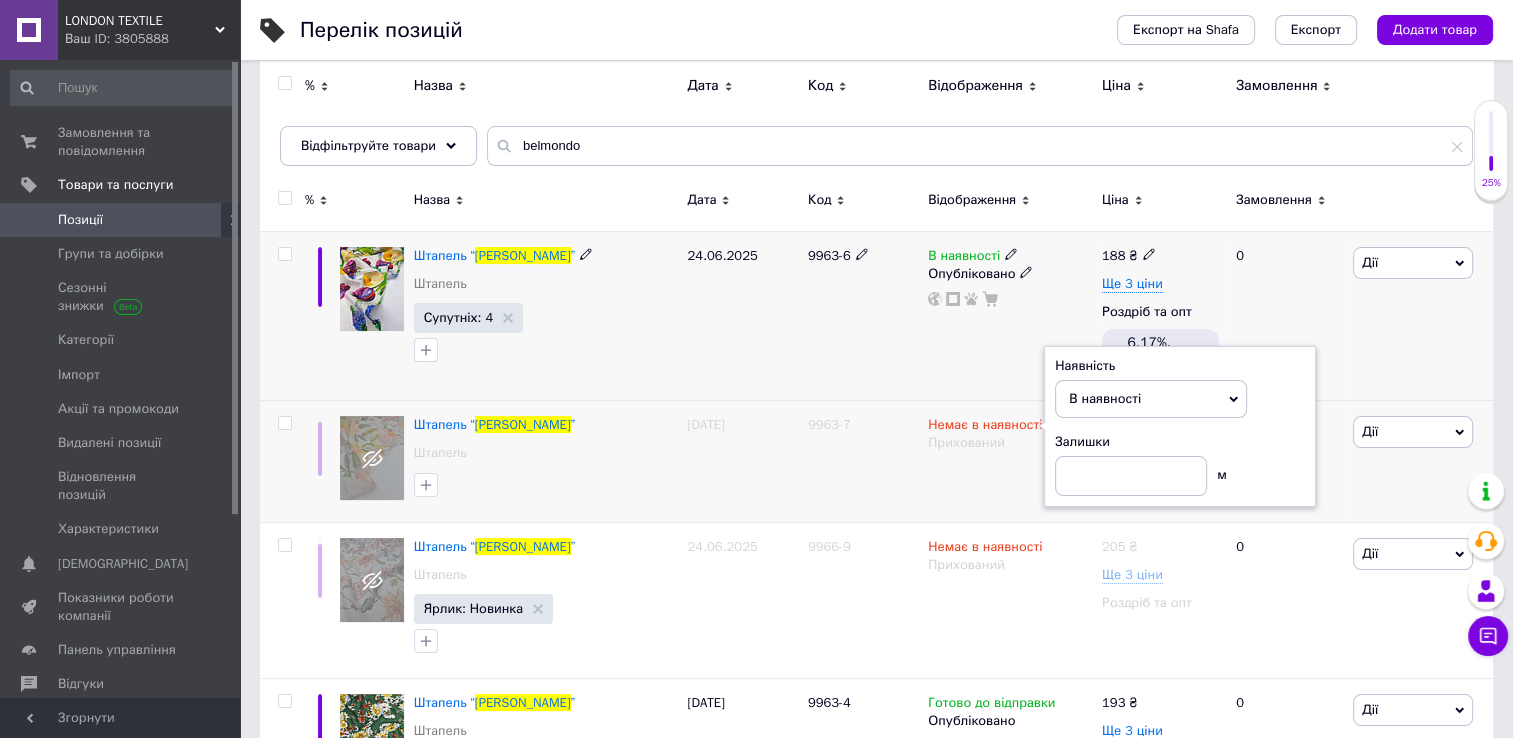 click 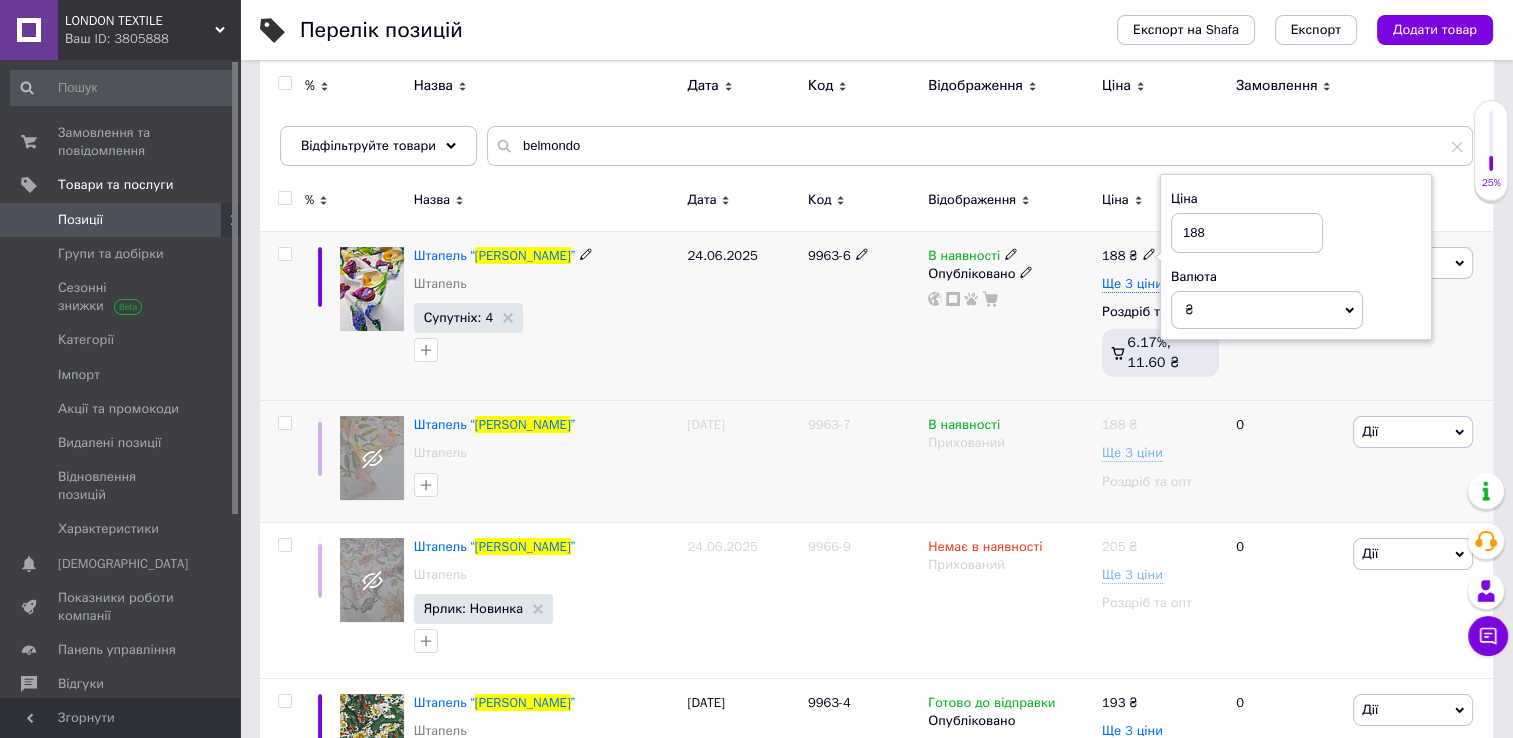 click on "188" at bounding box center (1247, 233) 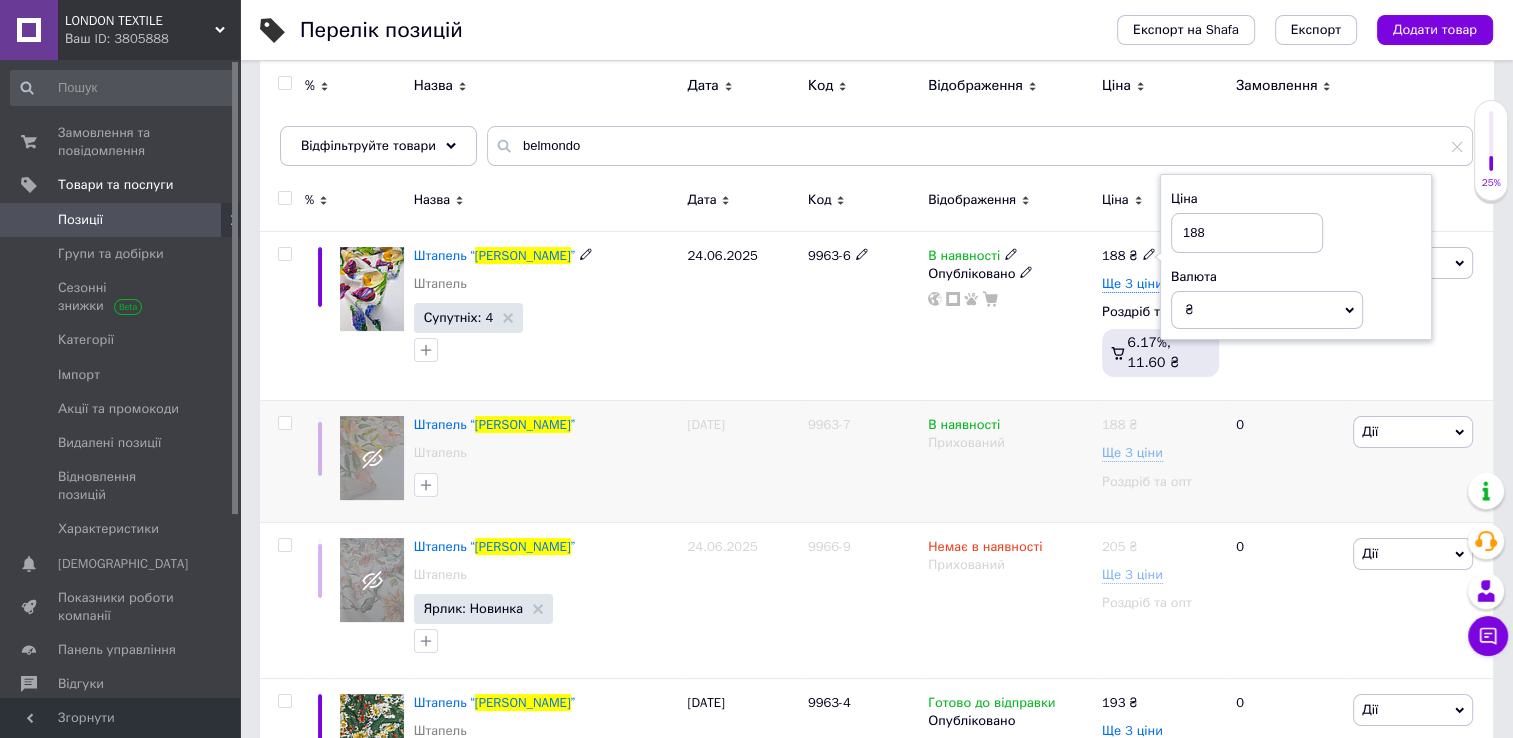 drag, startPoint x: 1206, startPoint y: 230, endPoint x: 998, endPoint y: 151, distance: 222.4972 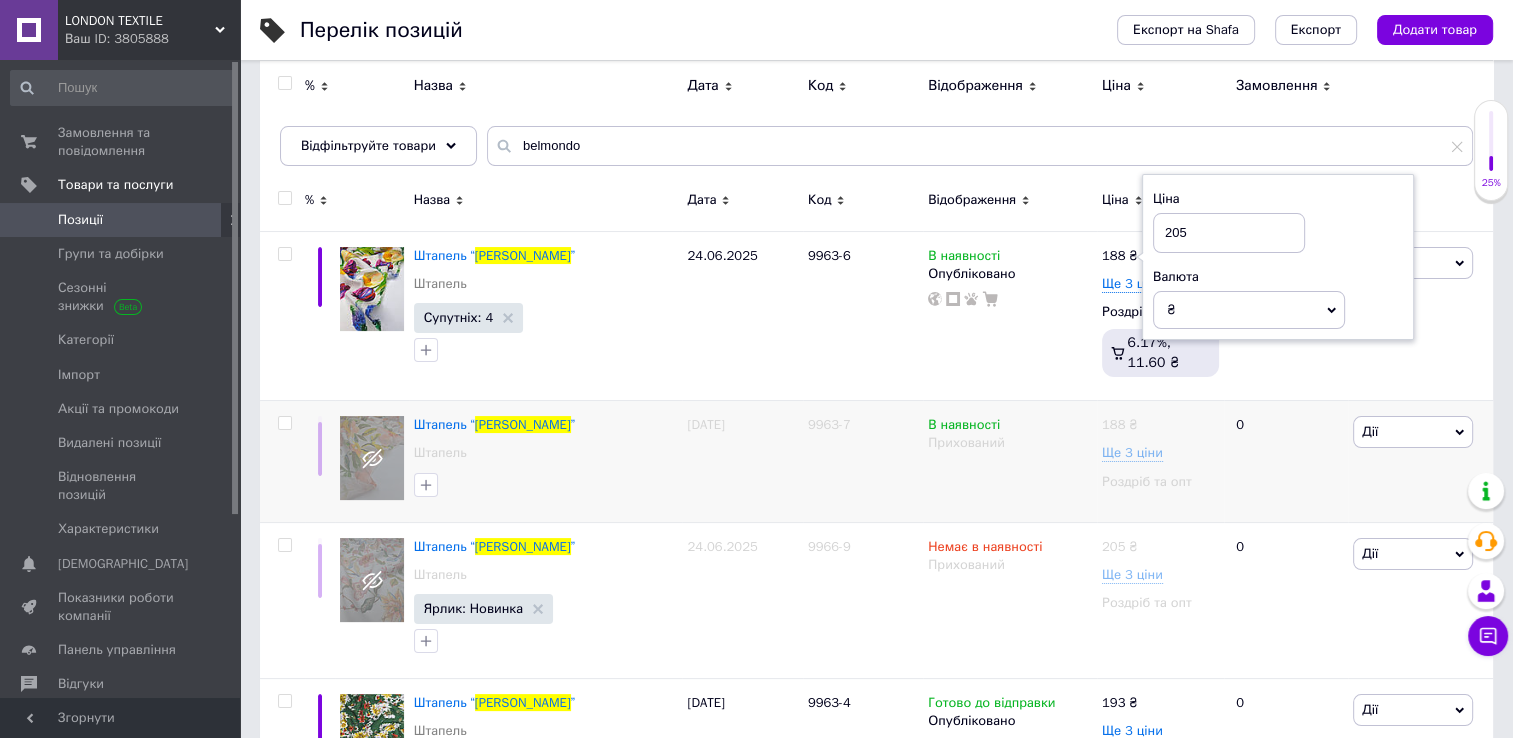 type on "205" 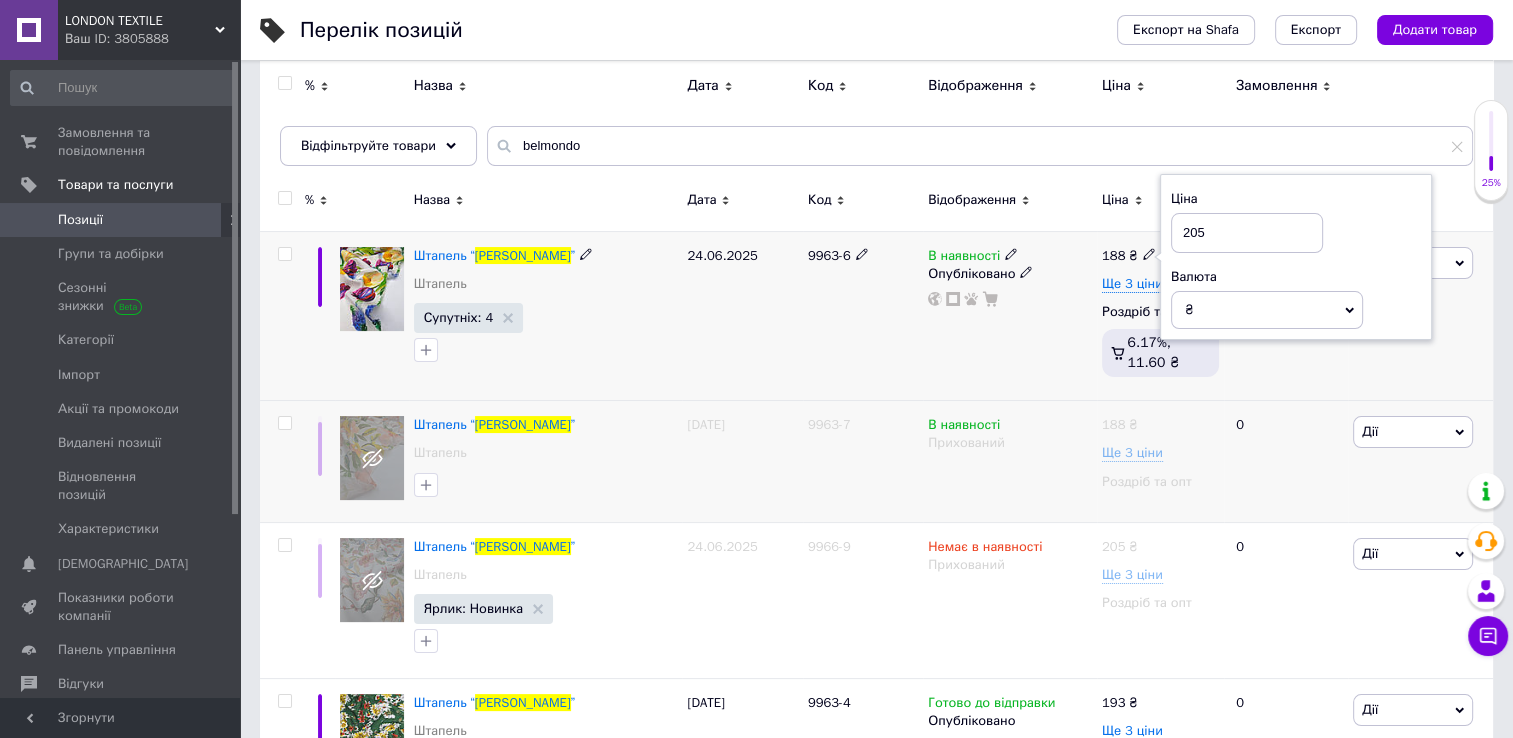 click on "188   ₴ Ціна 205 Валюта ₴ $ EUR CHF GBP ¥ PLN ₸ MDL HUF KGS CNY TRY KRW lei Ще 3 ціни Роздріб та опт 6.17%, 11.60 ₴" at bounding box center [1160, 316] 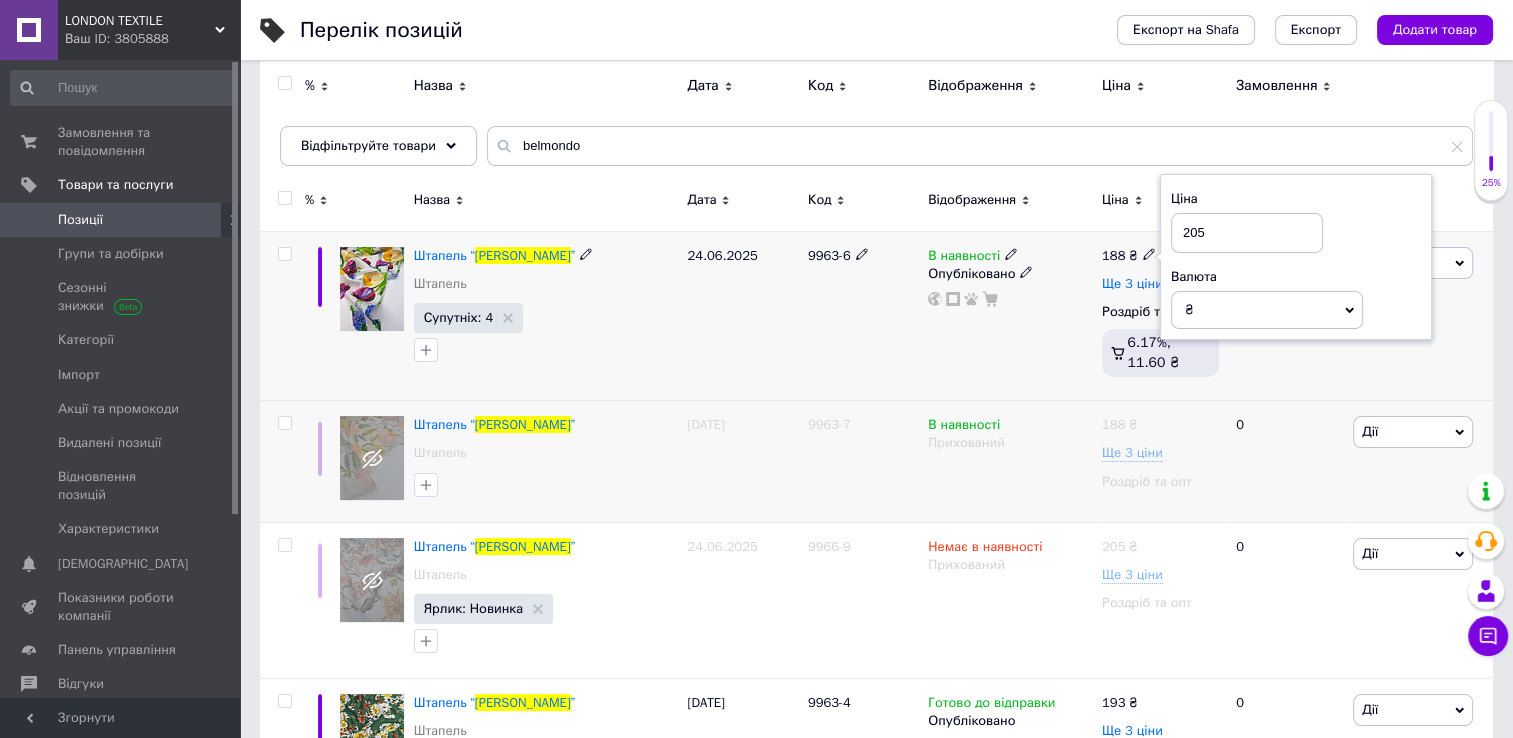 click on "Ще 3 ціни" at bounding box center (1132, 284) 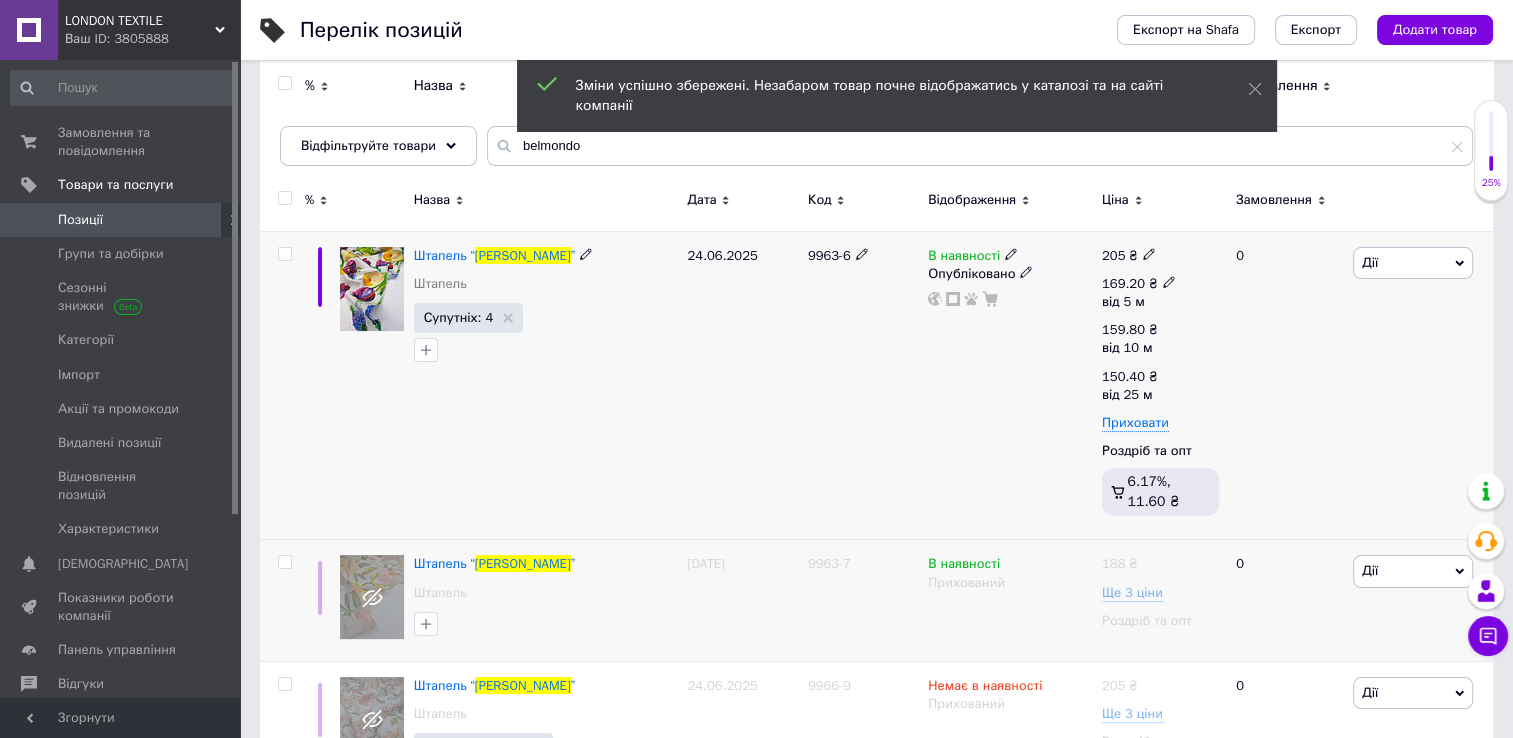 click on "169.20" at bounding box center [1123, 283] 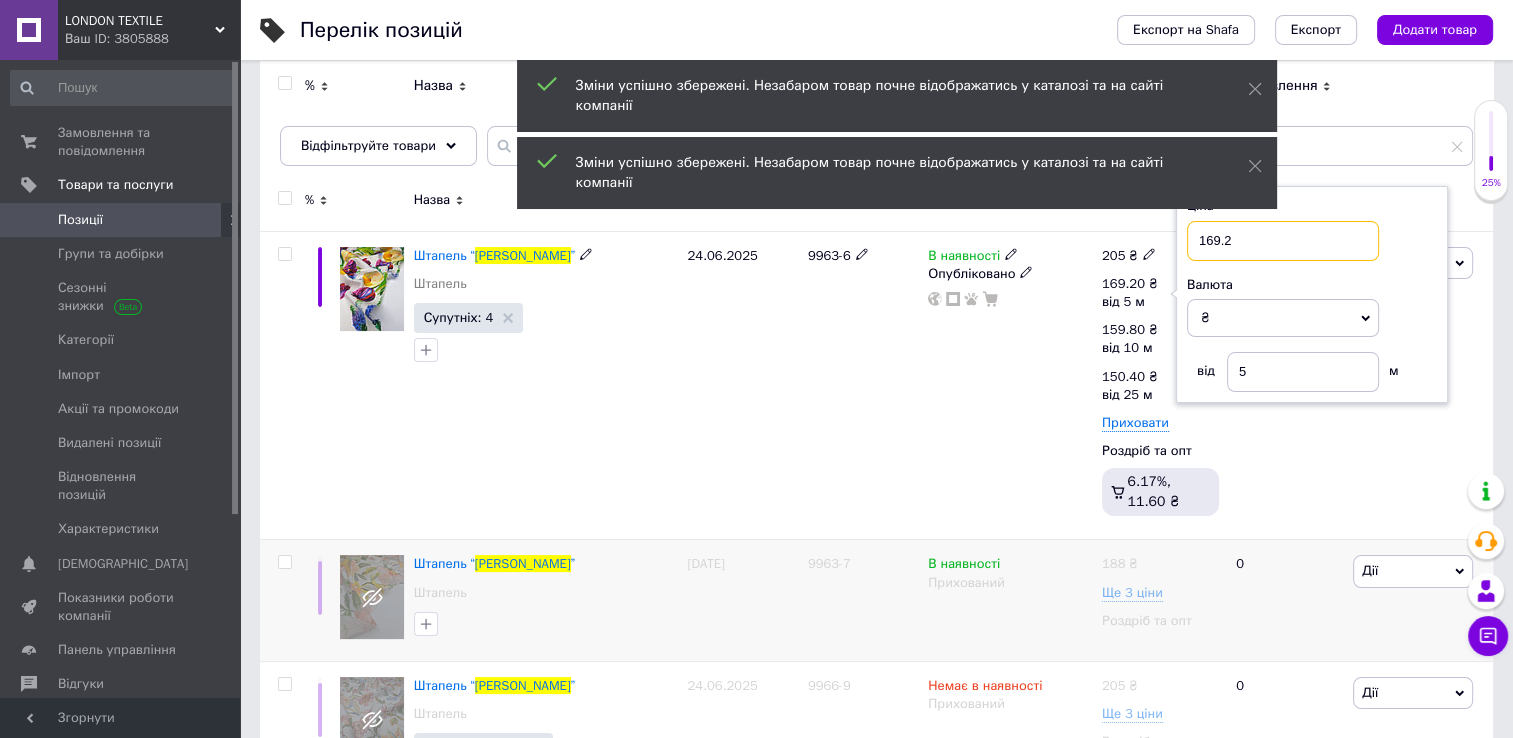 drag, startPoint x: 1271, startPoint y: 238, endPoint x: 693, endPoint y: 116, distance: 590.7351 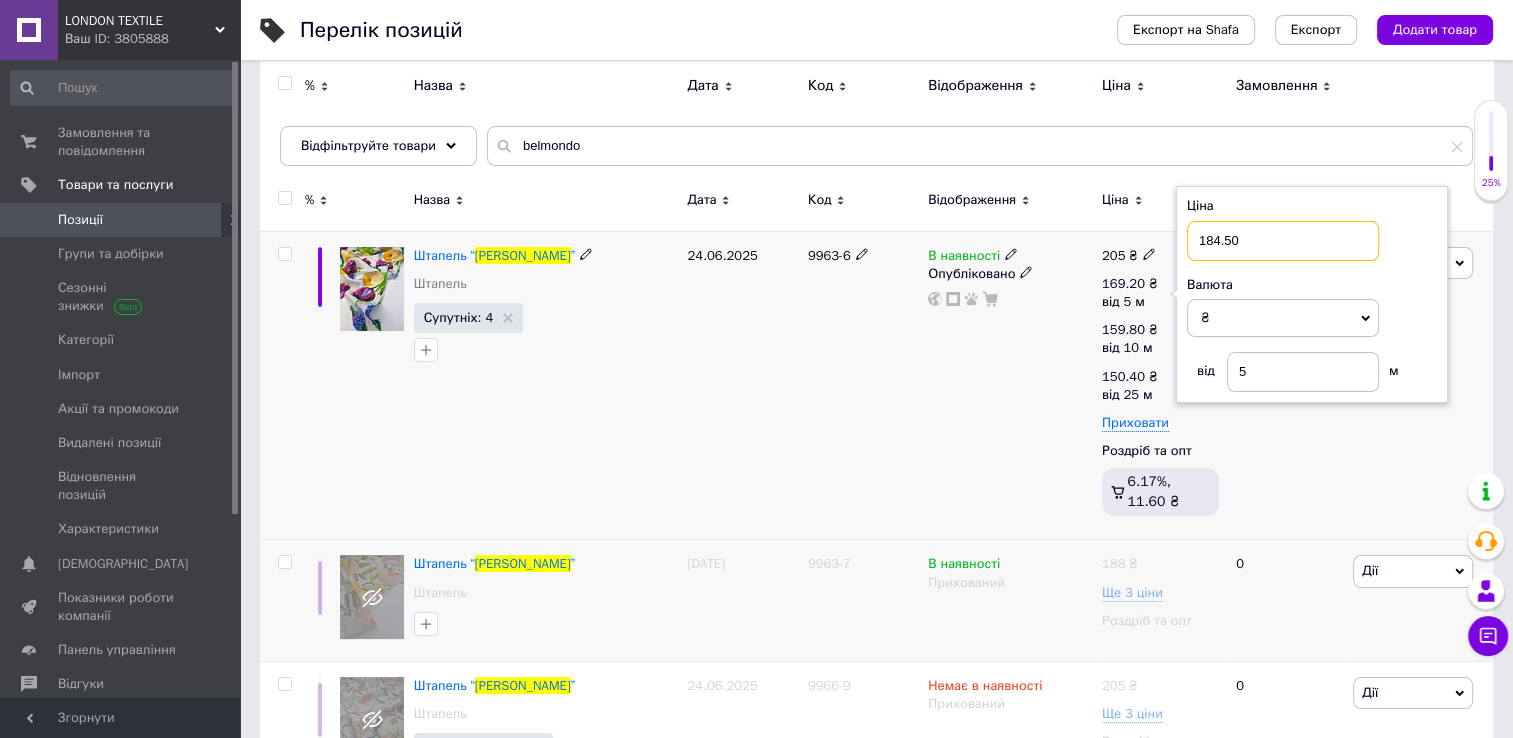 click on "184.50" at bounding box center [1283, 241] 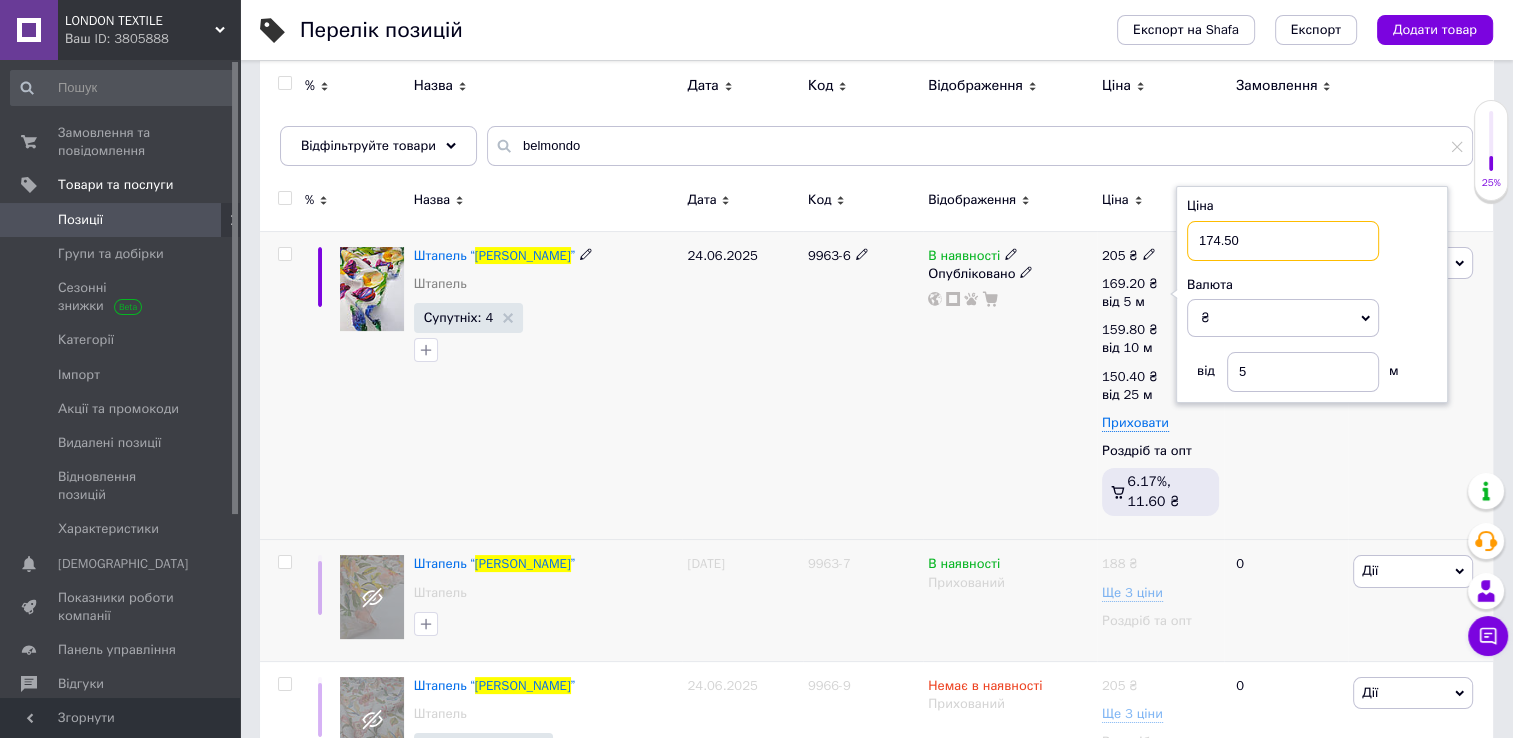 click on "174.50" at bounding box center [1283, 241] 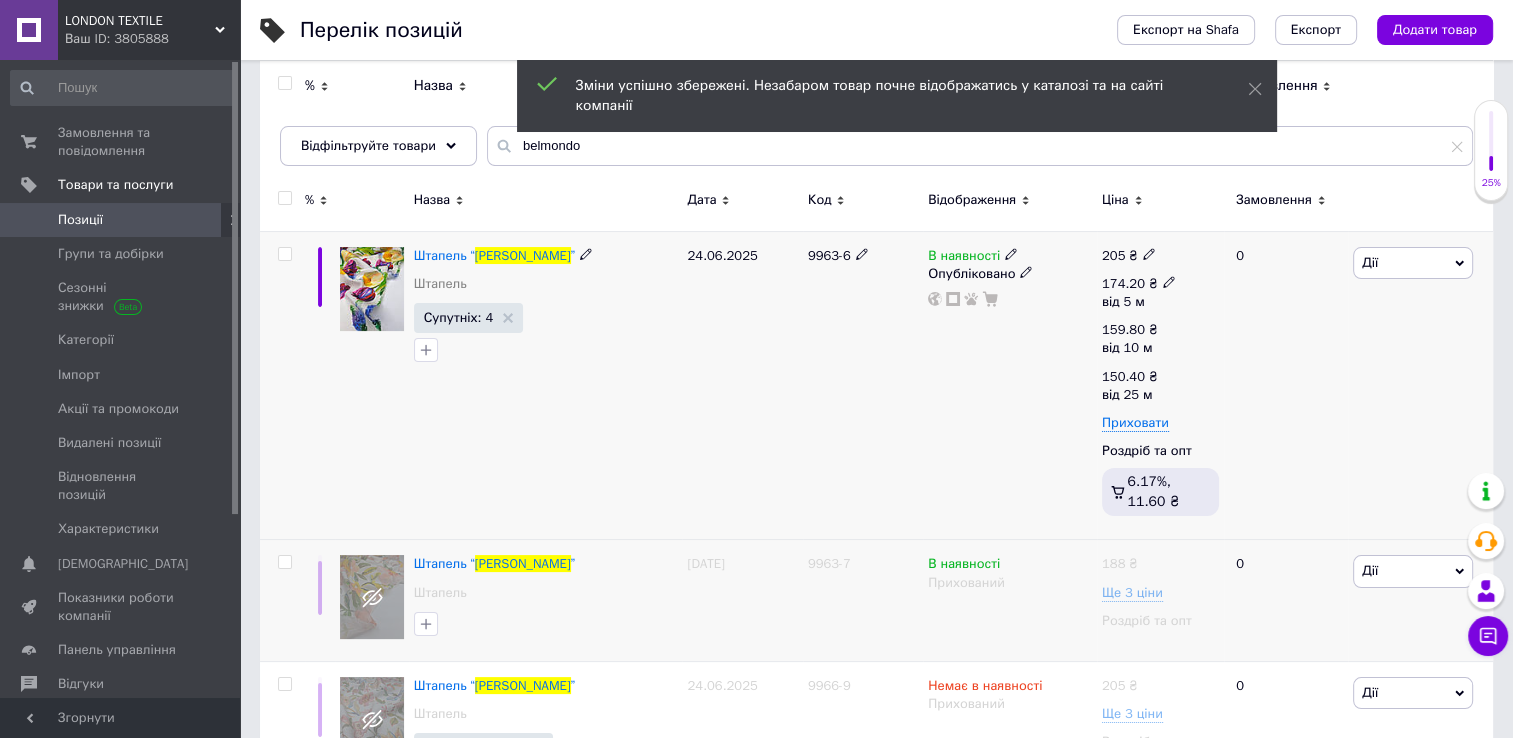 click on "від 5 м" at bounding box center [1139, 302] 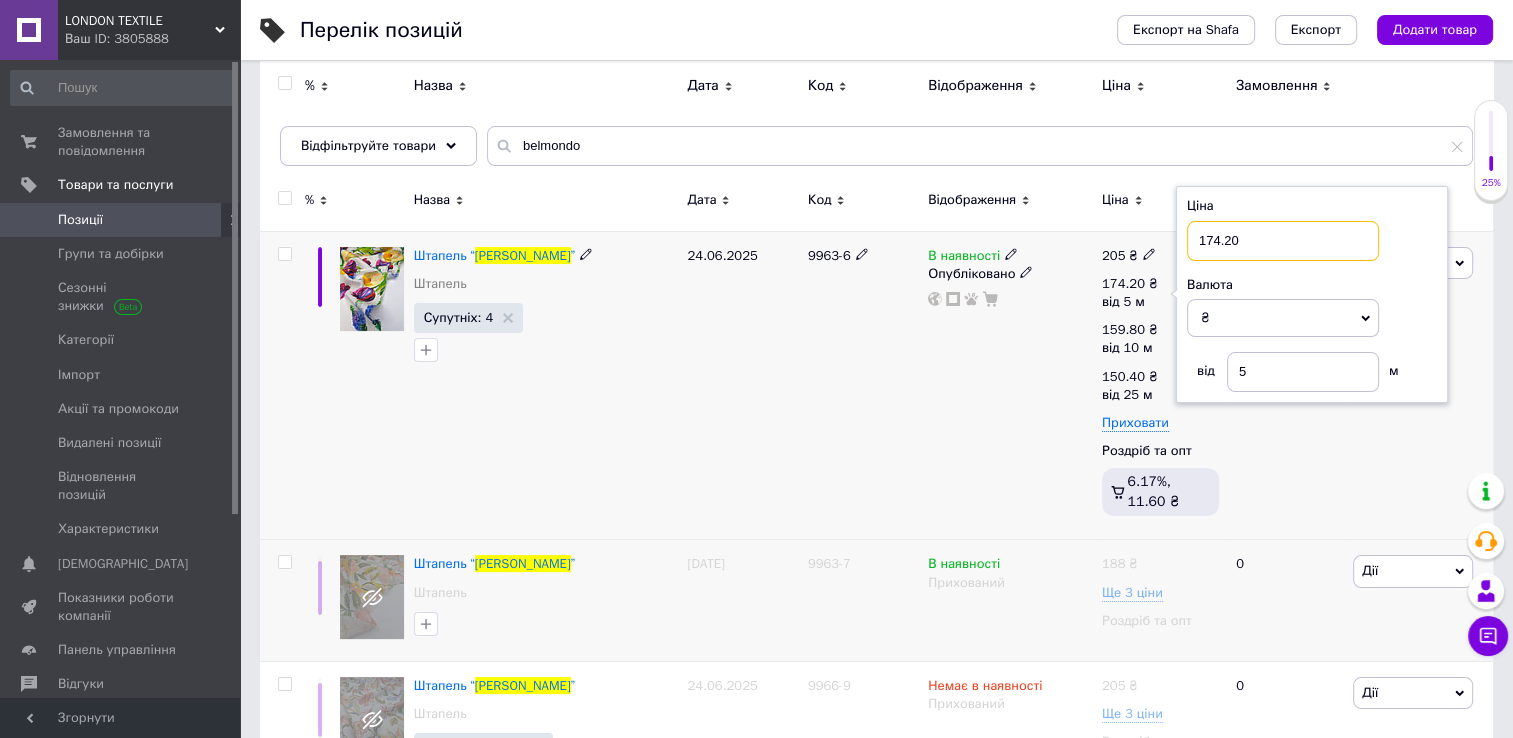 click on "174.20" at bounding box center [1283, 241] 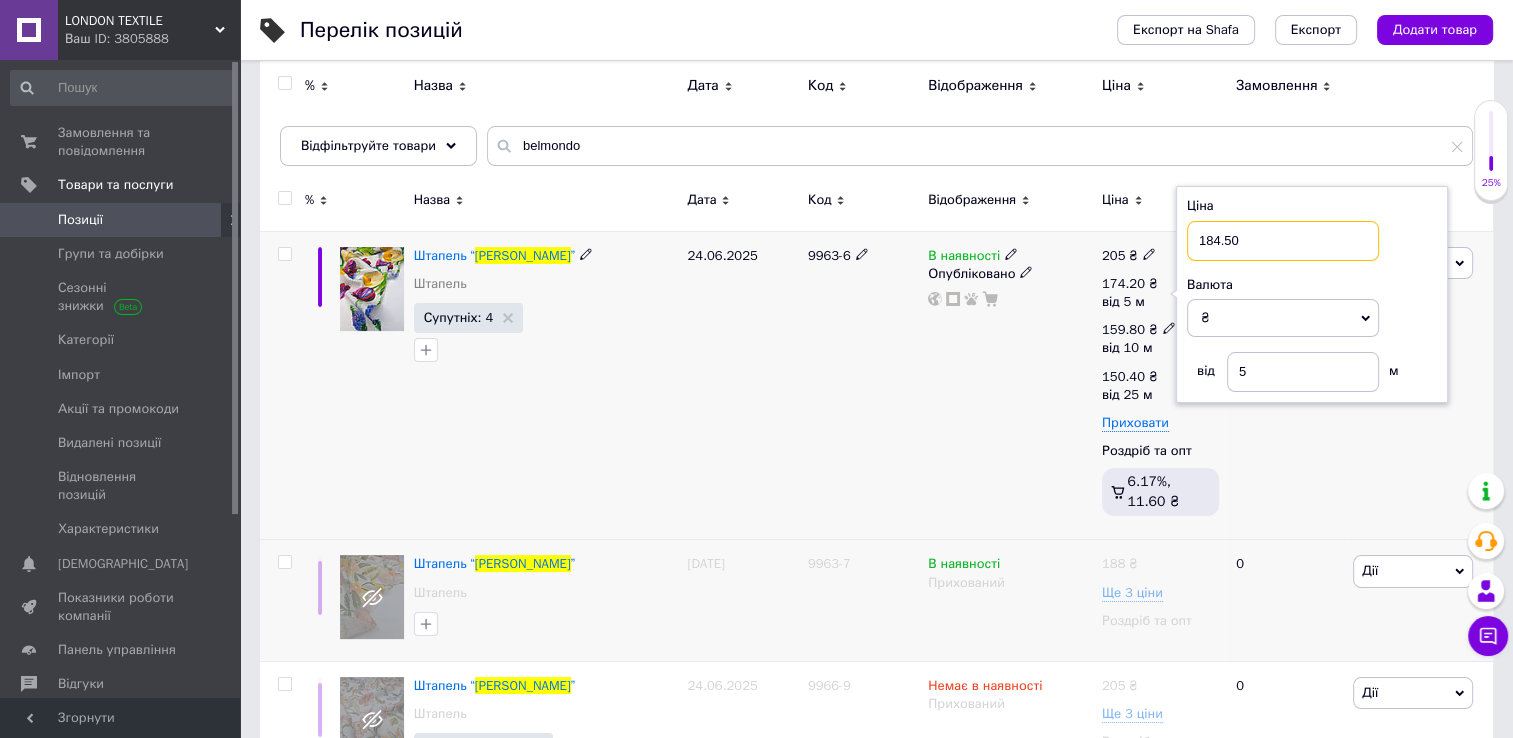 type on "184.50" 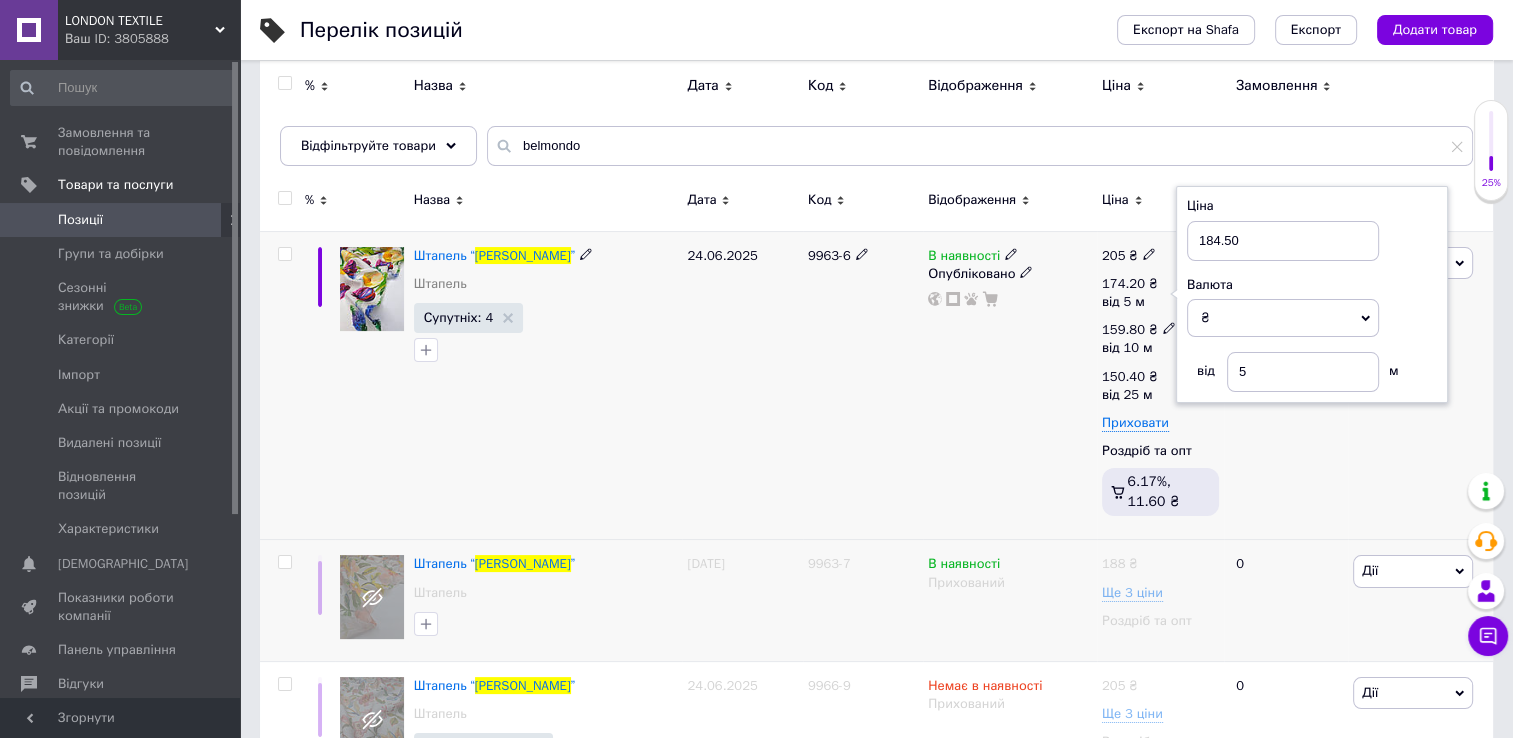 click on "від 10 м" at bounding box center [1139, 348] 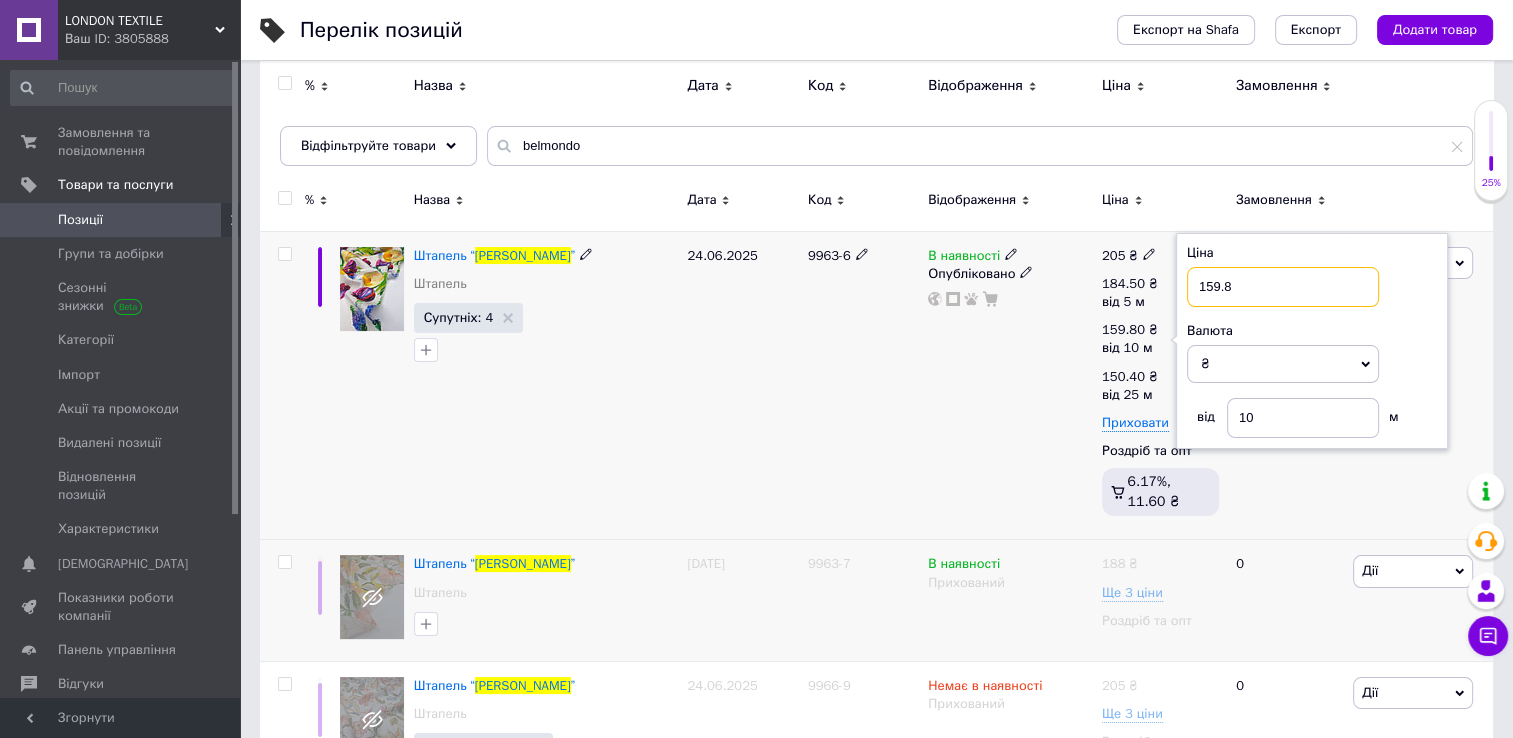 drag, startPoint x: 1231, startPoint y: 275, endPoint x: 1204, endPoint y: 278, distance: 27.166155 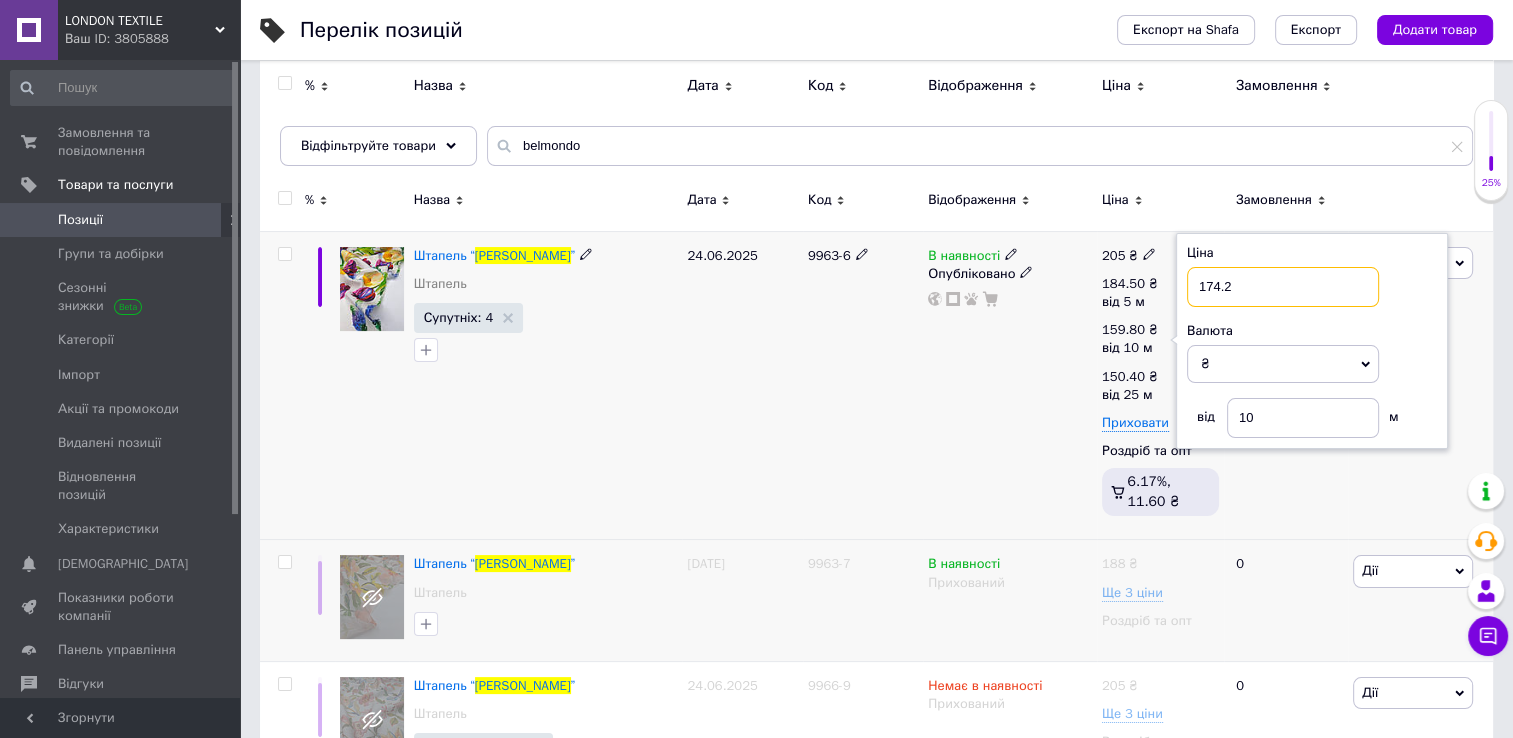 type on "174.25" 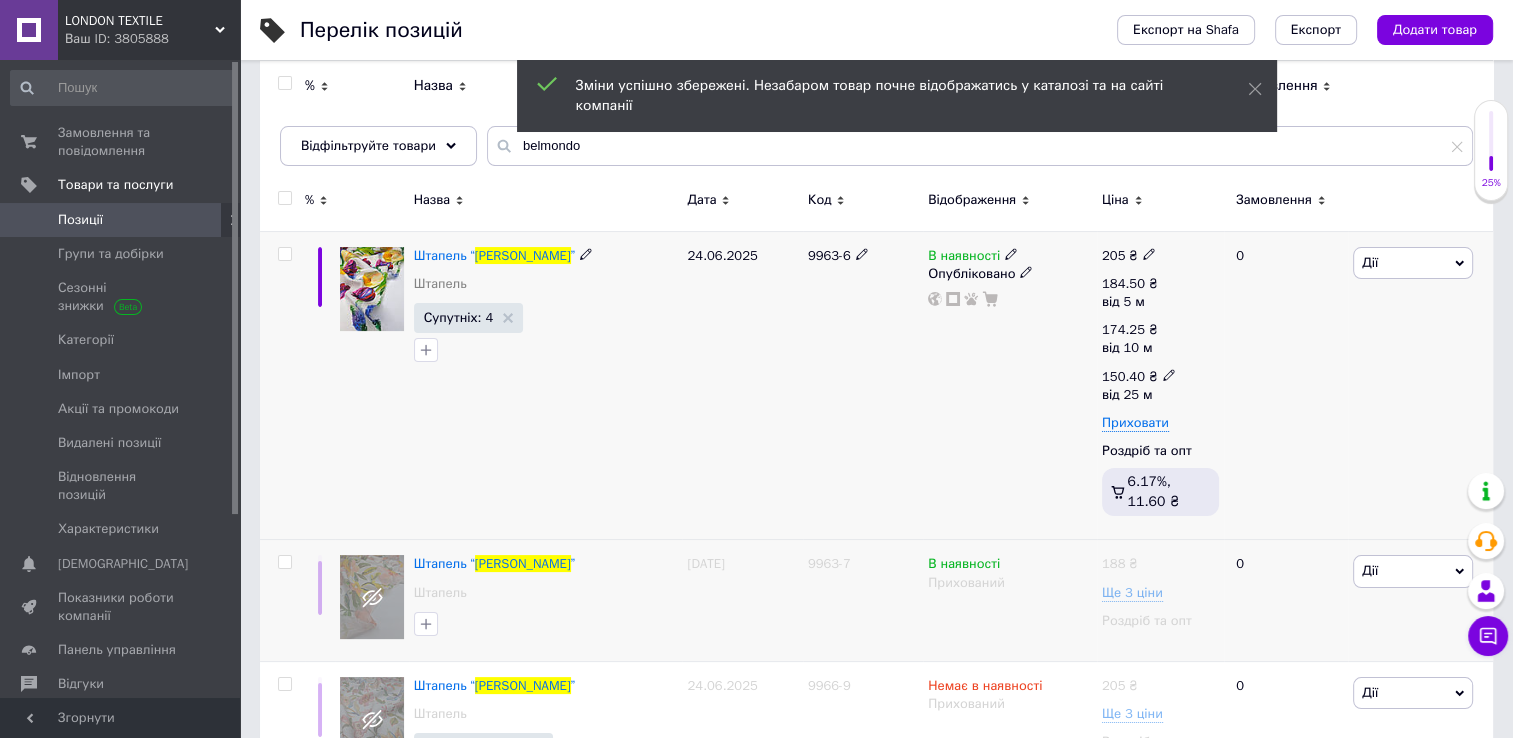 click on "від 25 м" at bounding box center [1139, 395] 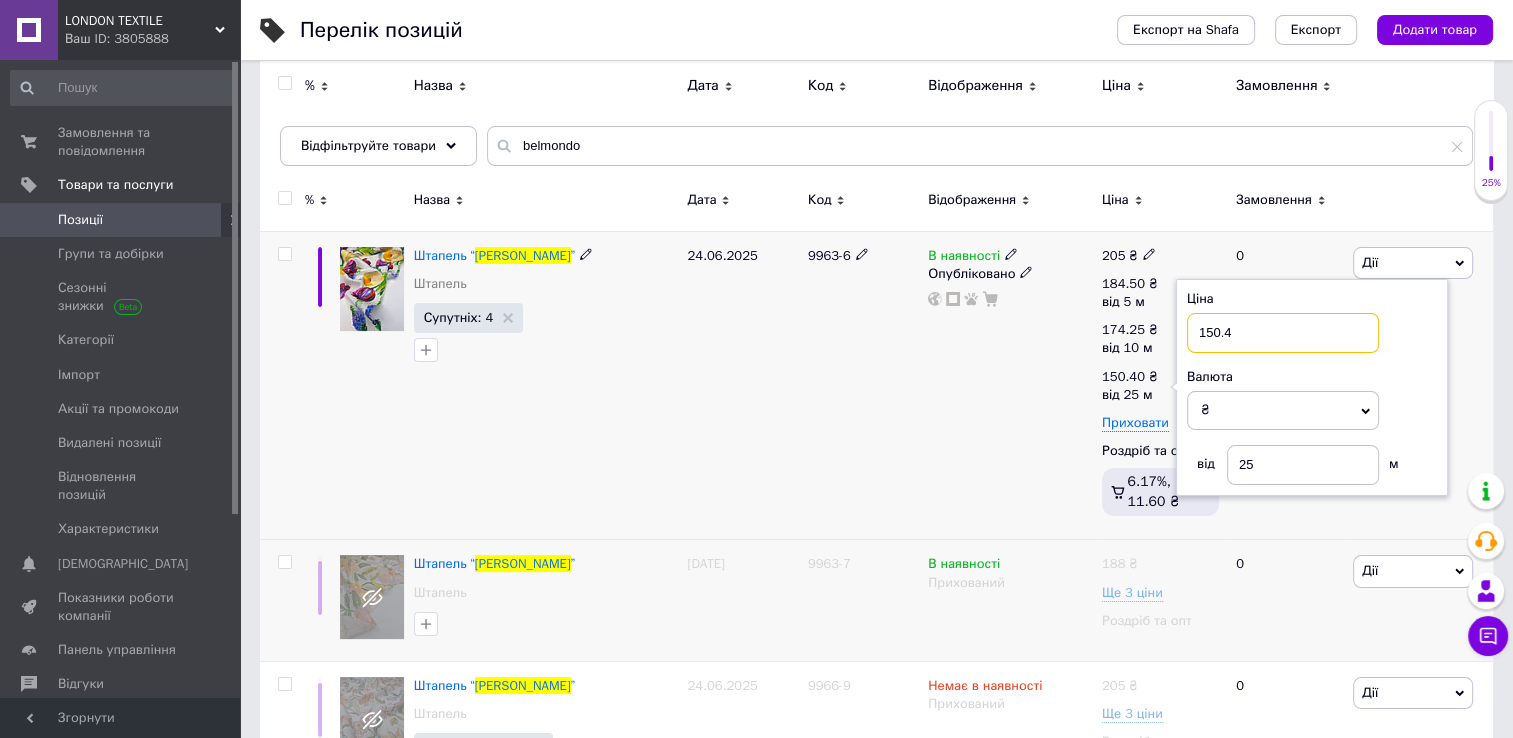 drag, startPoint x: 1252, startPoint y: 335, endPoint x: 1173, endPoint y: 335, distance: 79 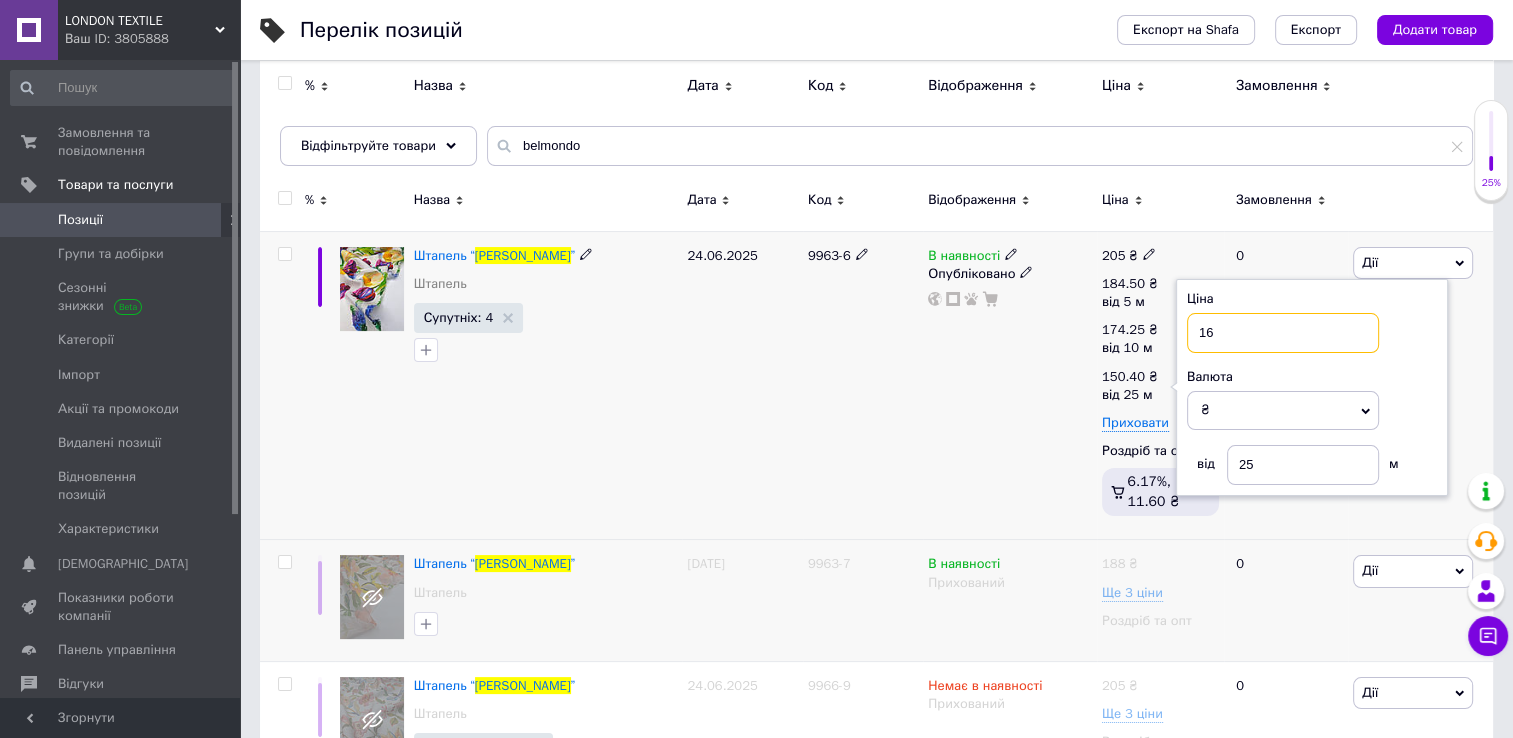 type on "164" 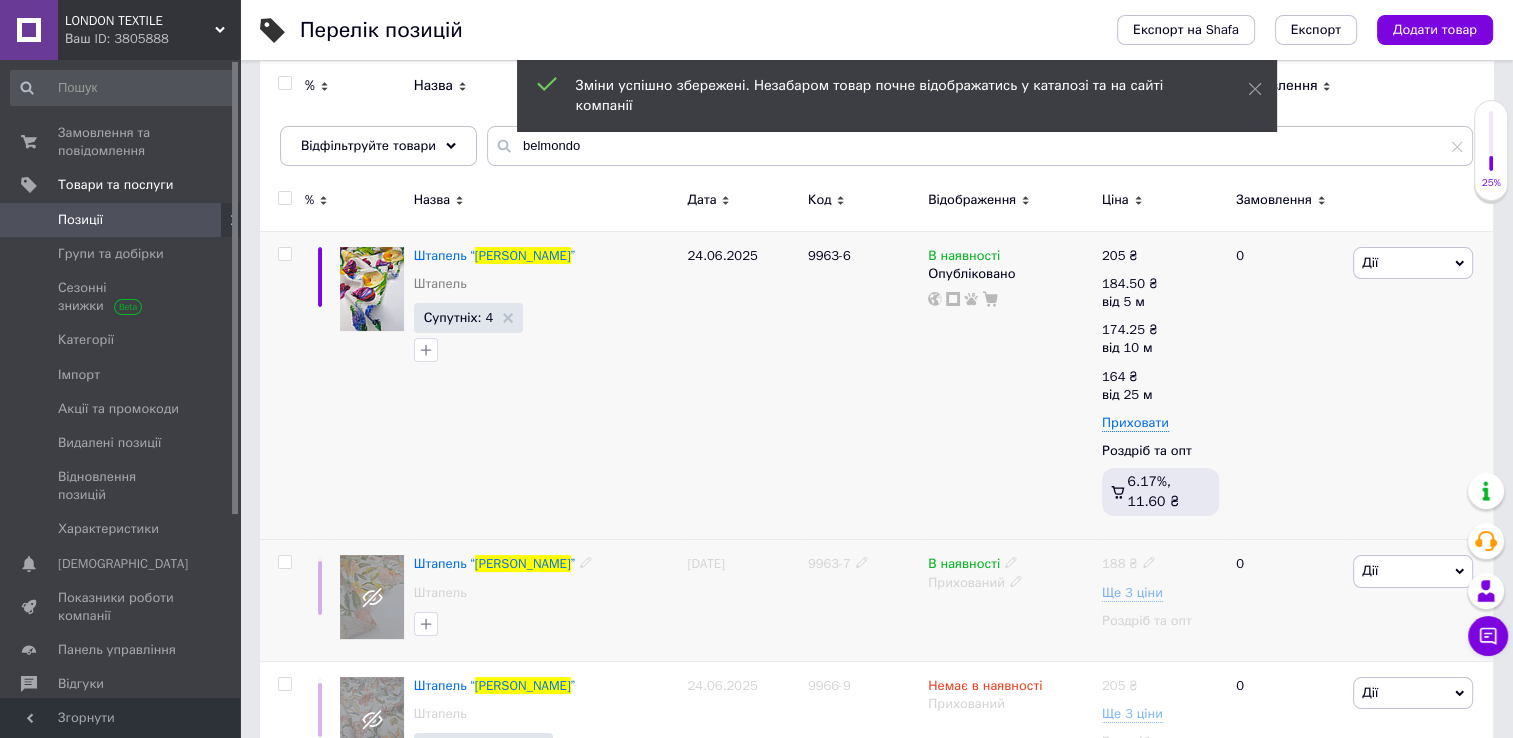 click on "Прихований" at bounding box center [1010, 583] 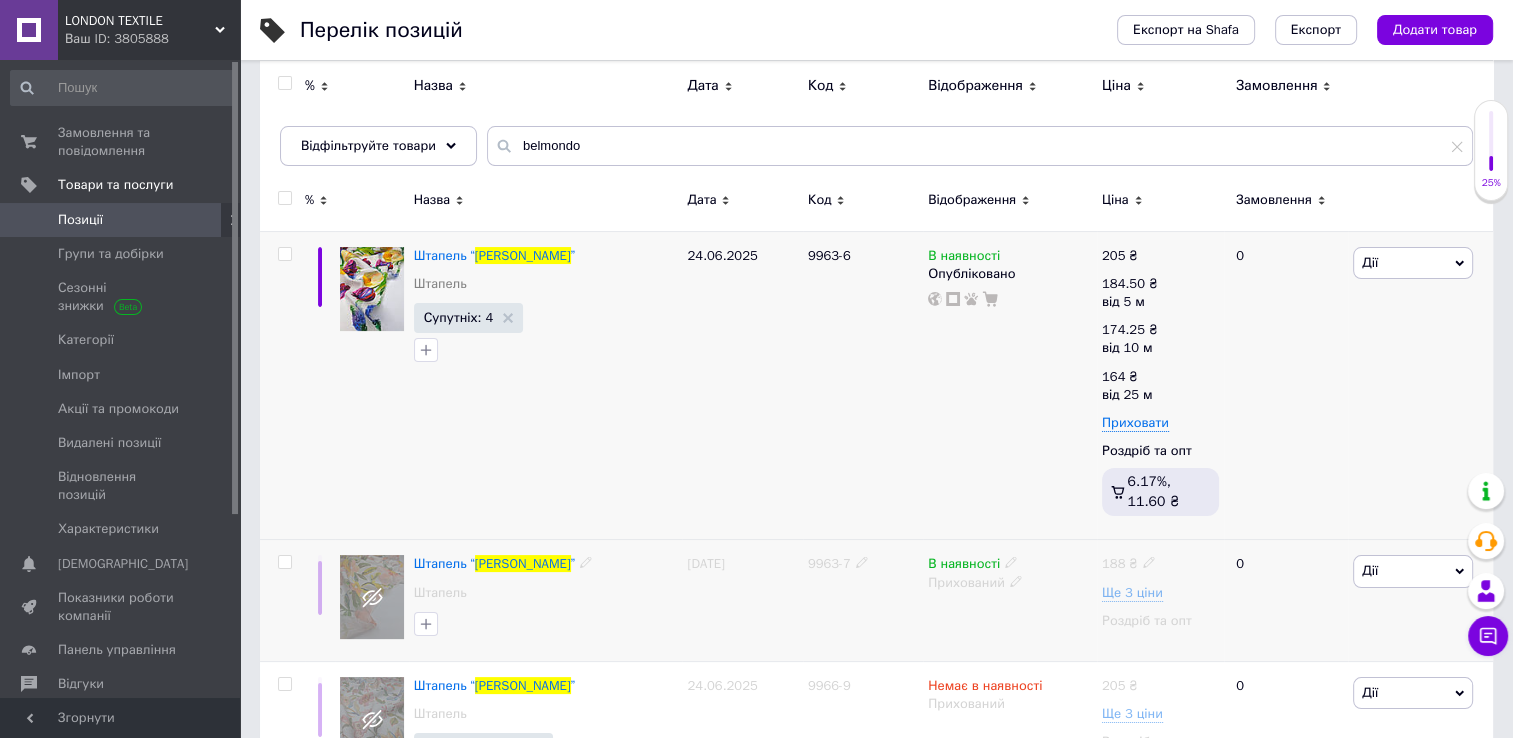 click on "Прихований" at bounding box center (1010, 583) 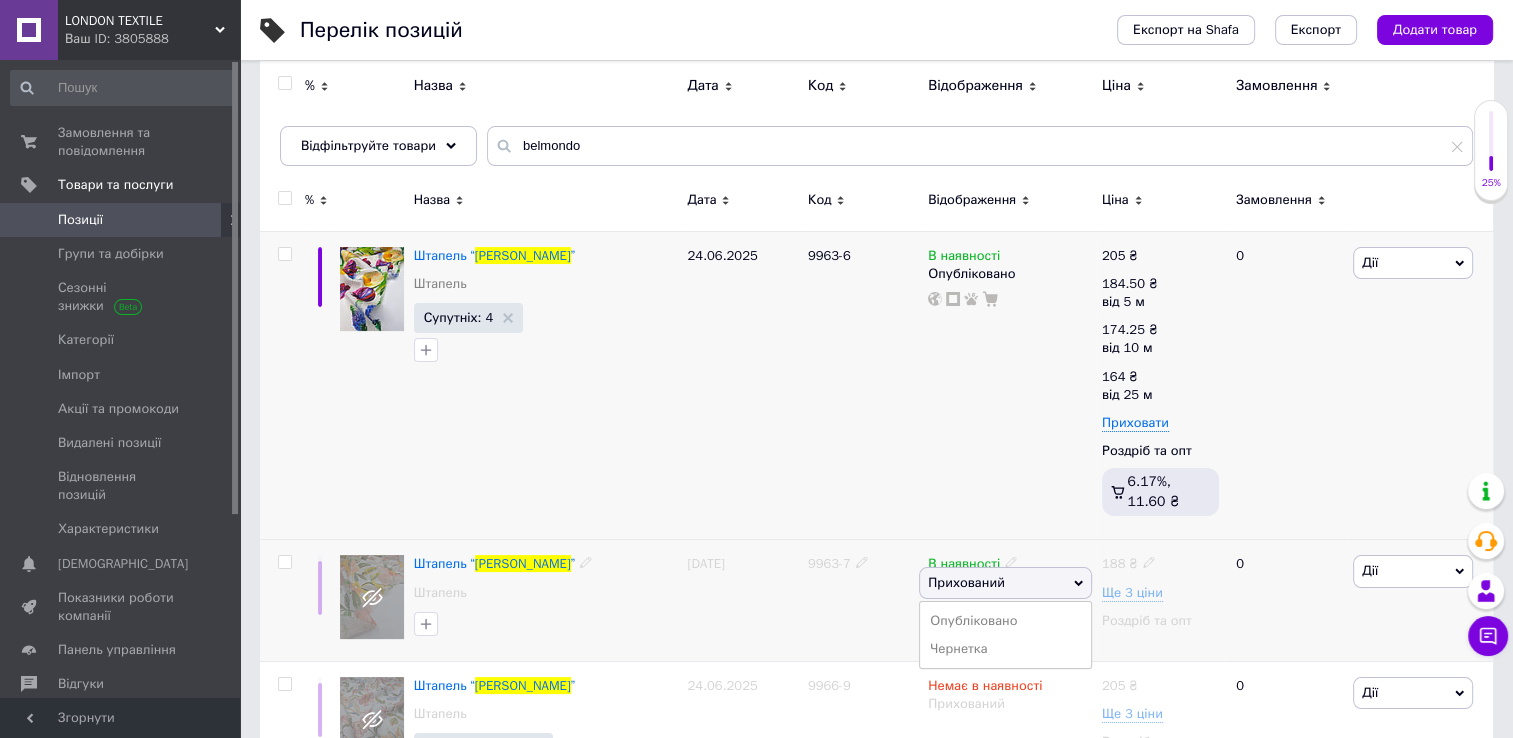 click on "Прихований" at bounding box center (1005, 583) 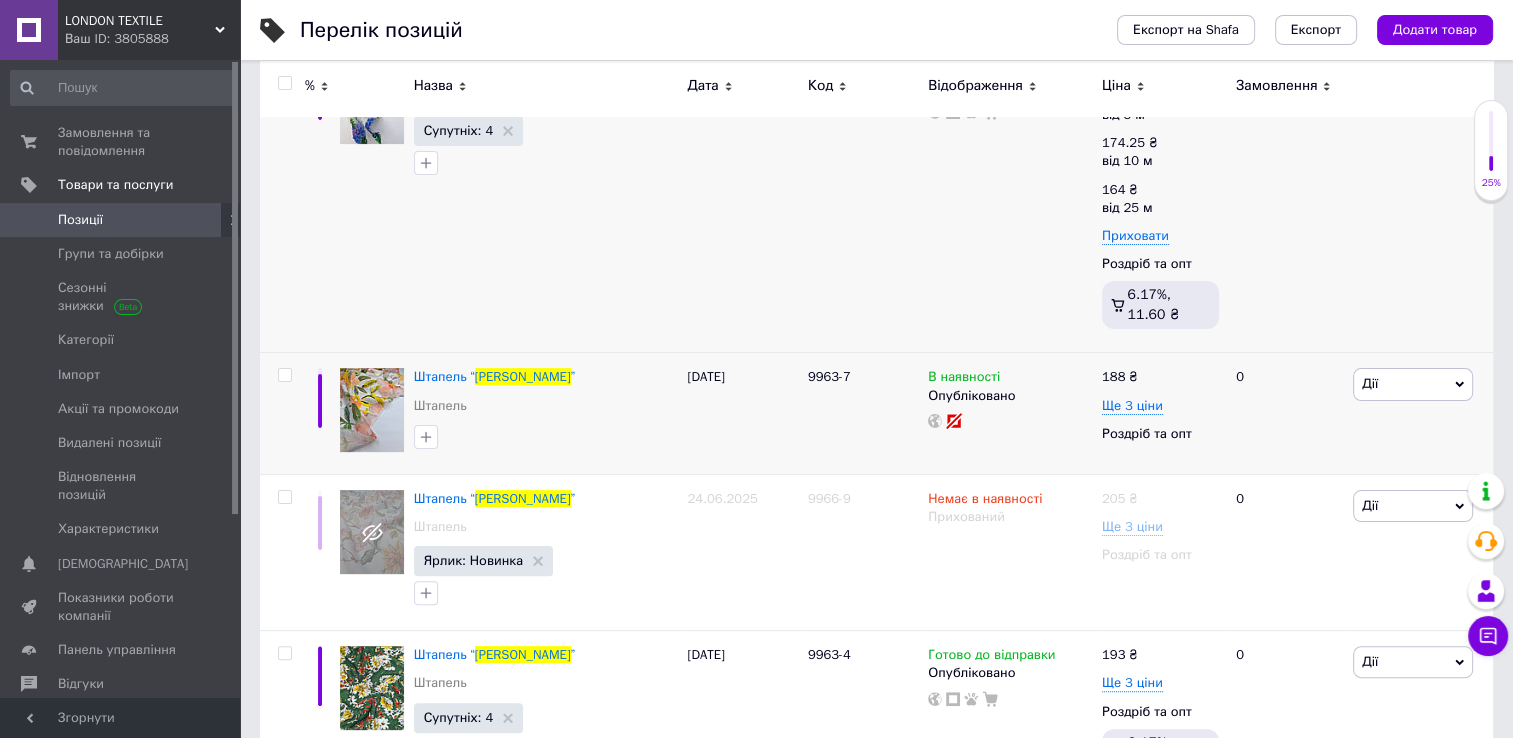 scroll, scrollTop: 400, scrollLeft: 0, axis: vertical 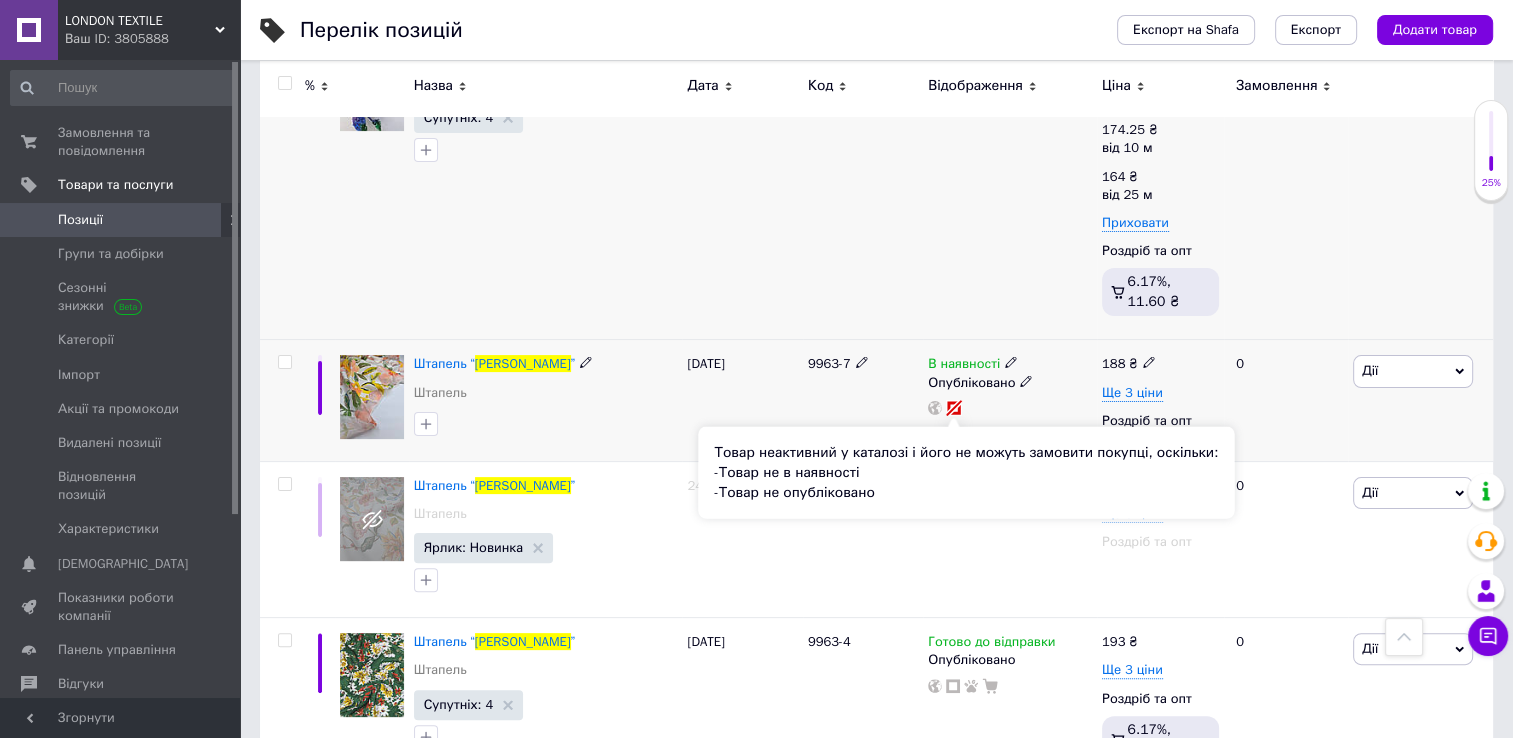 click 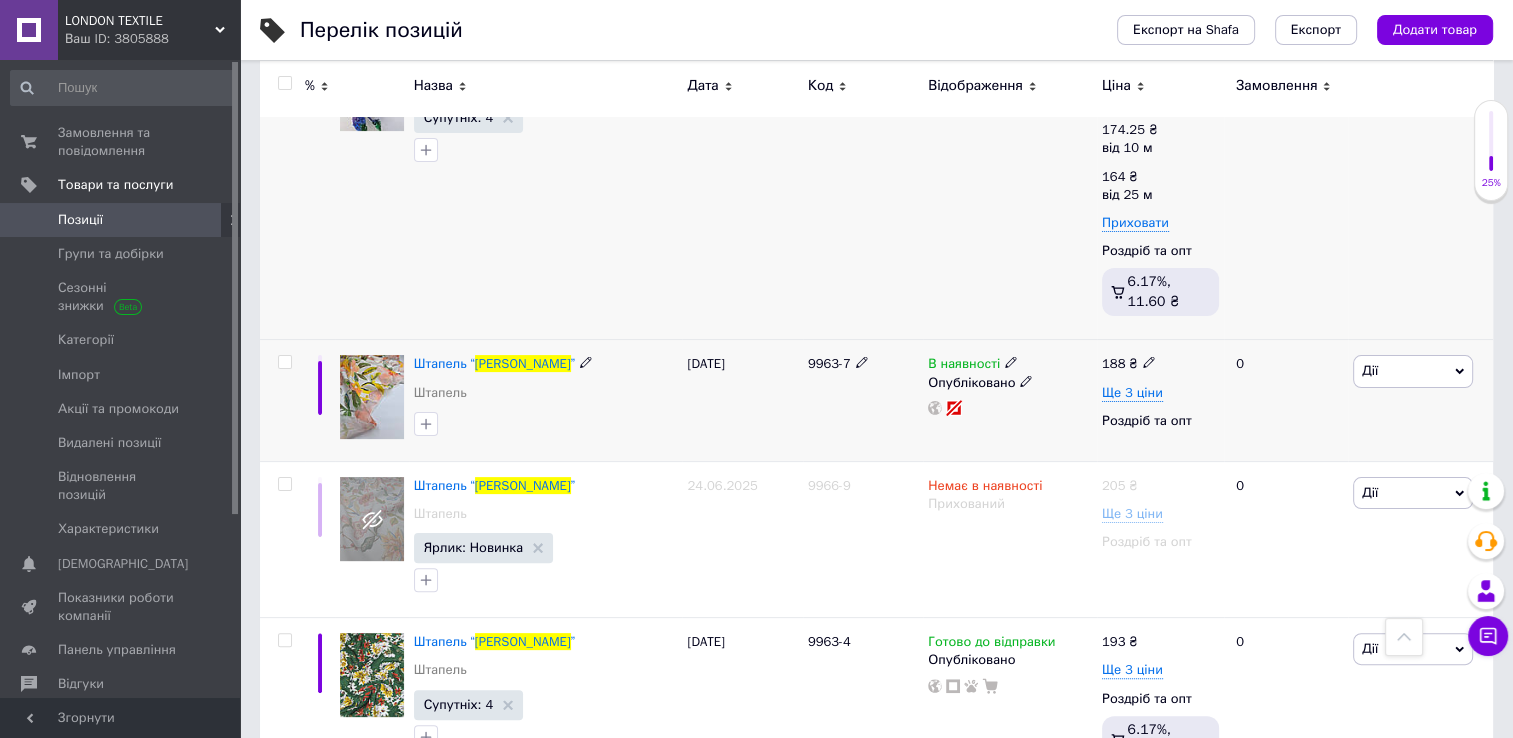 click on "9963-7" at bounding box center [863, 400] 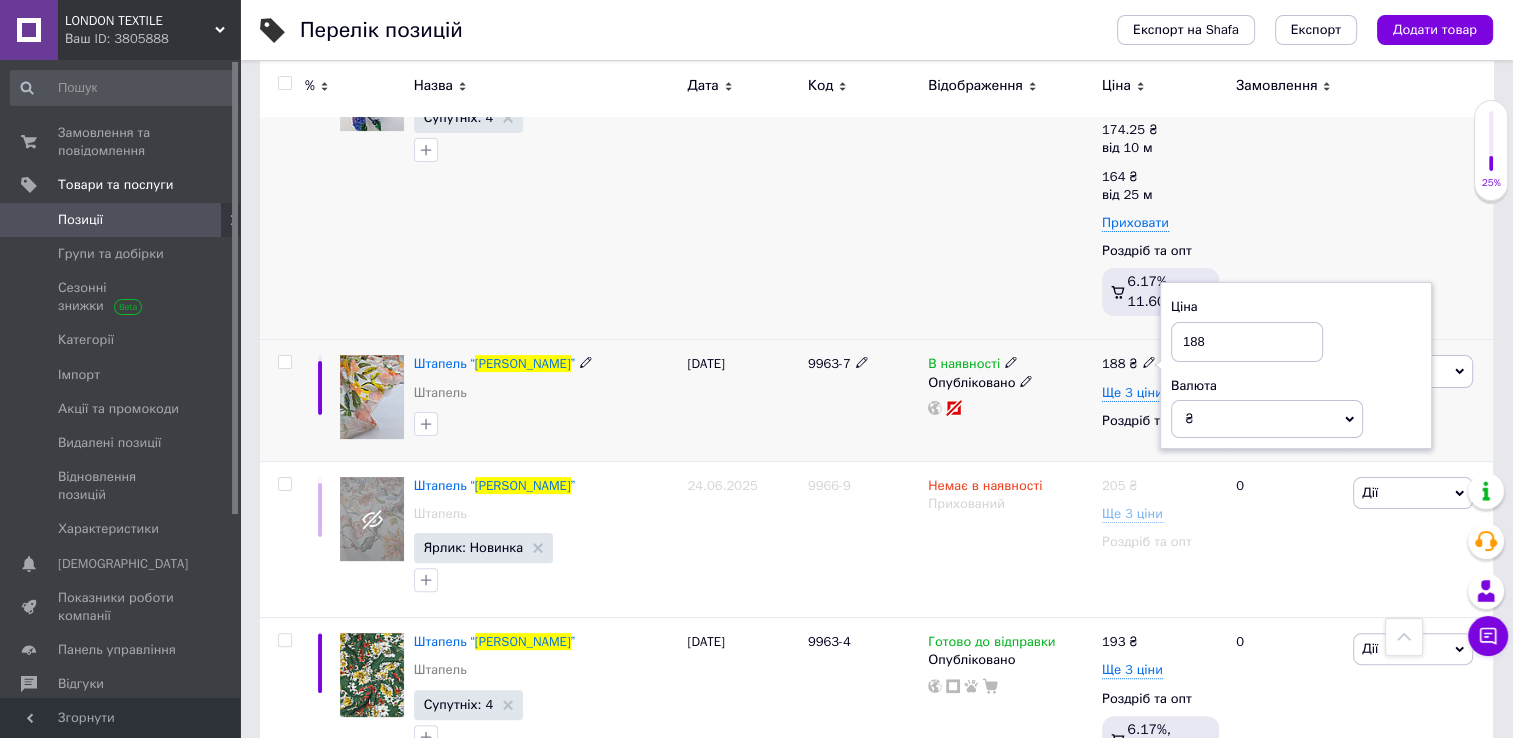 scroll, scrollTop: 300, scrollLeft: 0, axis: vertical 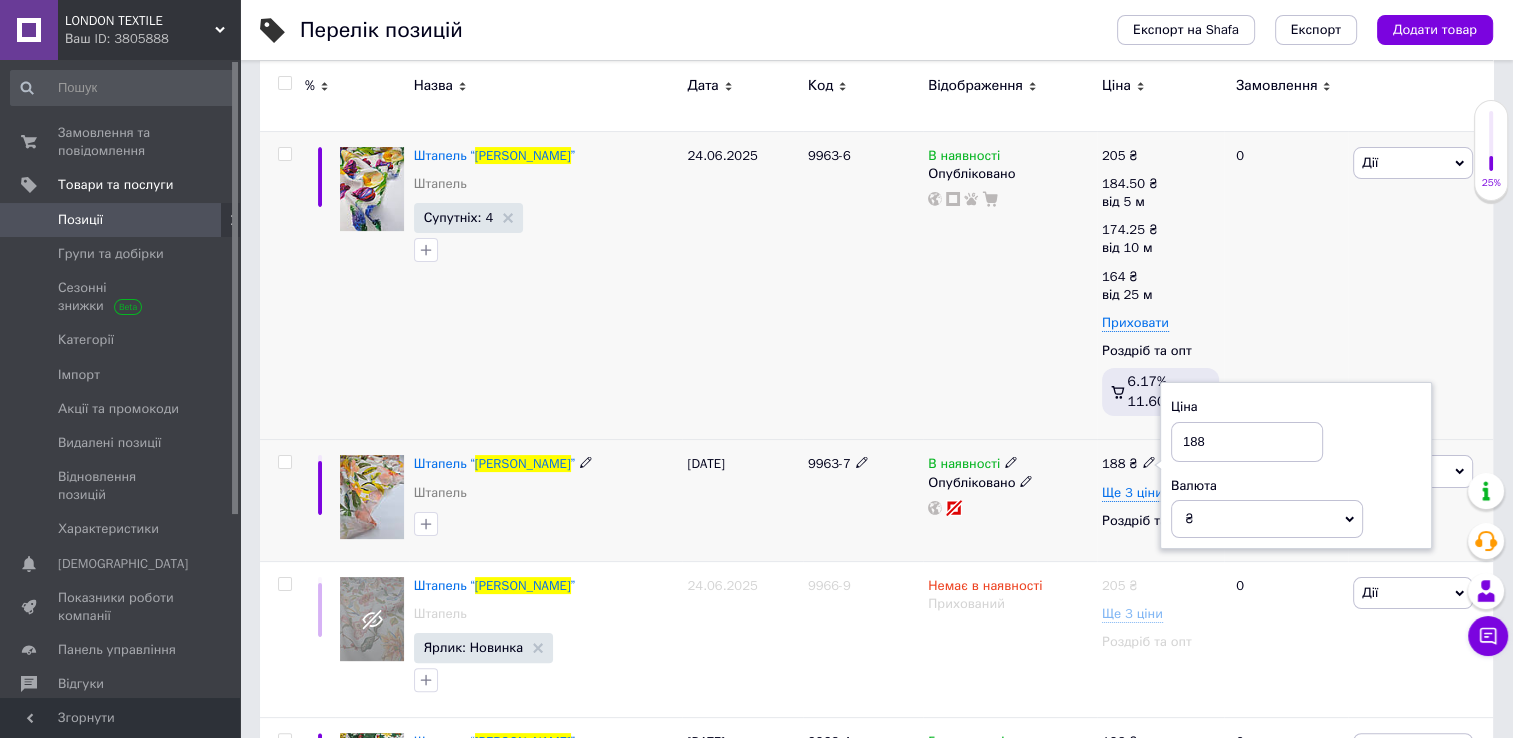 drag, startPoint x: 1204, startPoint y: 425, endPoint x: 1182, endPoint y: 387, distance: 43.908997 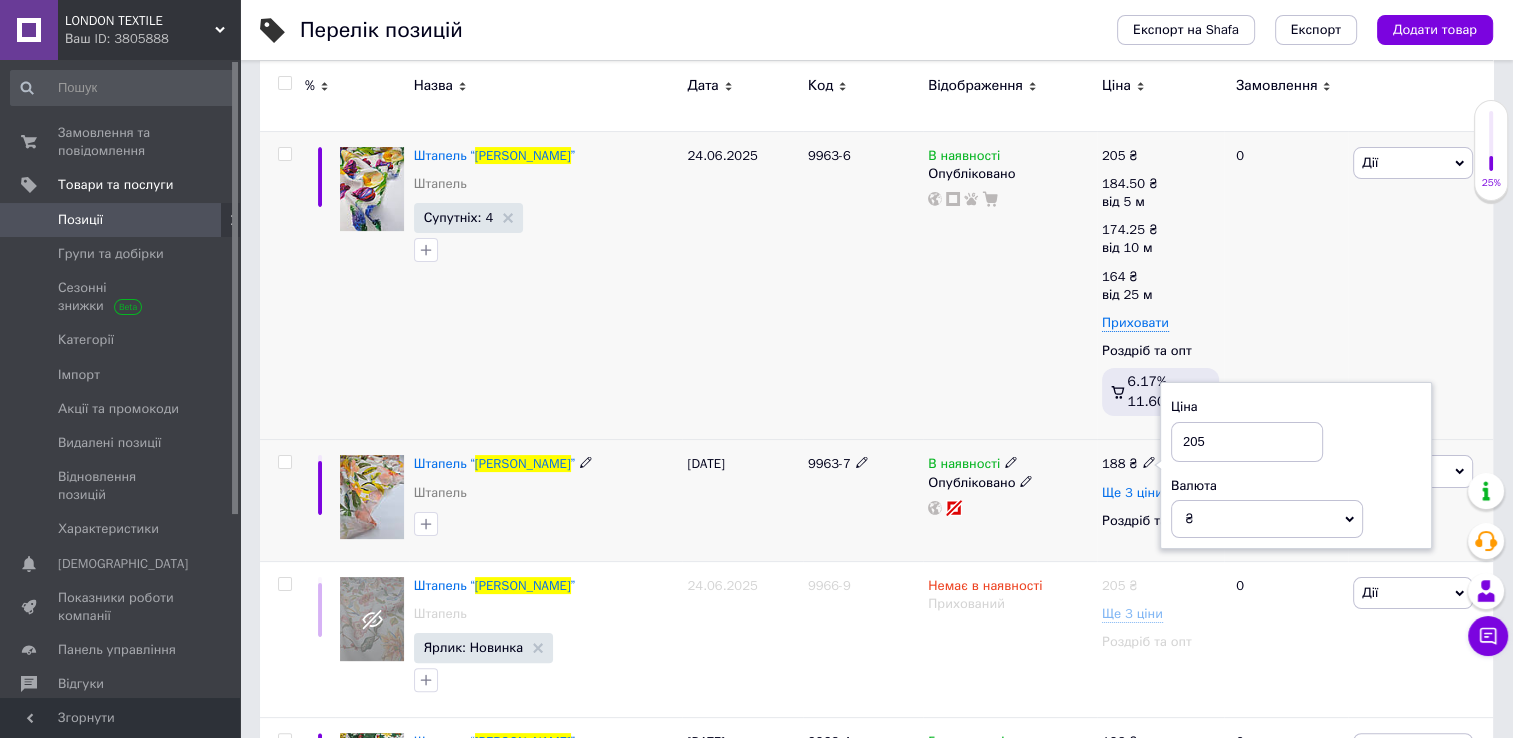 type on "205" 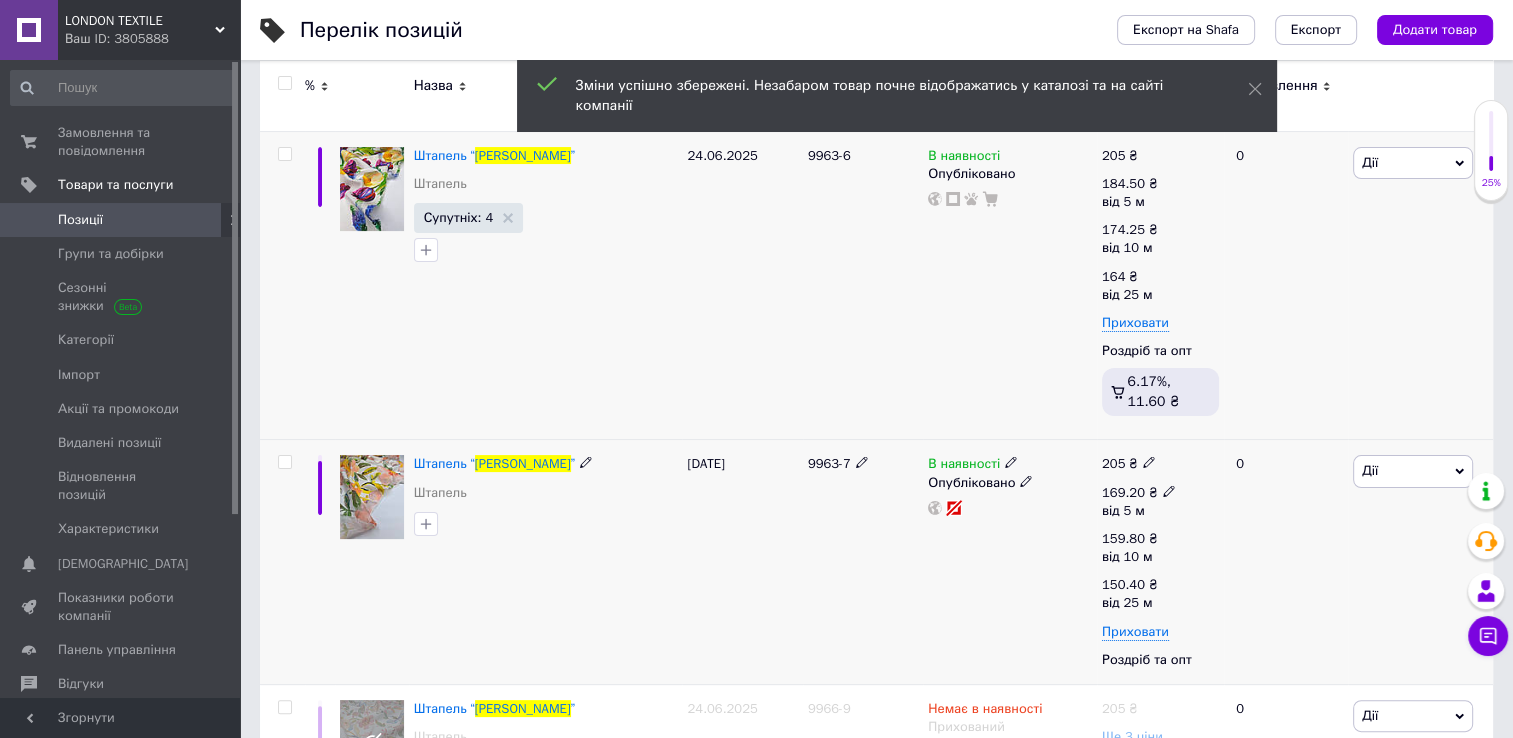 click on "169.20   ₴" at bounding box center [1139, 493] 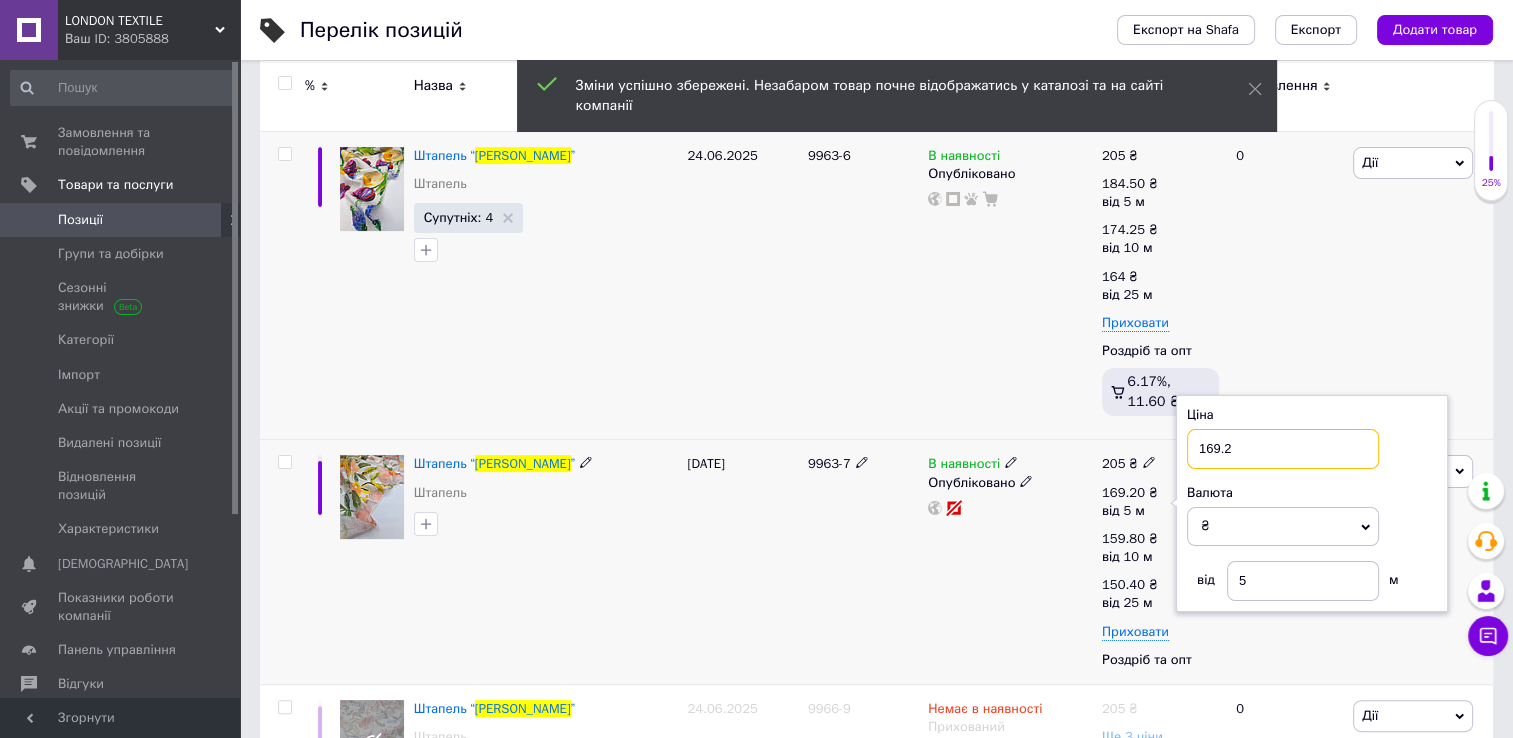 drag, startPoint x: 1236, startPoint y: 458, endPoint x: 1206, endPoint y: 457, distance: 30.016663 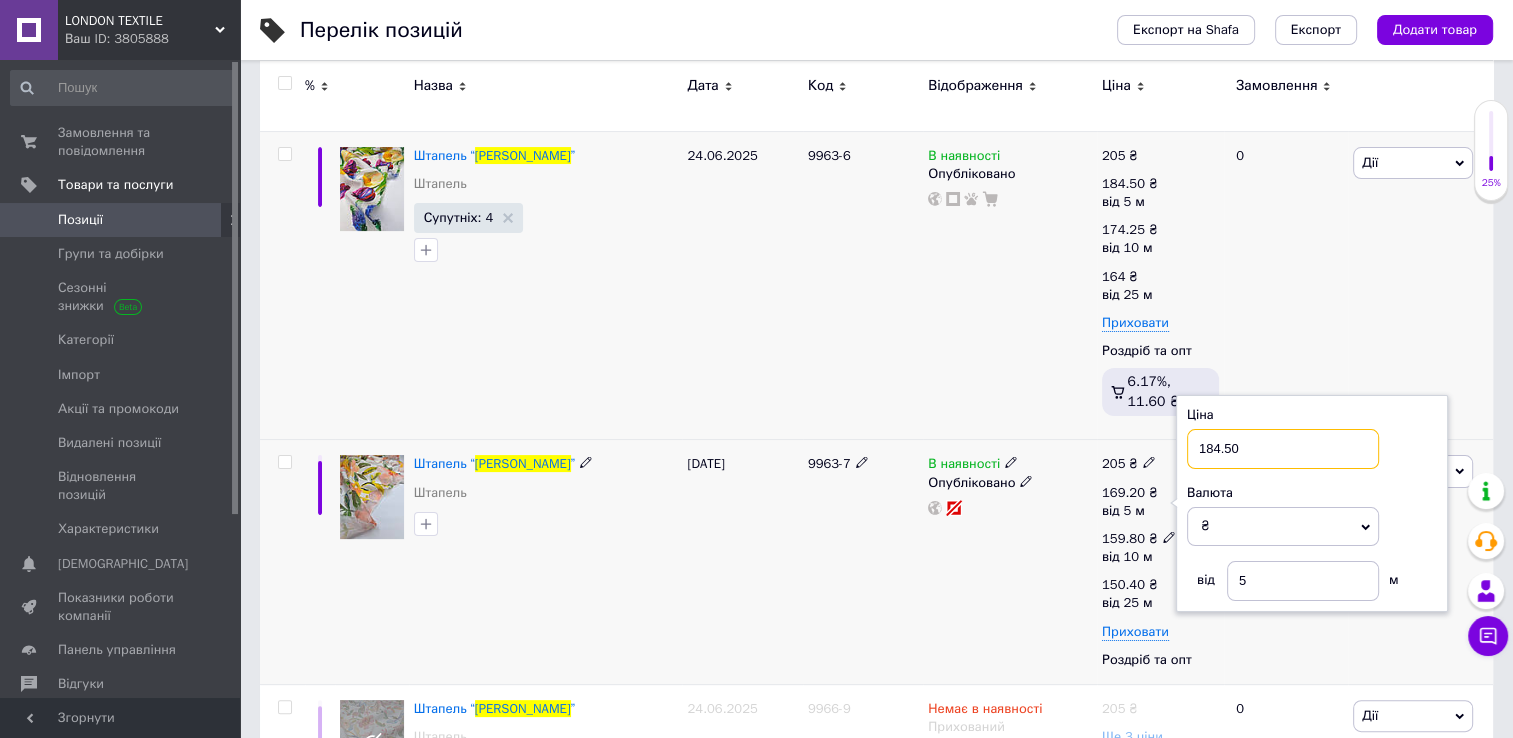 type on "184.50" 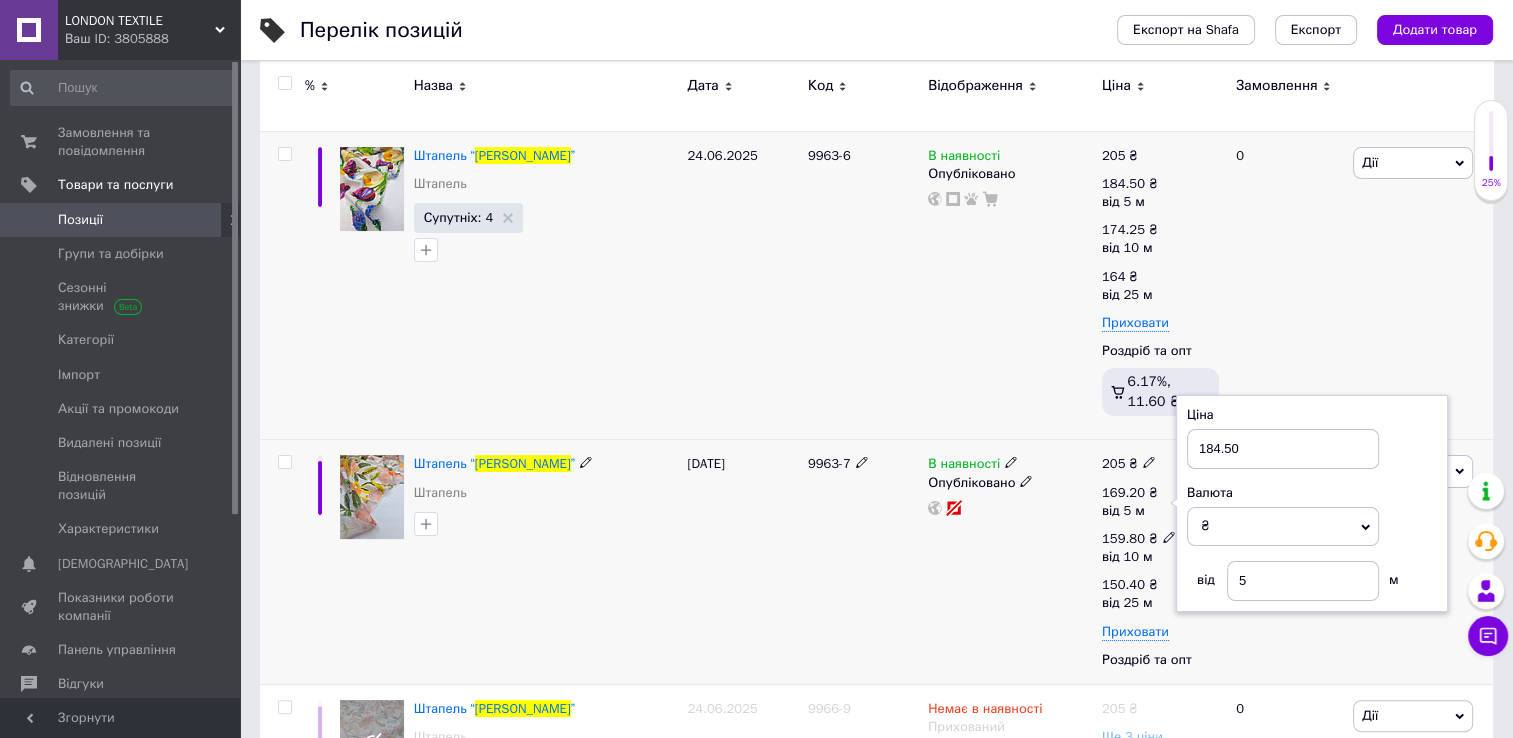click on "від 10 м" at bounding box center [1139, 557] 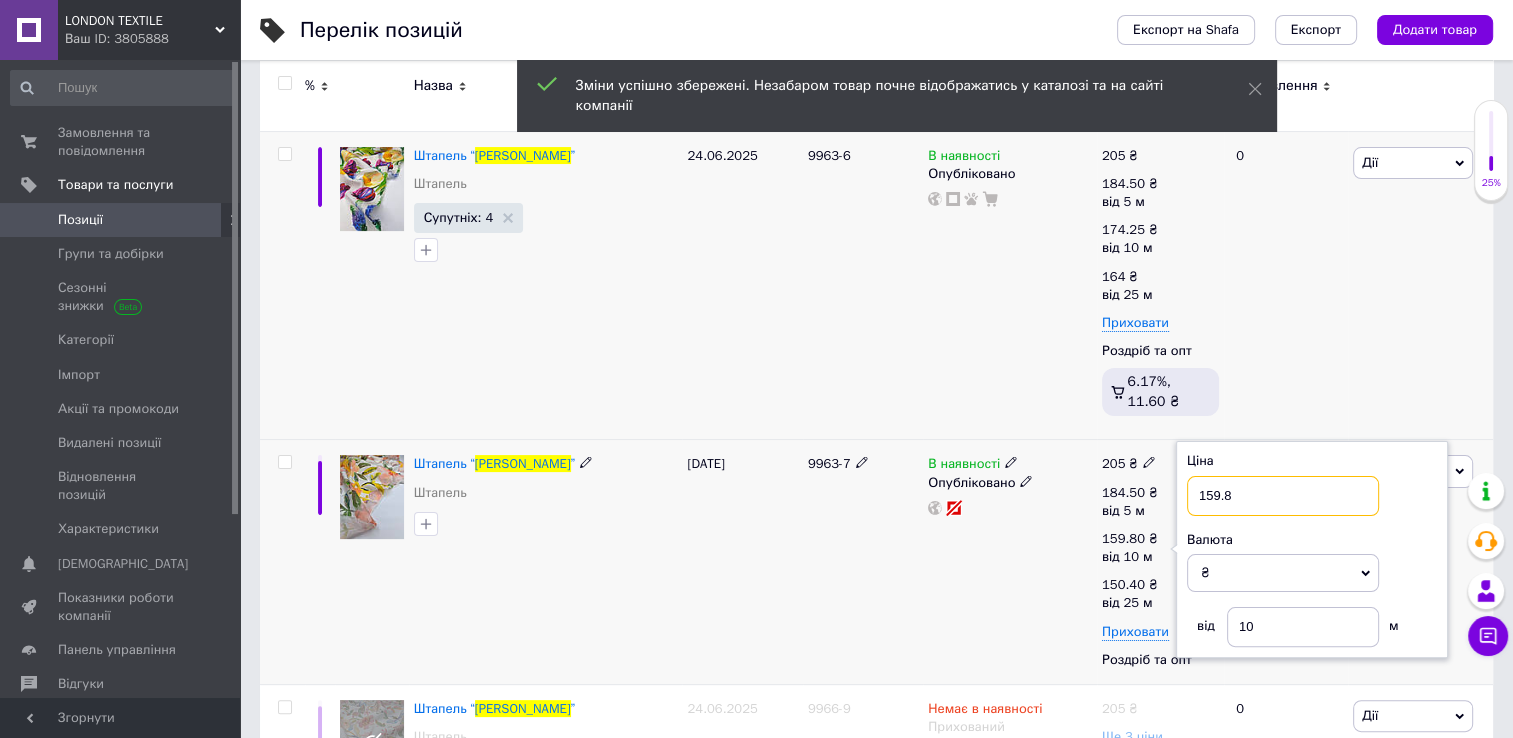 drag, startPoint x: 1235, startPoint y: 486, endPoint x: 1204, endPoint y: 486, distance: 31 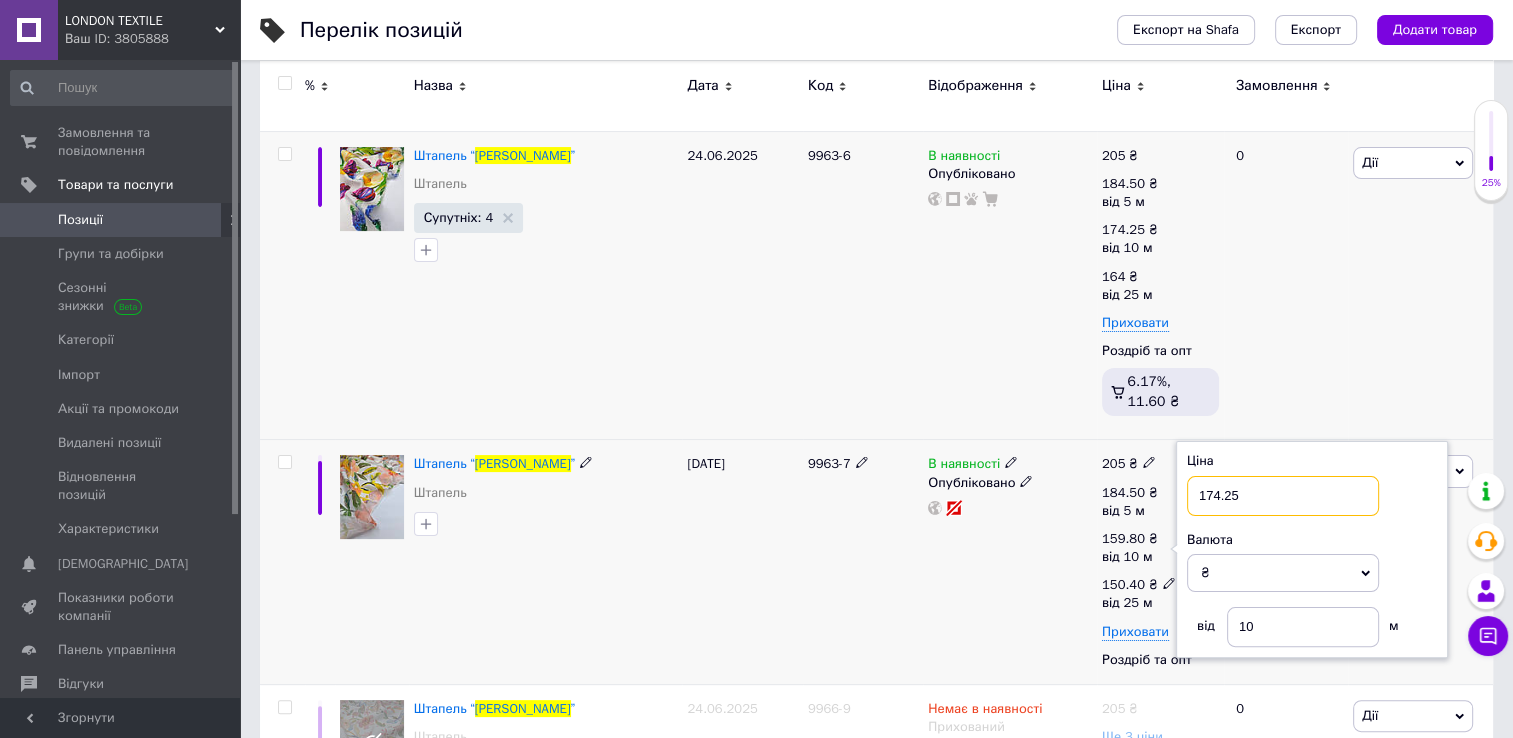 type on "174.25" 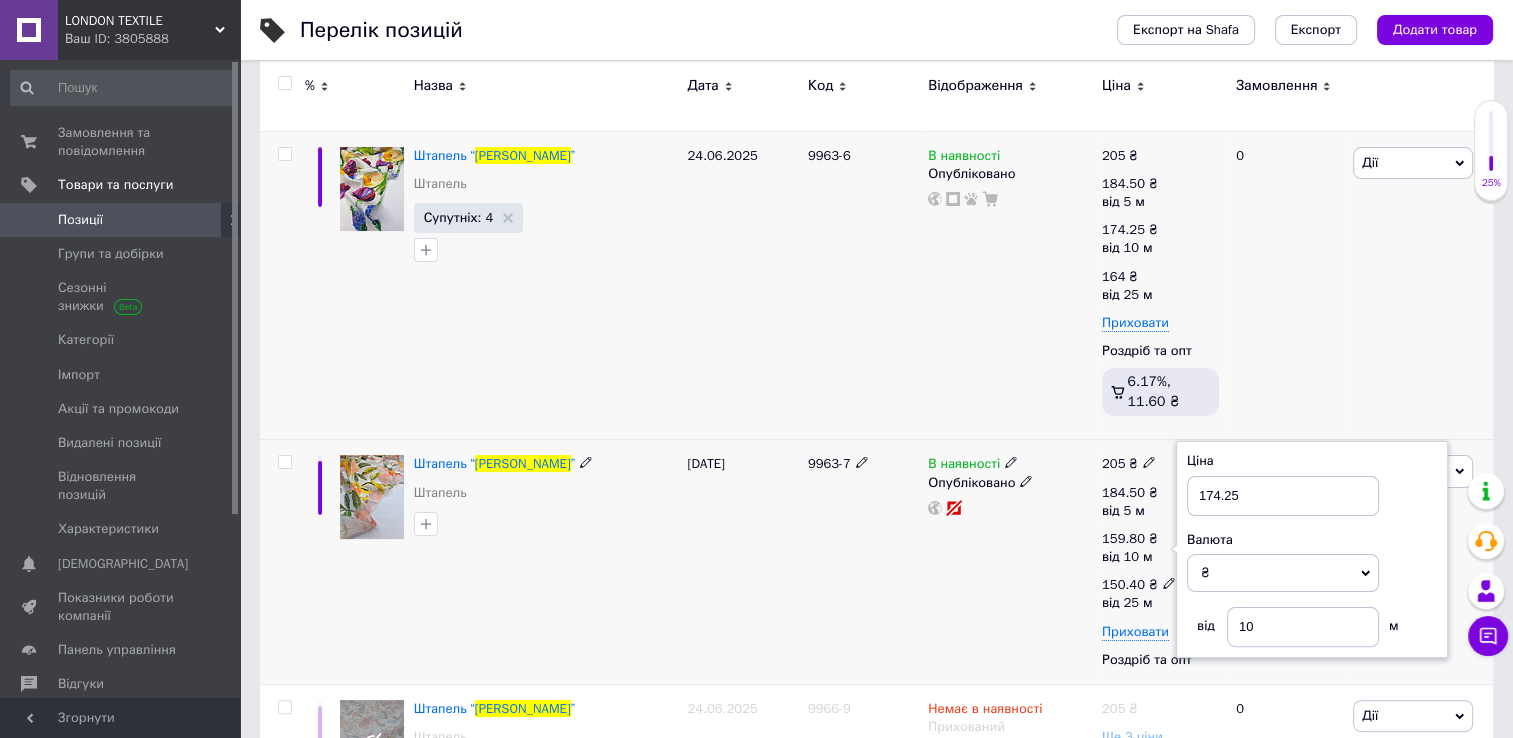 click on "150.40" at bounding box center (1123, 584) 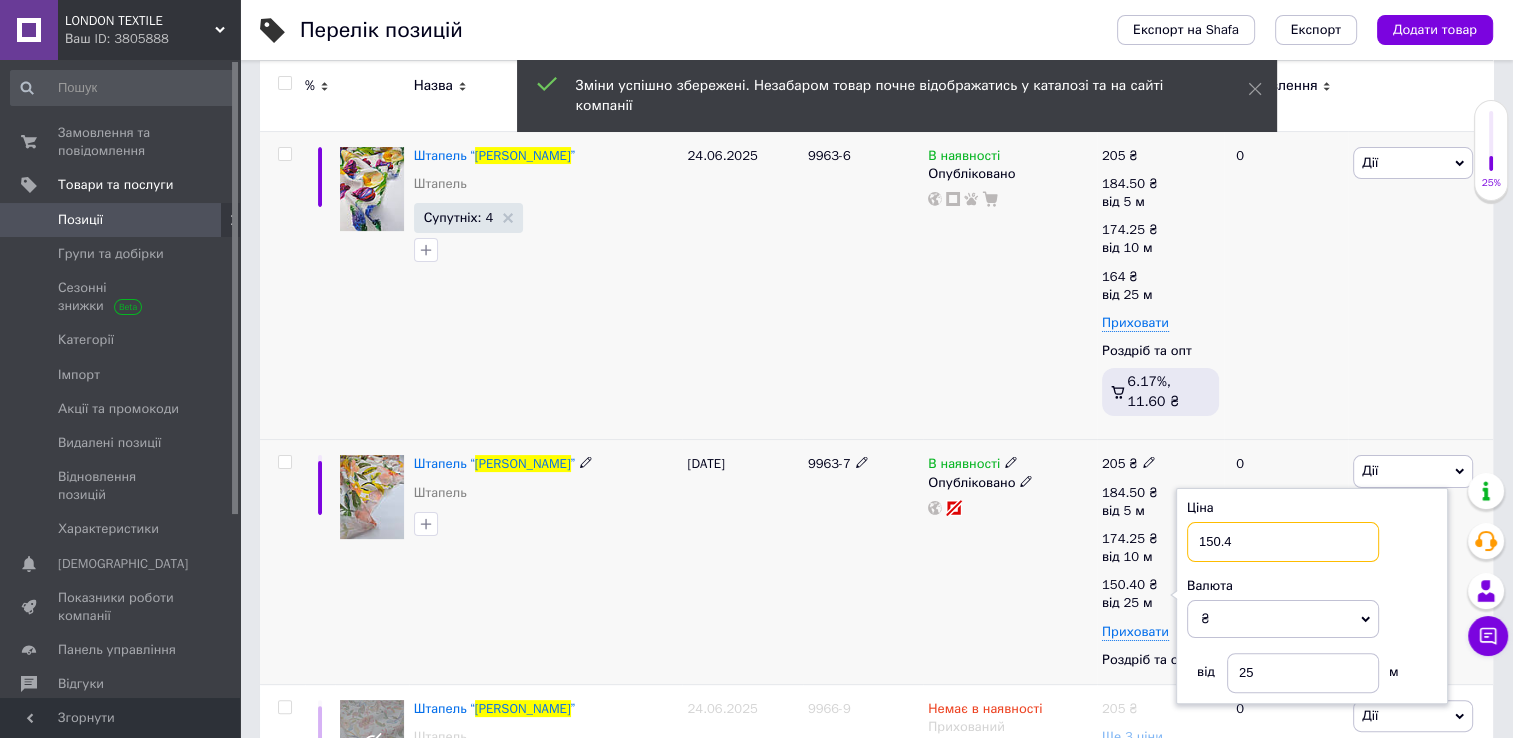 drag, startPoint x: 1247, startPoint y: 543, endPoint x: 1205, endPoint y: 540, distance: 42.107006 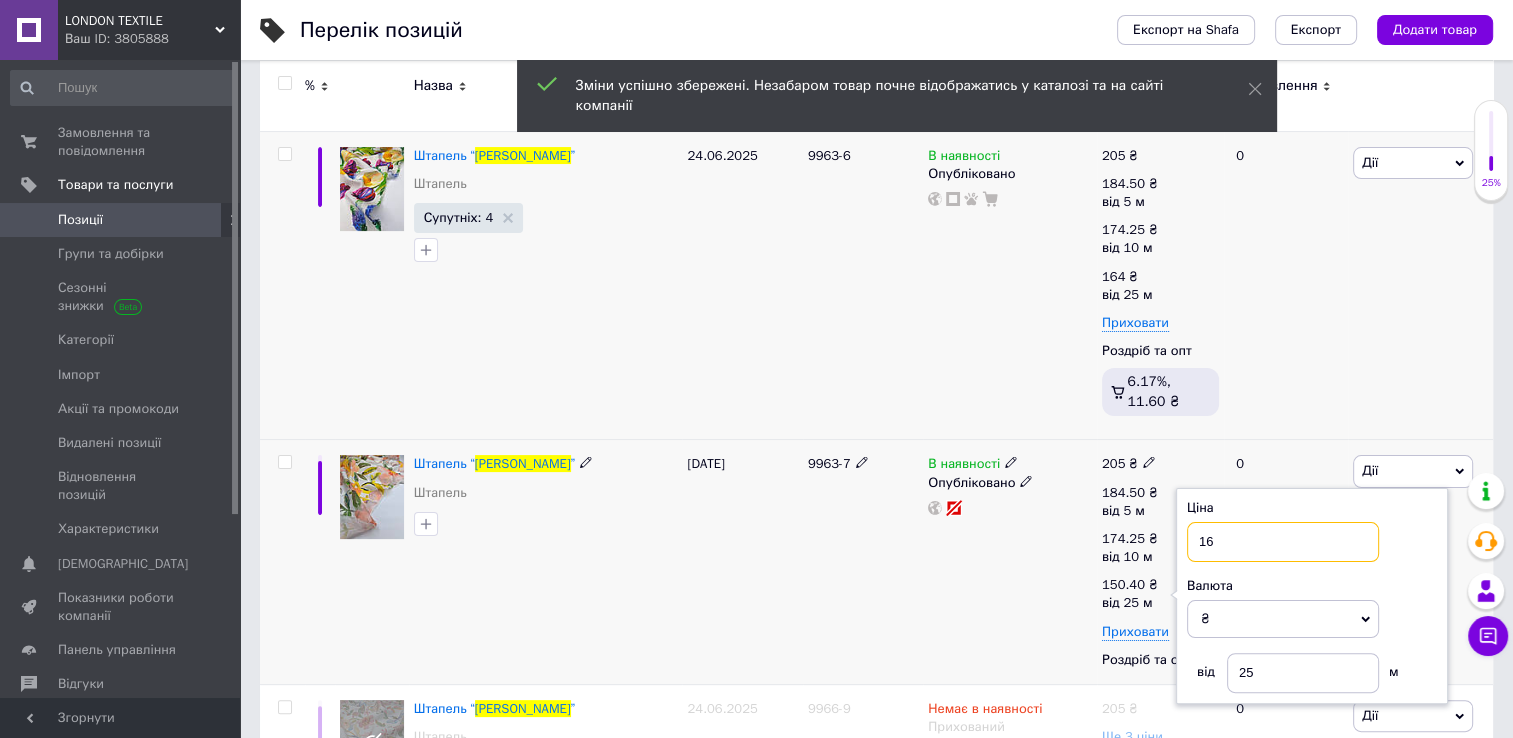 type on "164" 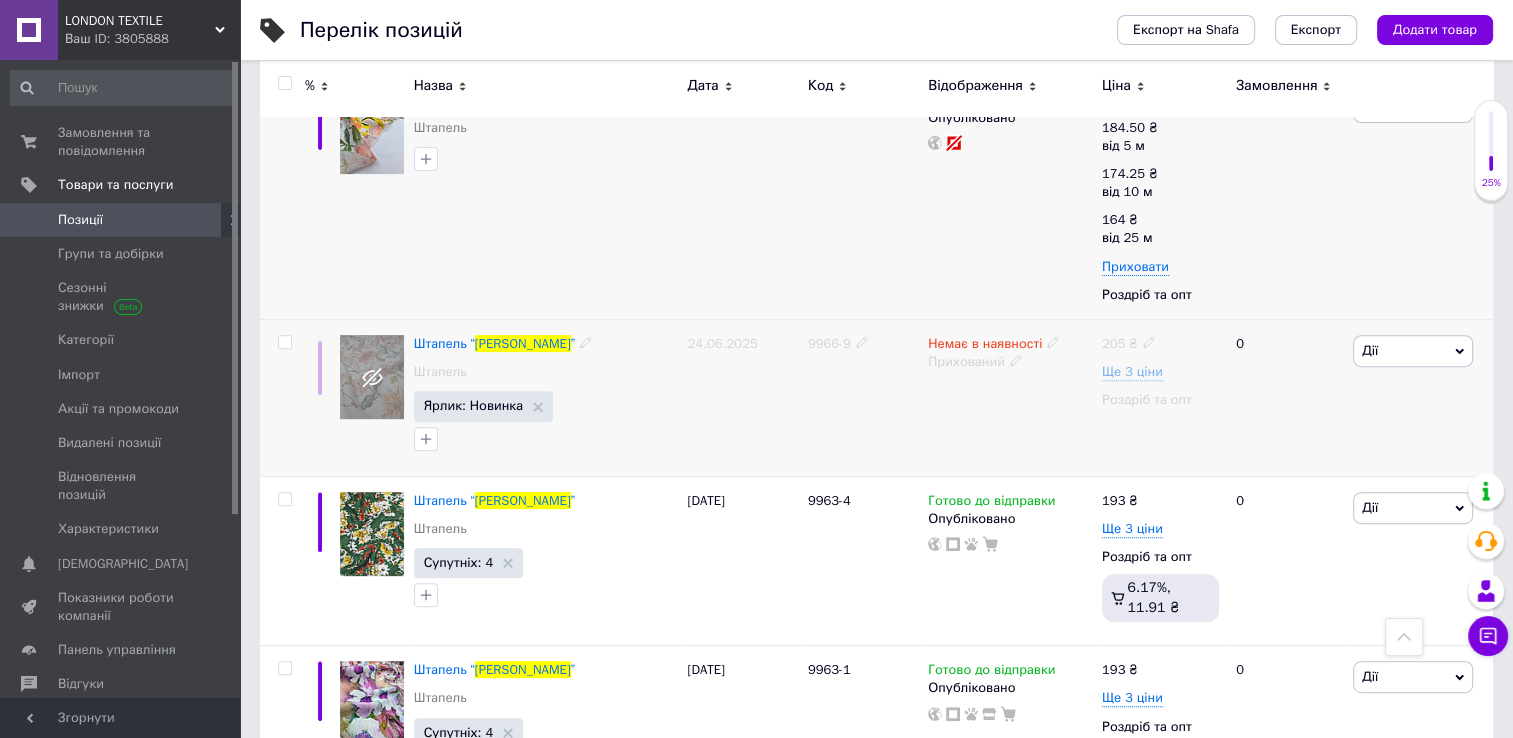 scroll, scrollTop: 700, scrollLeft: 0, axis: vertical 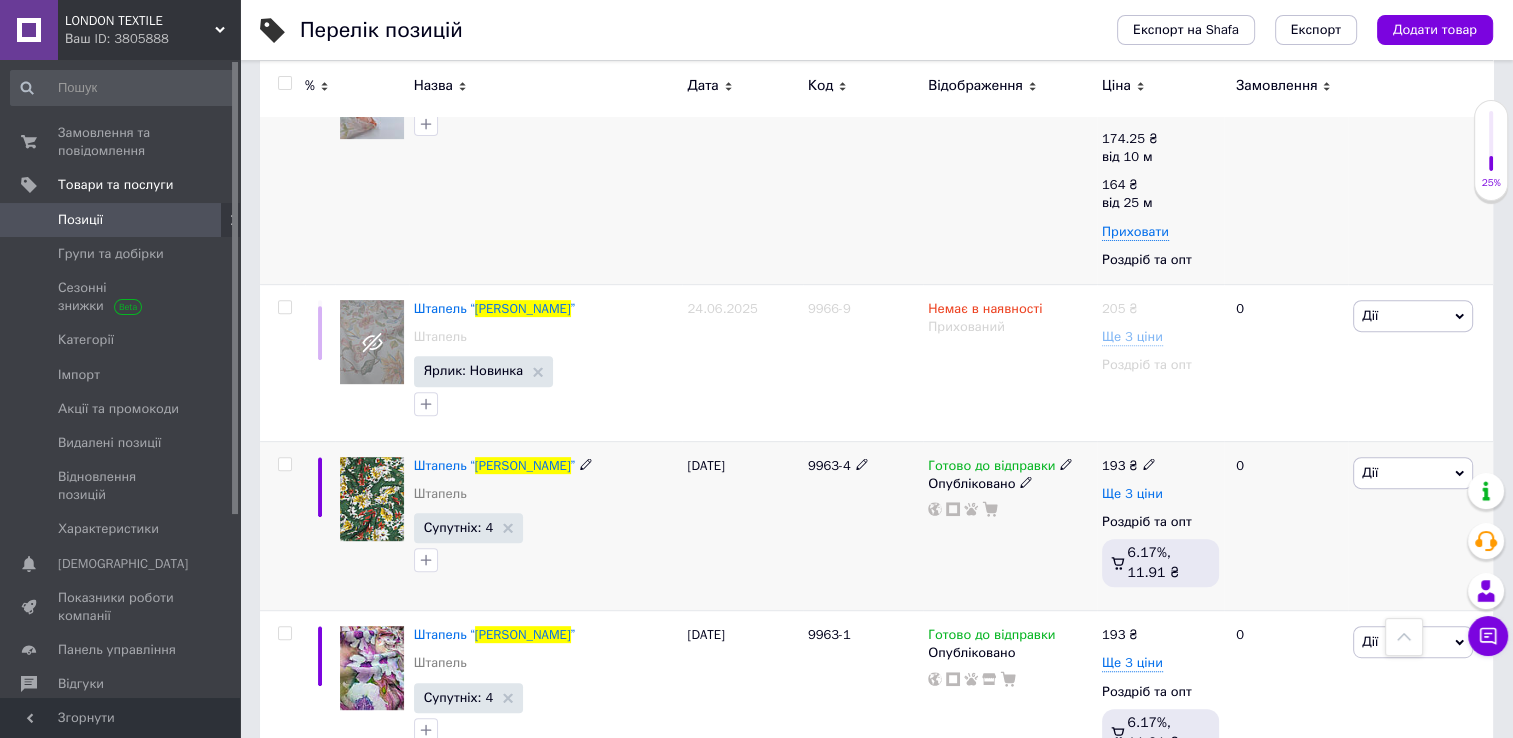 click on "Ще 3 ціни" at bounding box center (1132, 494) 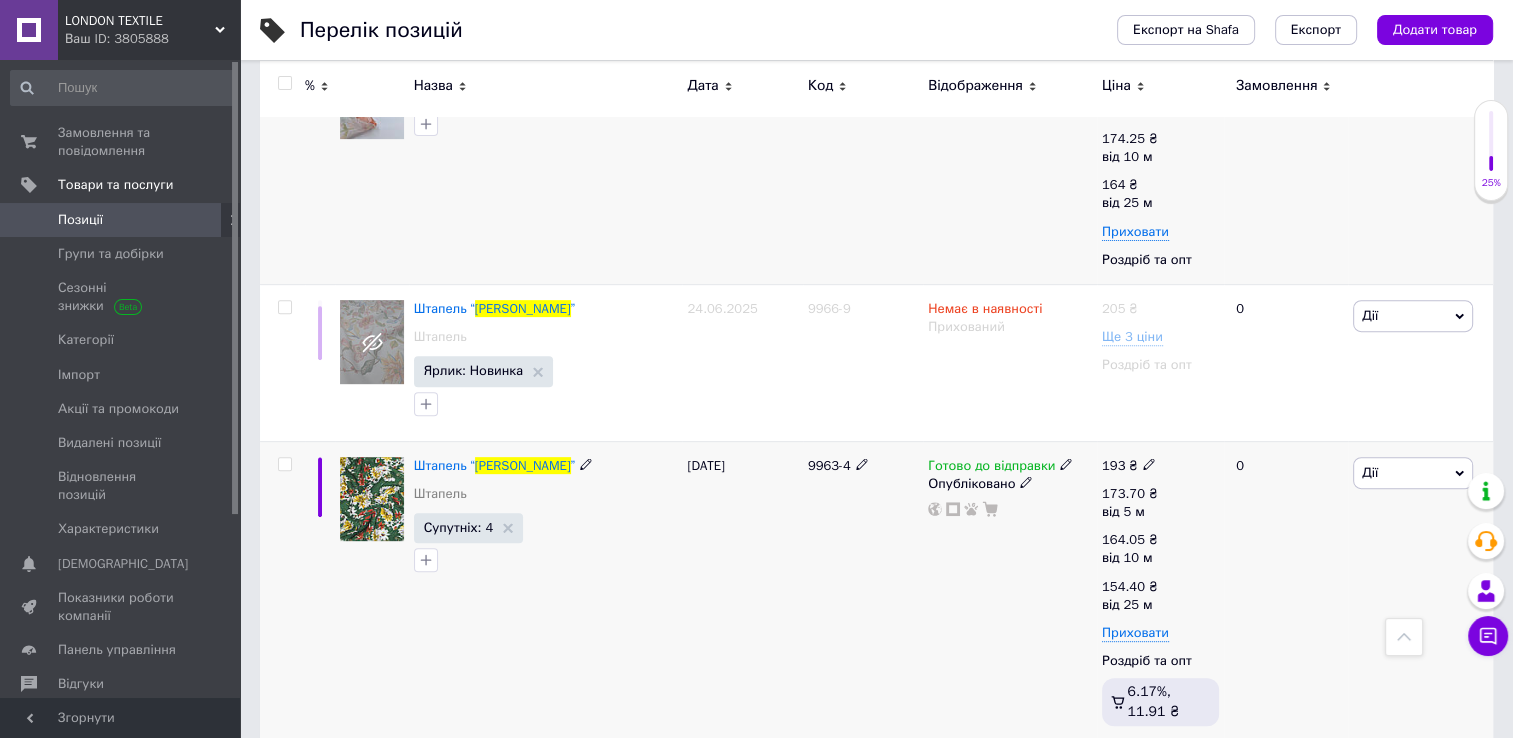 click 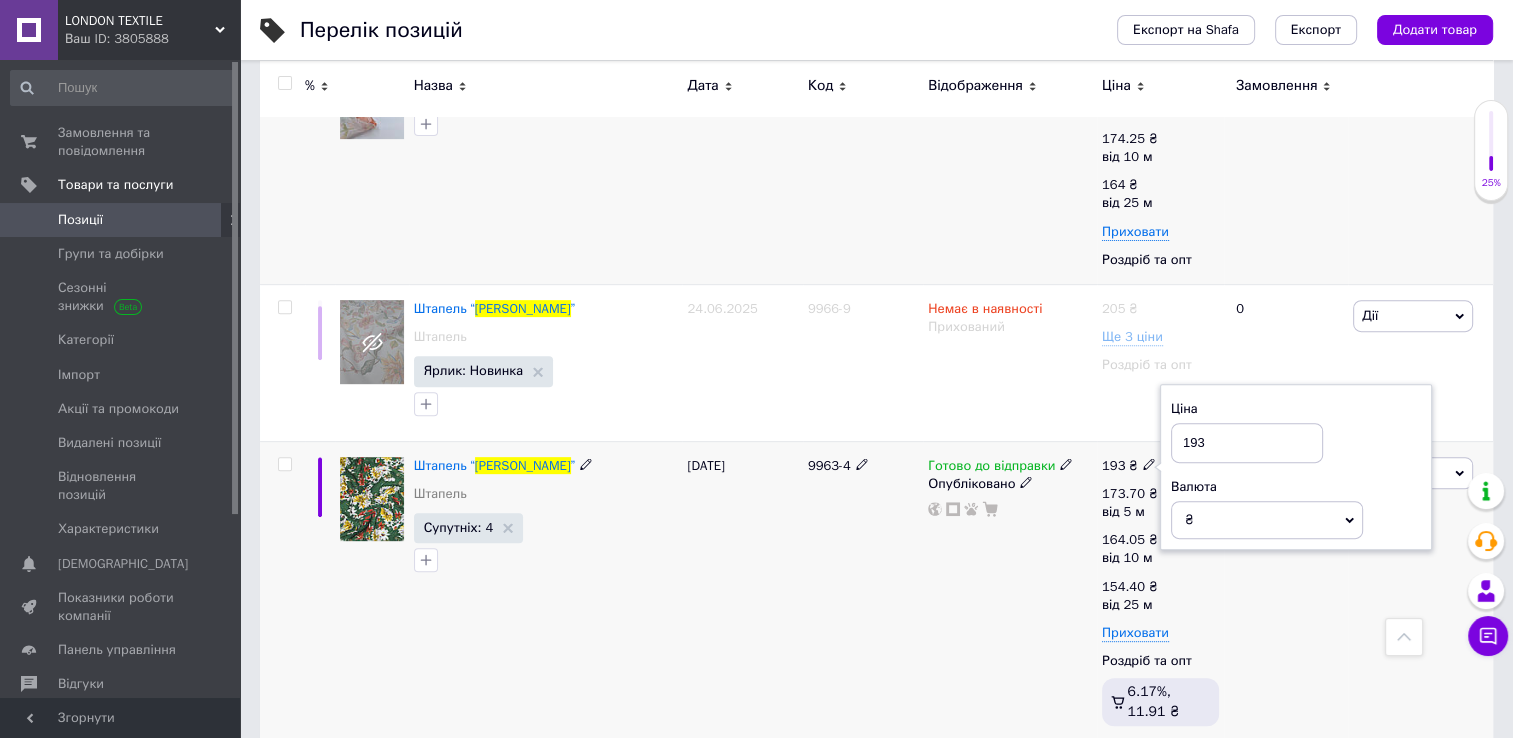 drag, startPoint x: 1207, startPoint y: 438, endPoint x: 1164, endPoint y: 422, distance: 45.88028 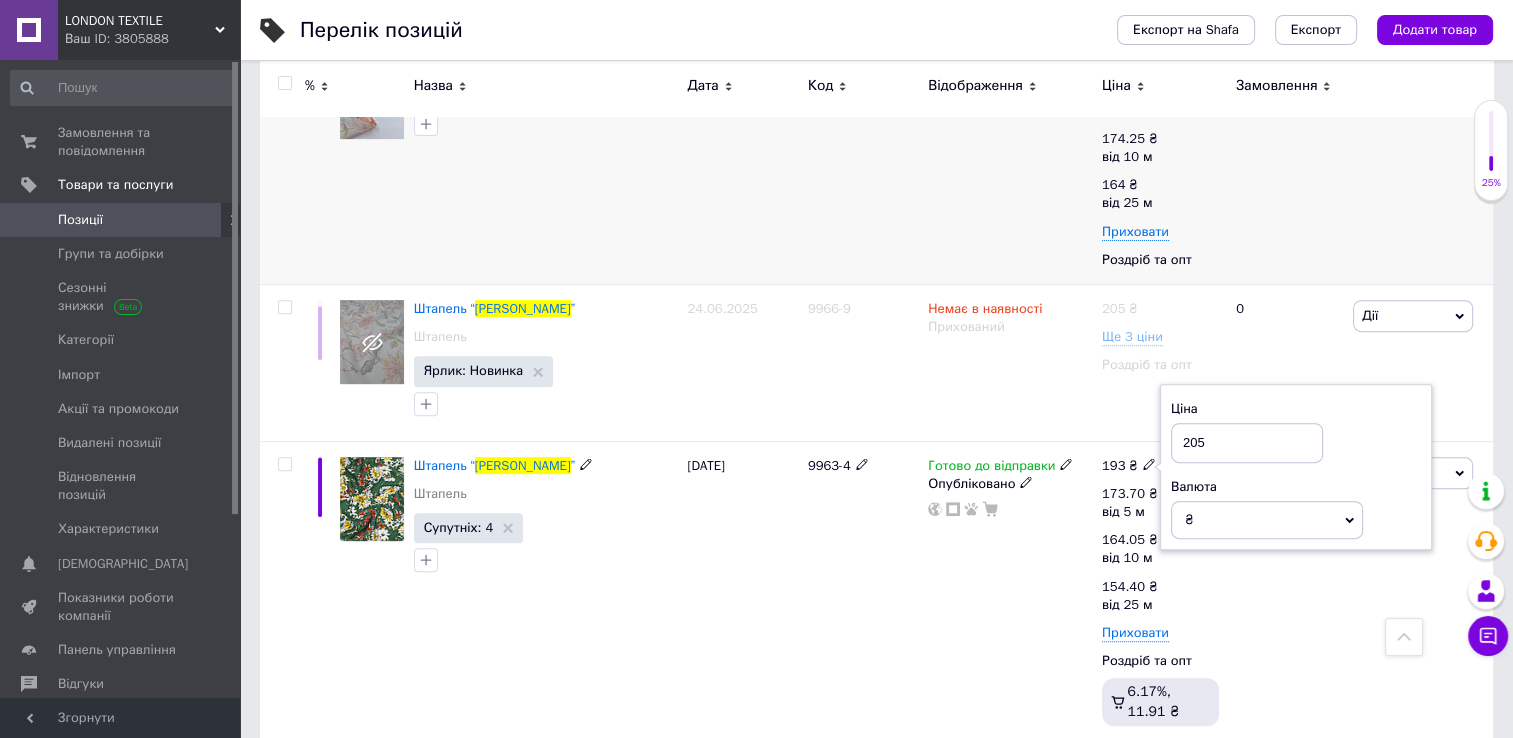 type on "205" 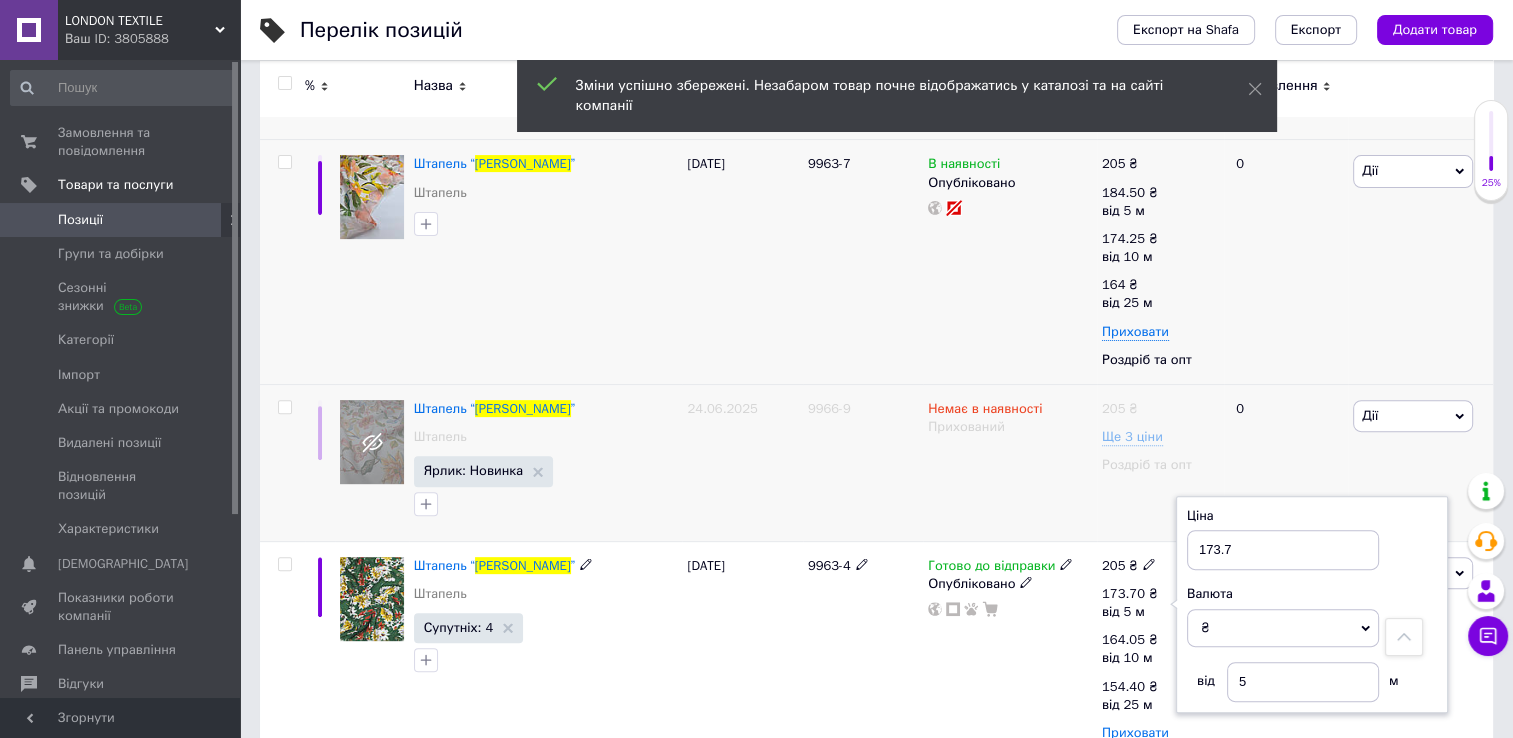 scroll, scrollTop: 600, scrollLeft: 0, axis: vertical 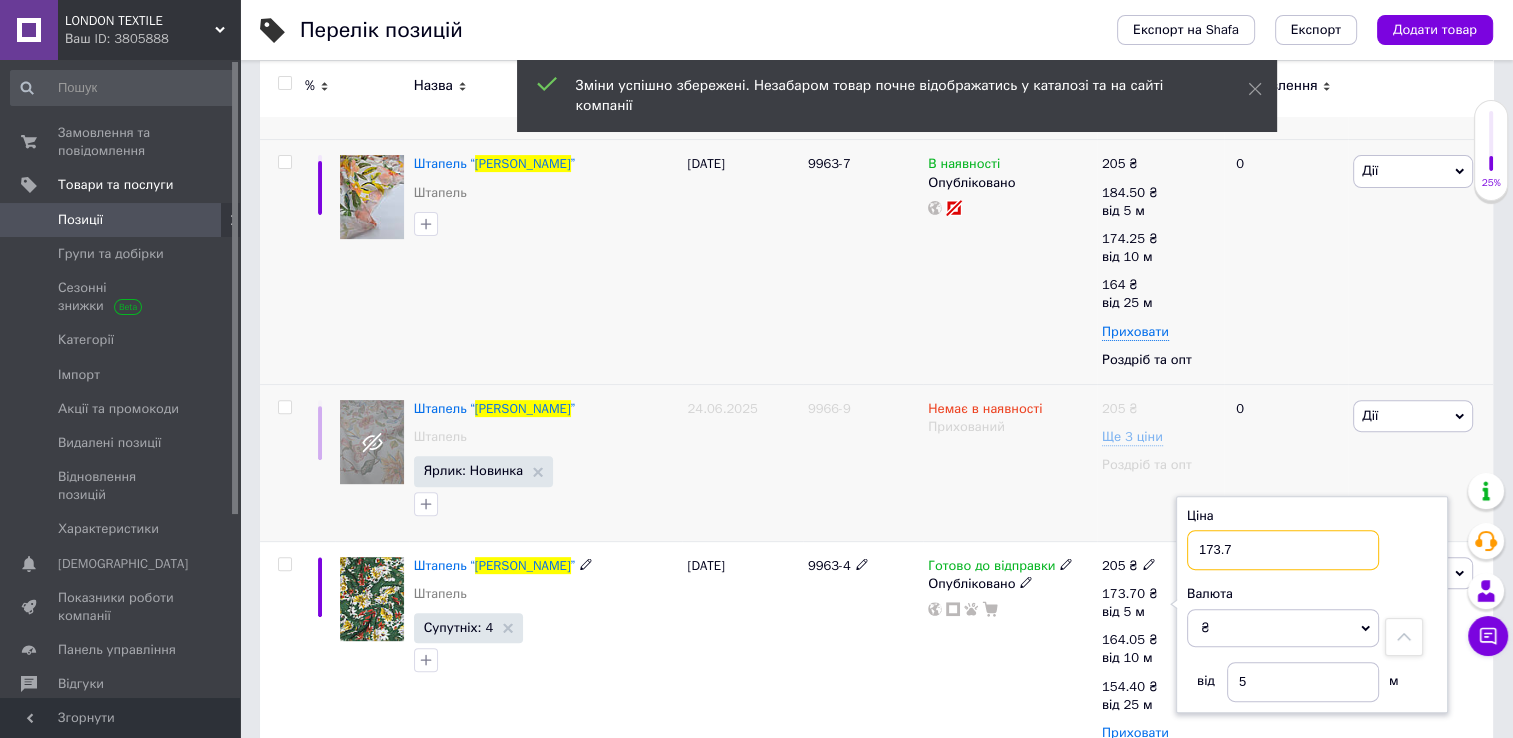 drag, startPoint x: 1235, startPoint y: 555, endPoint x: 1114, endPoint y: 526, distance: 124.42668 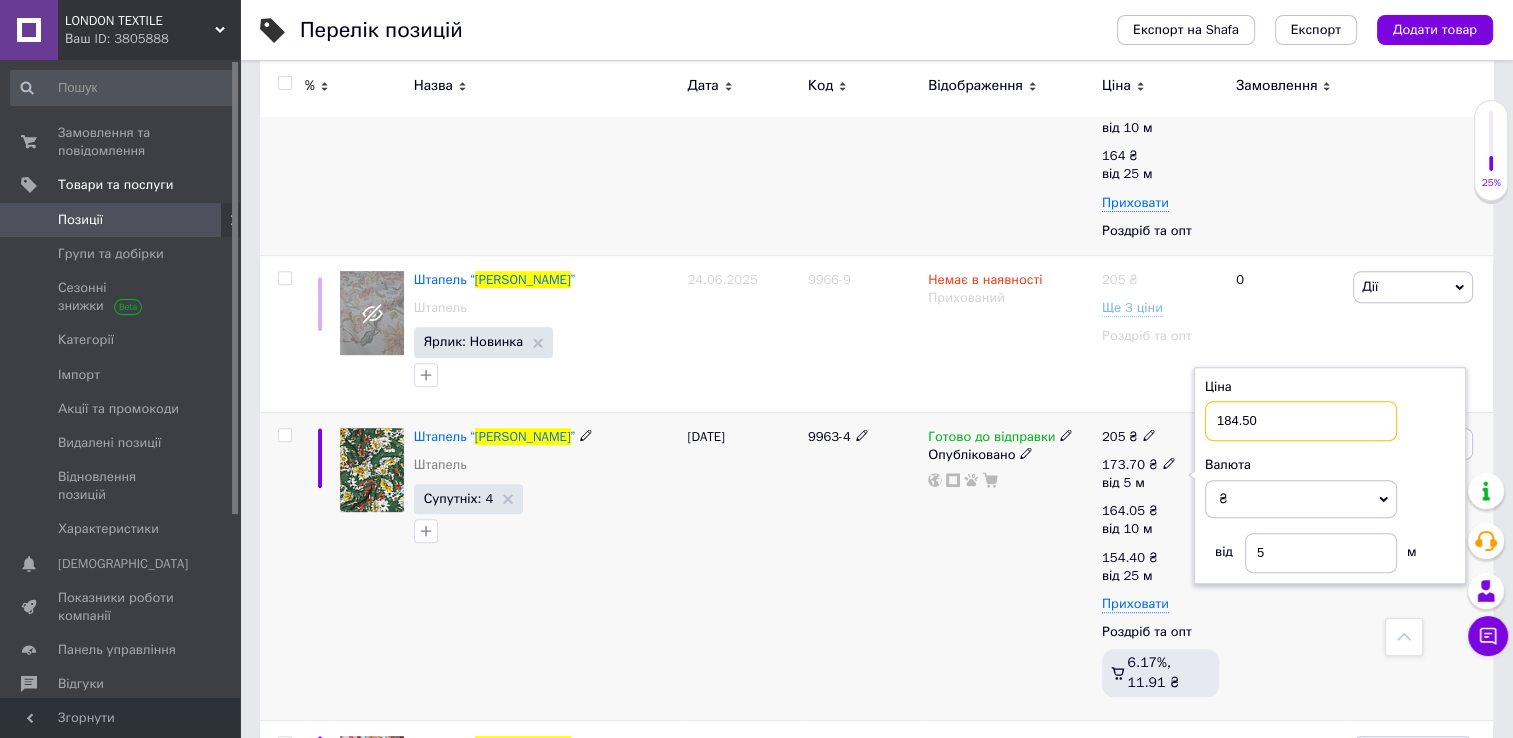 scroll, scrollTop: 700, scrollLeft: 0, axis: vertical 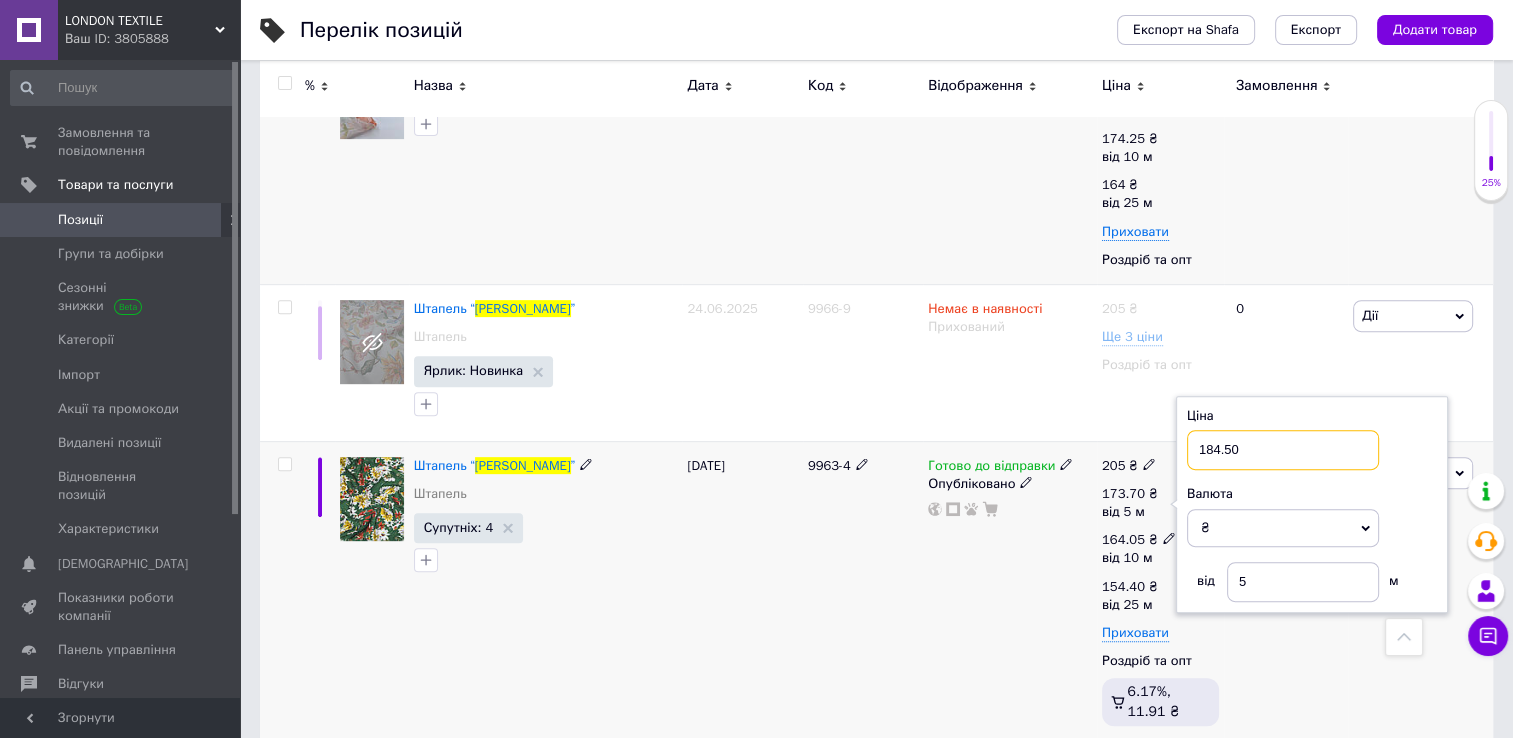 type on "184.50" 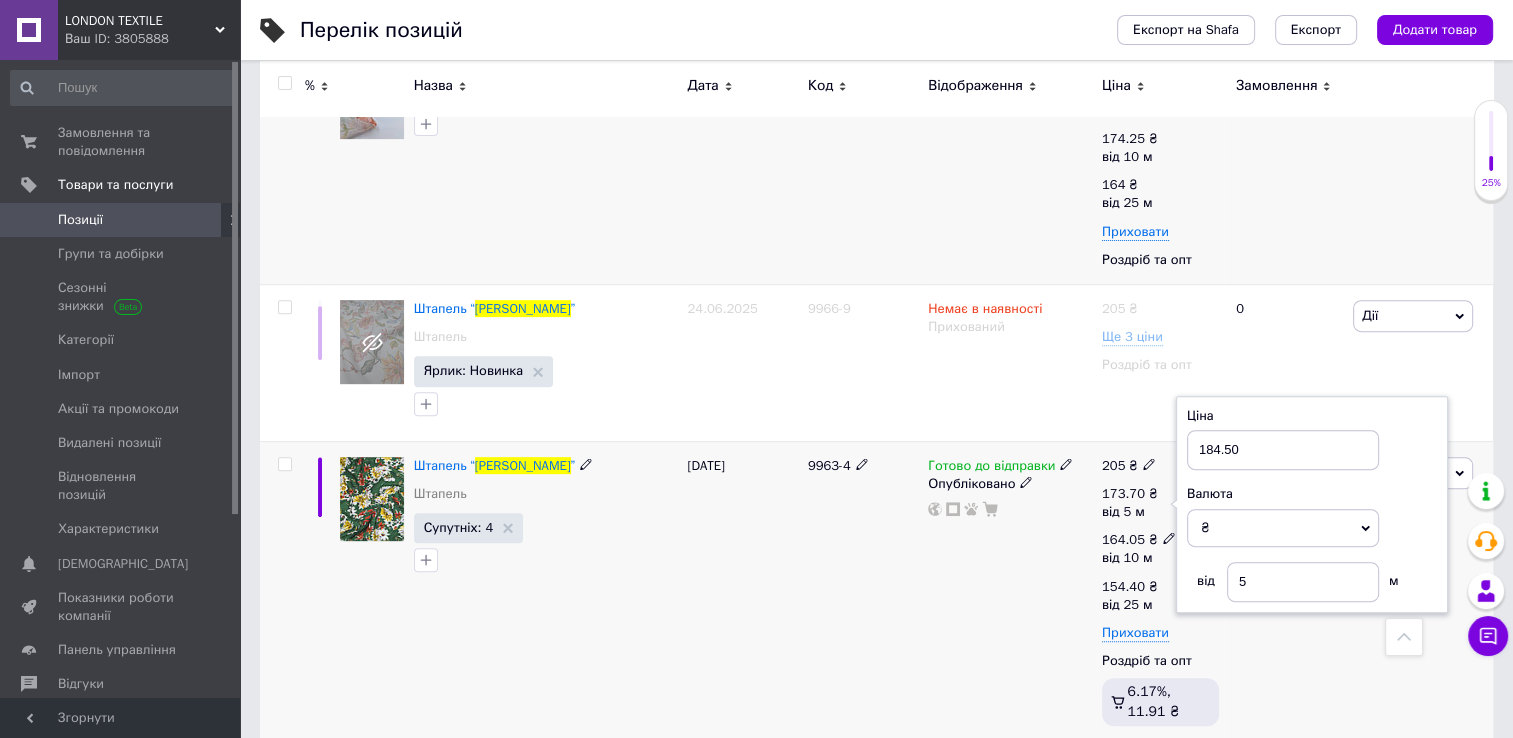 click on "164.05" at bounding box center (1123, 539) 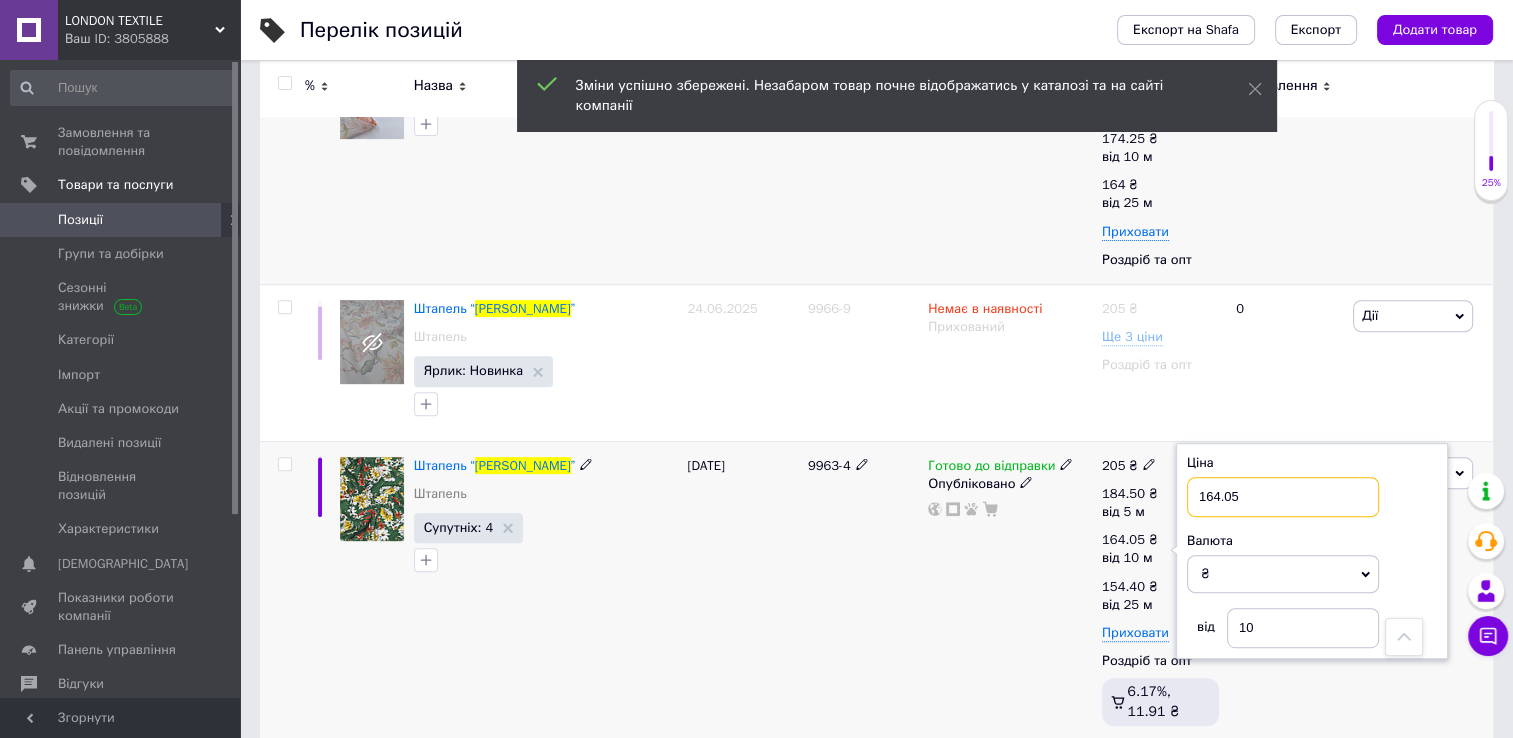 drag, startPoint x: 1244, startPoint y: 486, endPoint x: 1204, endPoint y: 490, distance: 40.1995 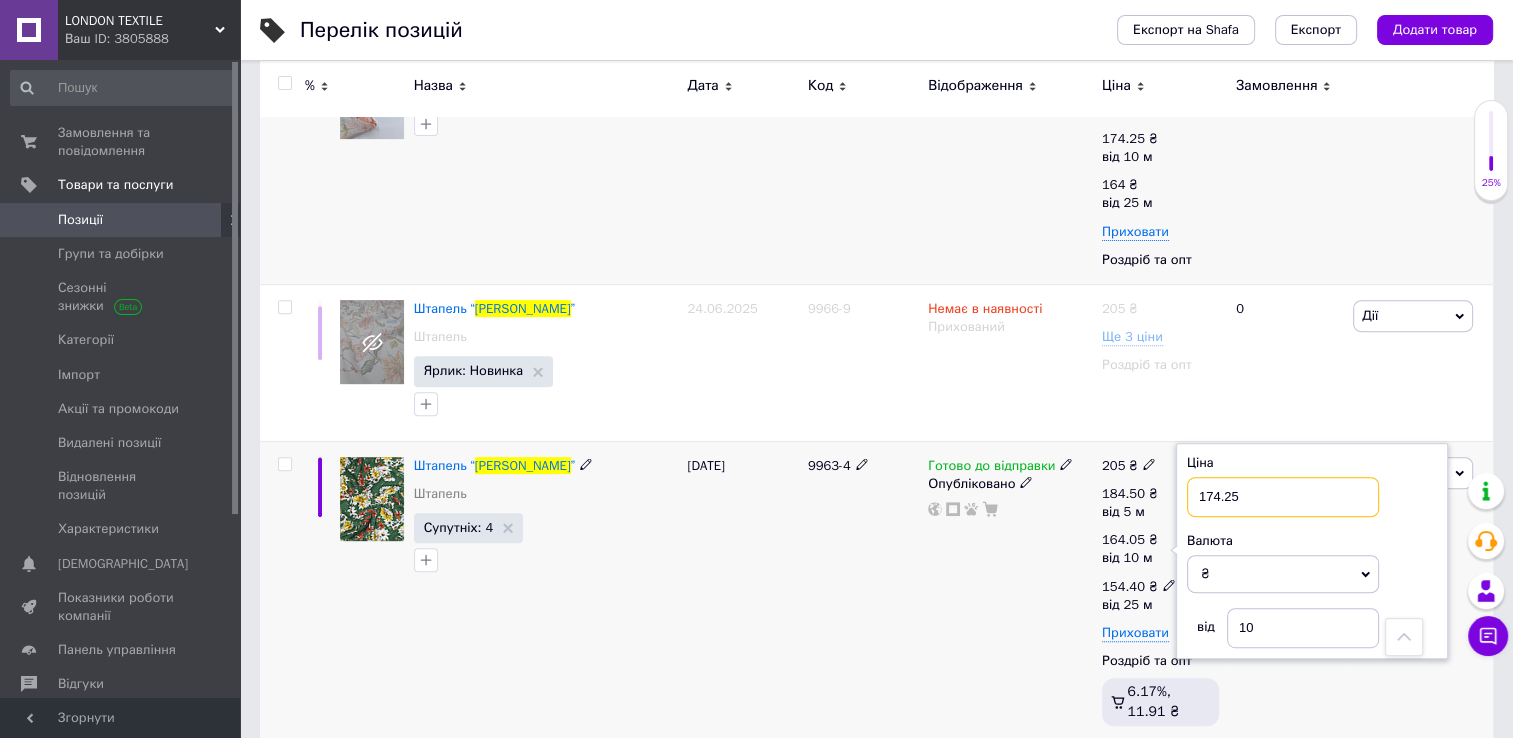 type on "174.25" 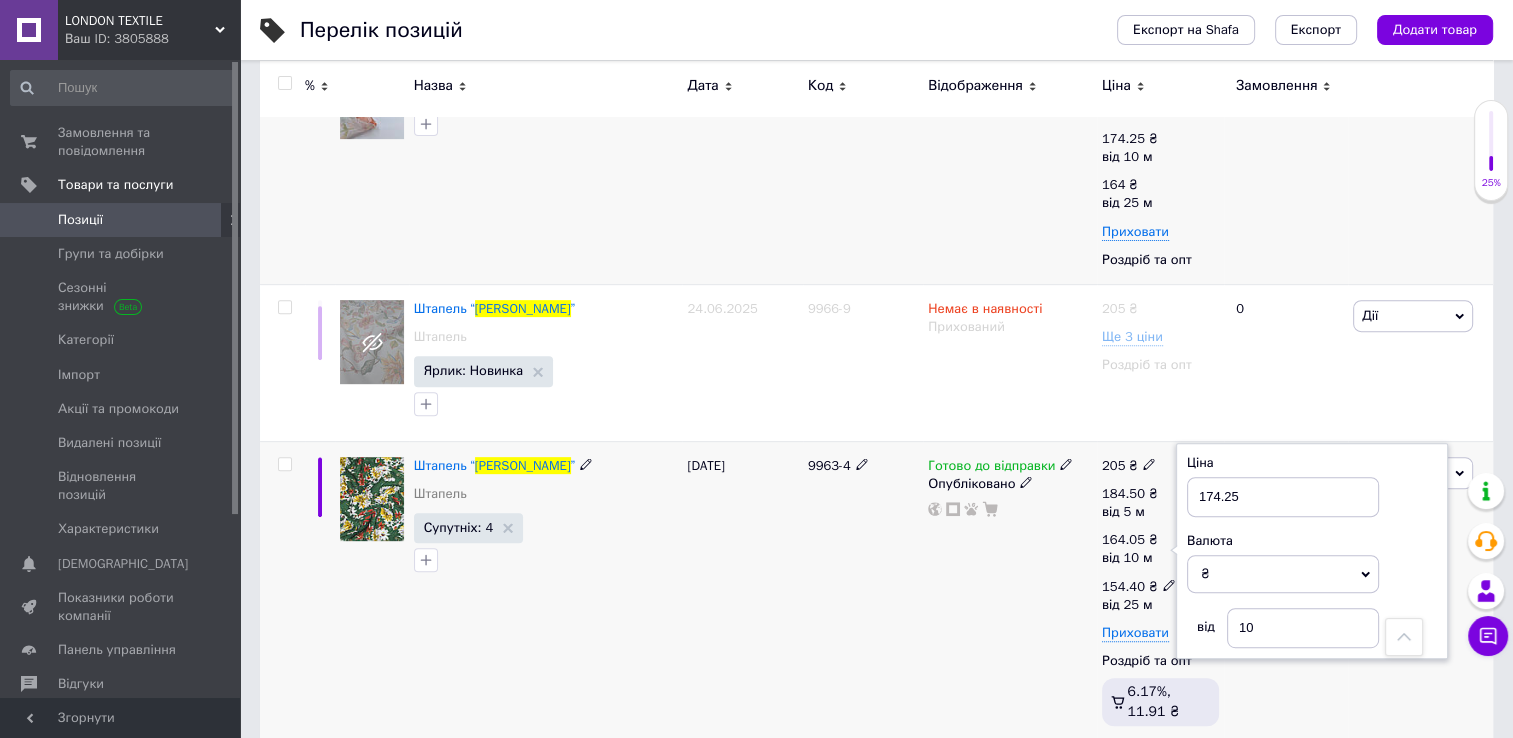 click on "154.40" at bounding box center (1123, 586) 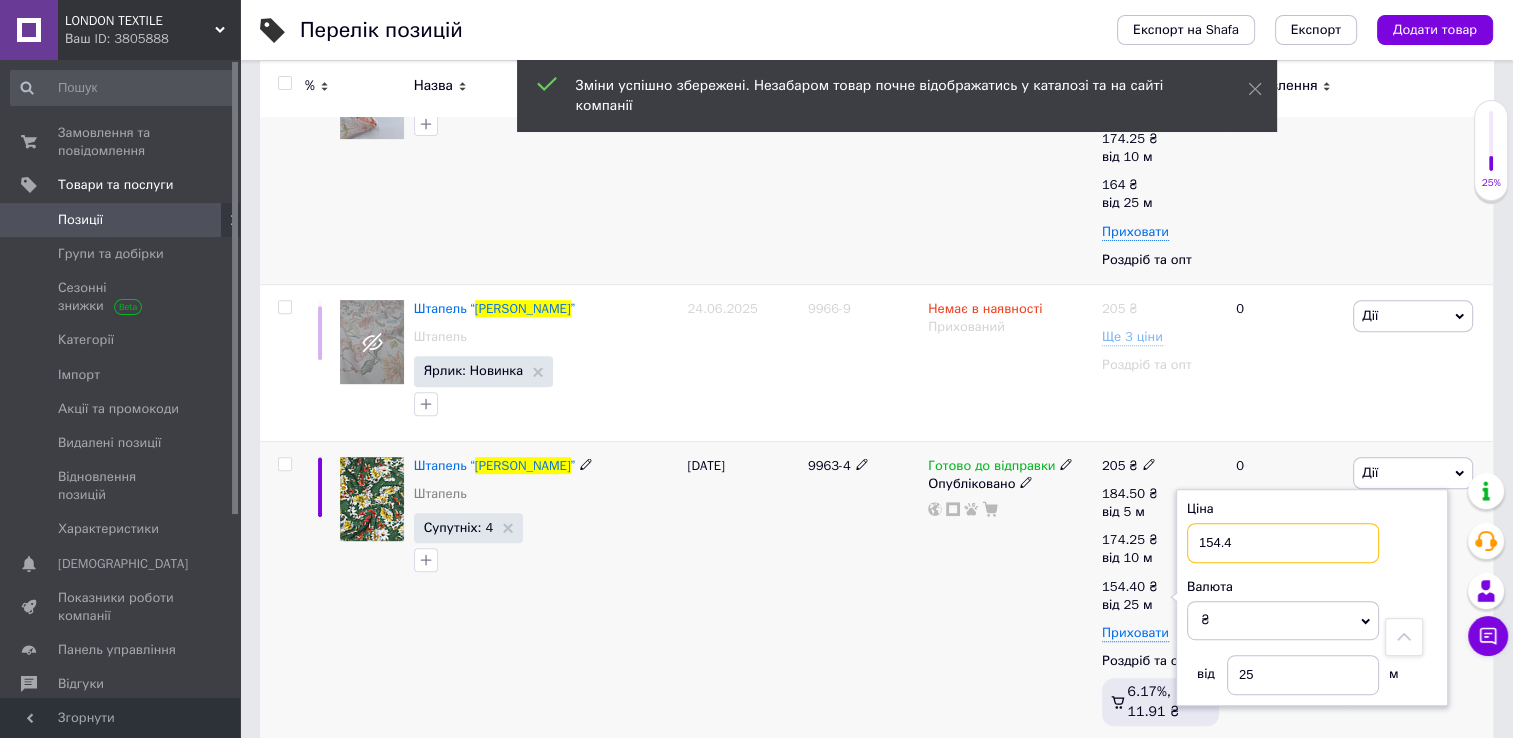 drag, startPoint x: 1220, startPoint y: 551, endPoint x: 1205, endPoint y: 550, distance: 15.033297 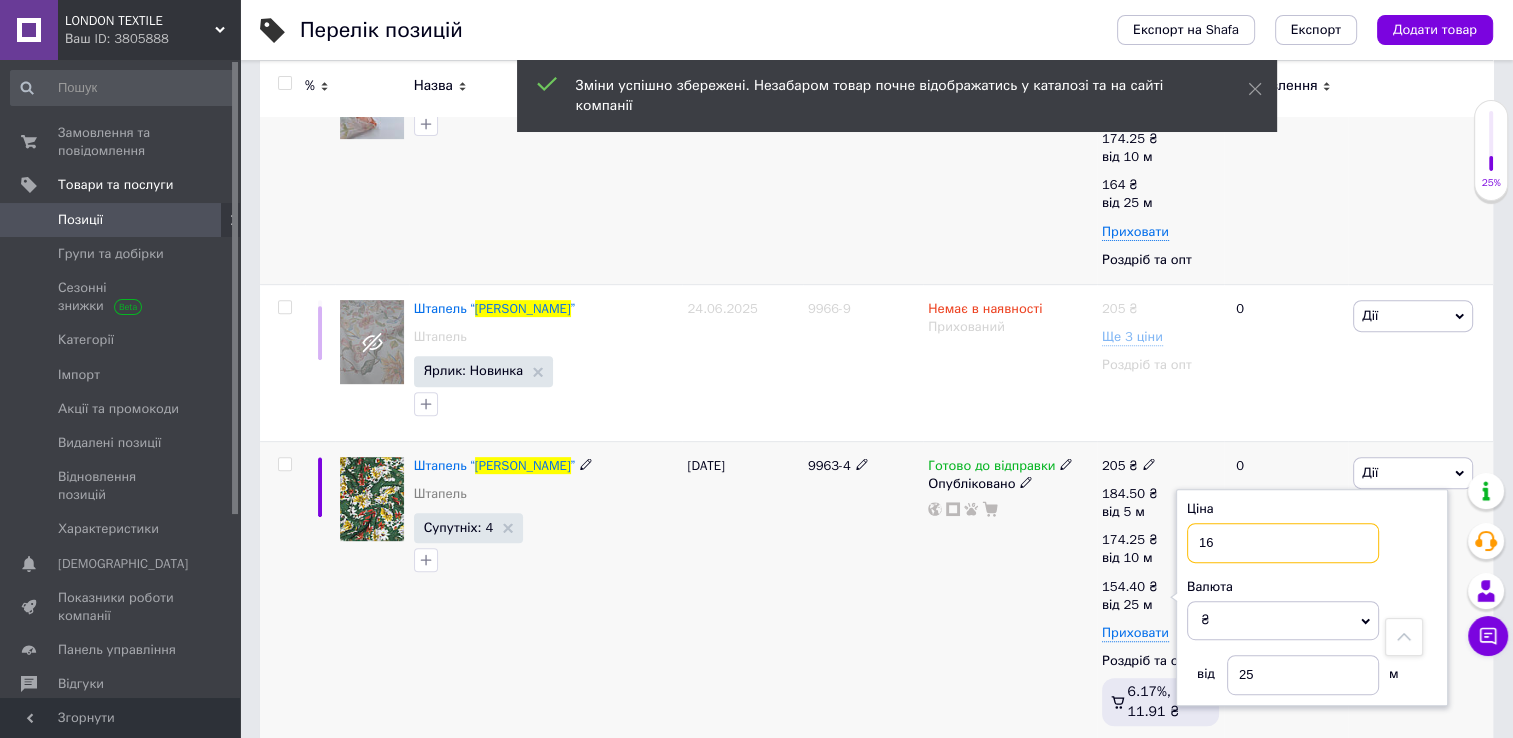 type on "164" 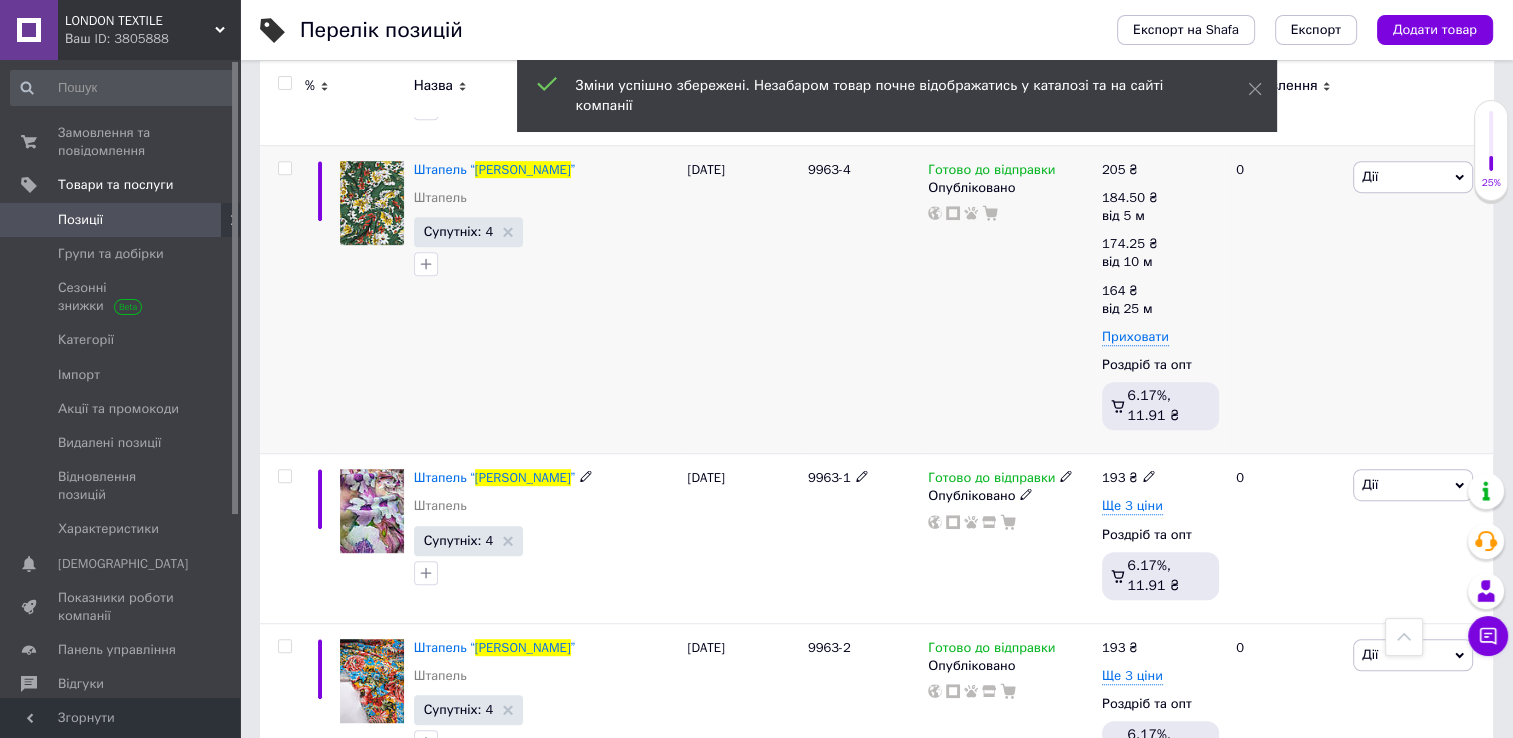 scroll, scrollTop: 1000, scrollLeft: 0, axis: vertical 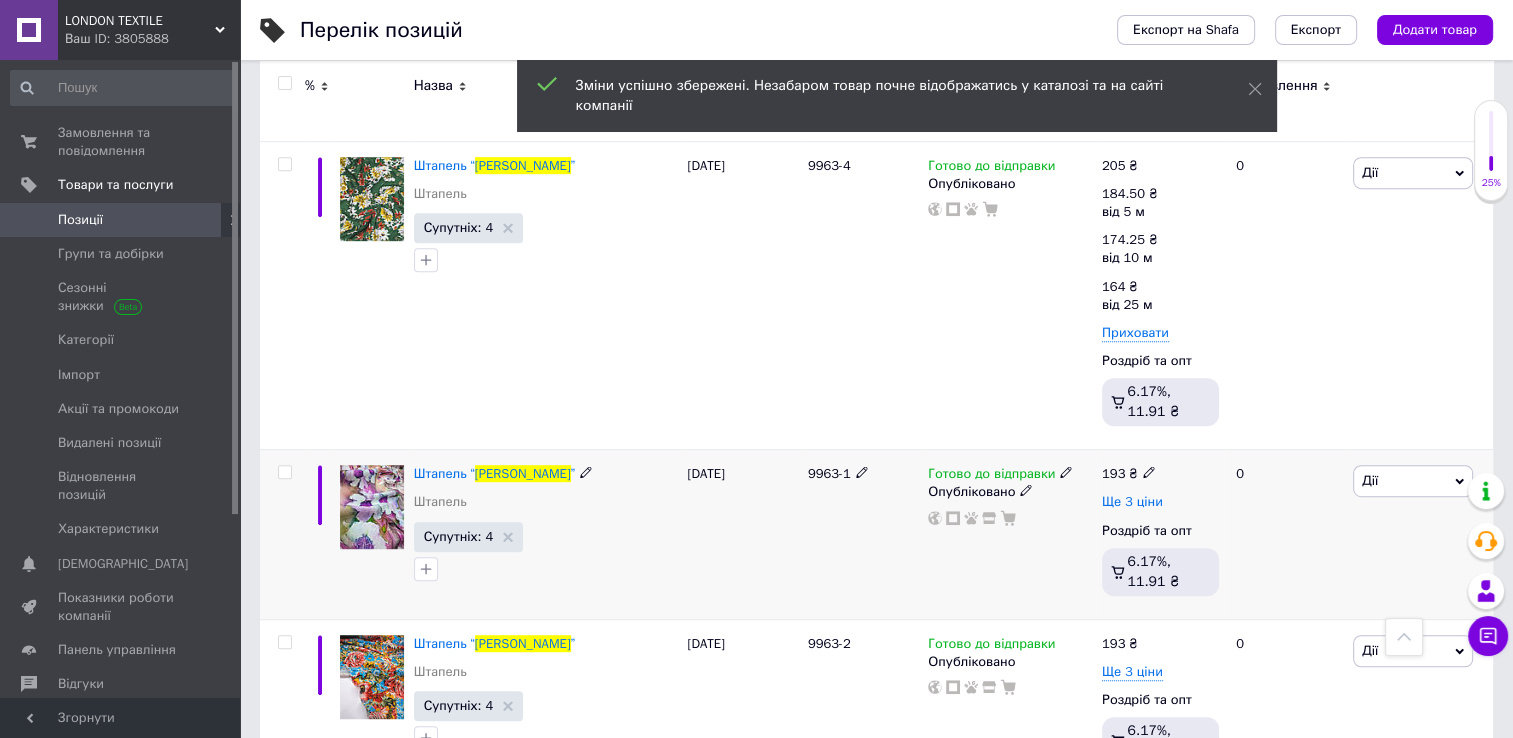 click on "Ще 3 ціни" at bounding box center (1132, 502) 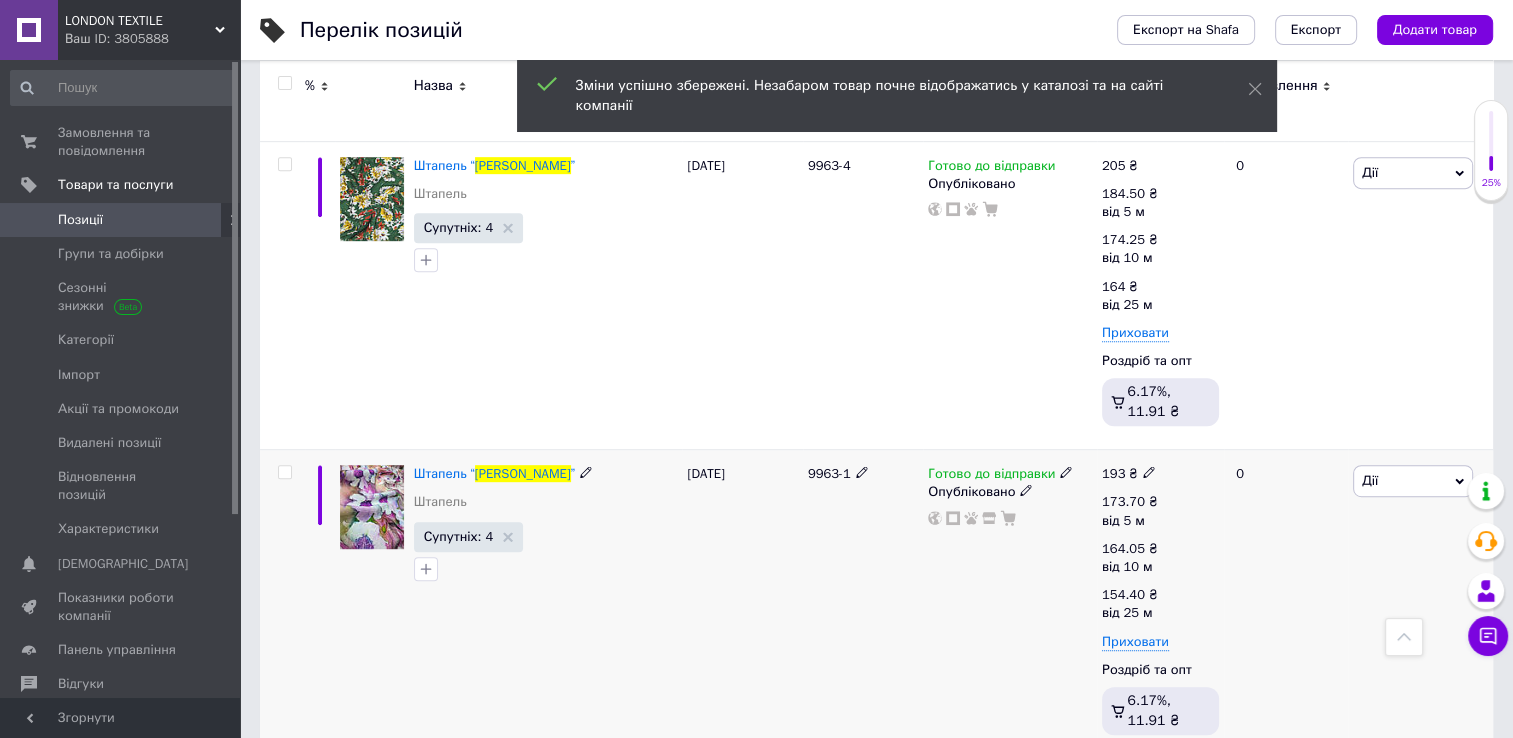 click on "193   ₴" at bounding box center [1160, 474] 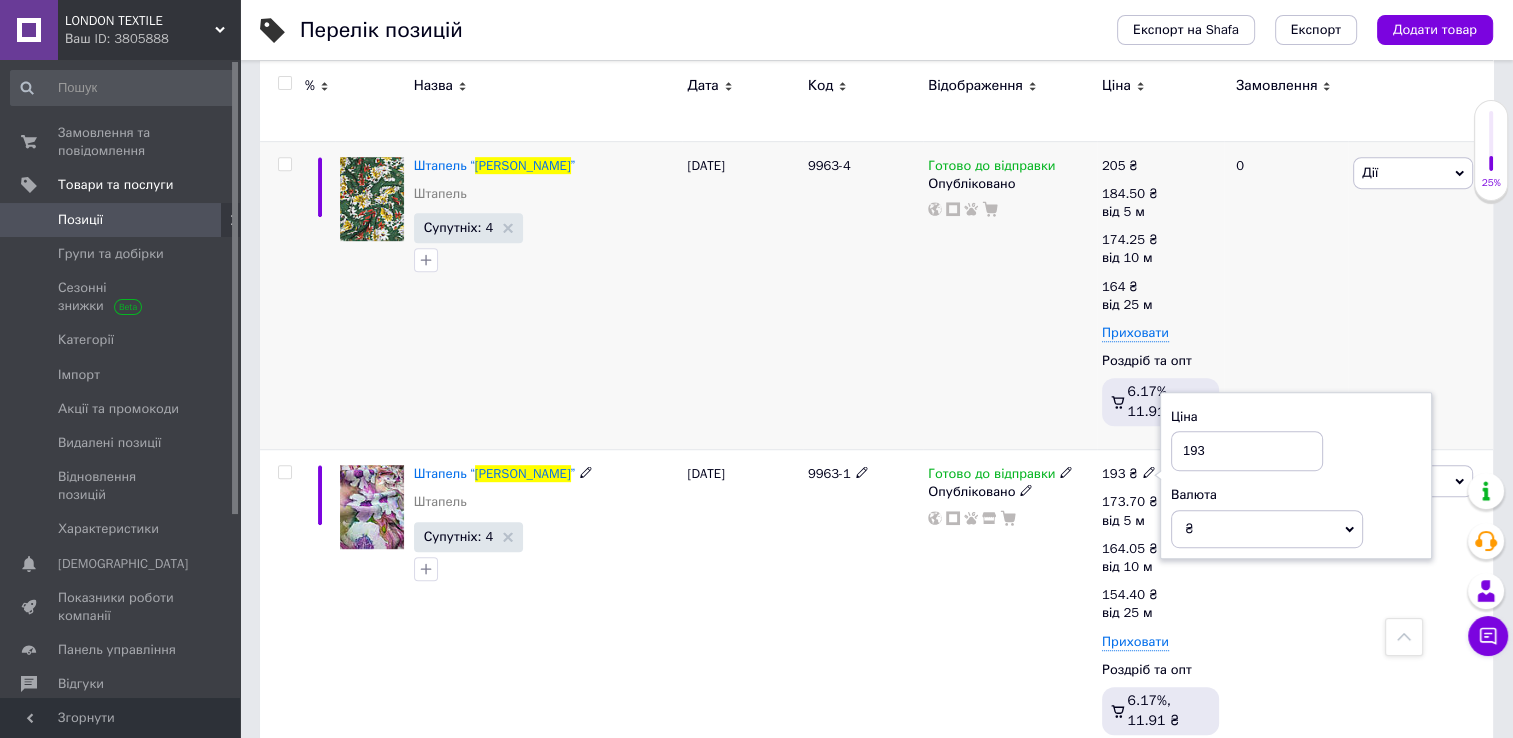 drag, startPoint x: 1216, startPoint y: 446, endPoint x: 1032, endPoint y: 353, distance: 206.1674 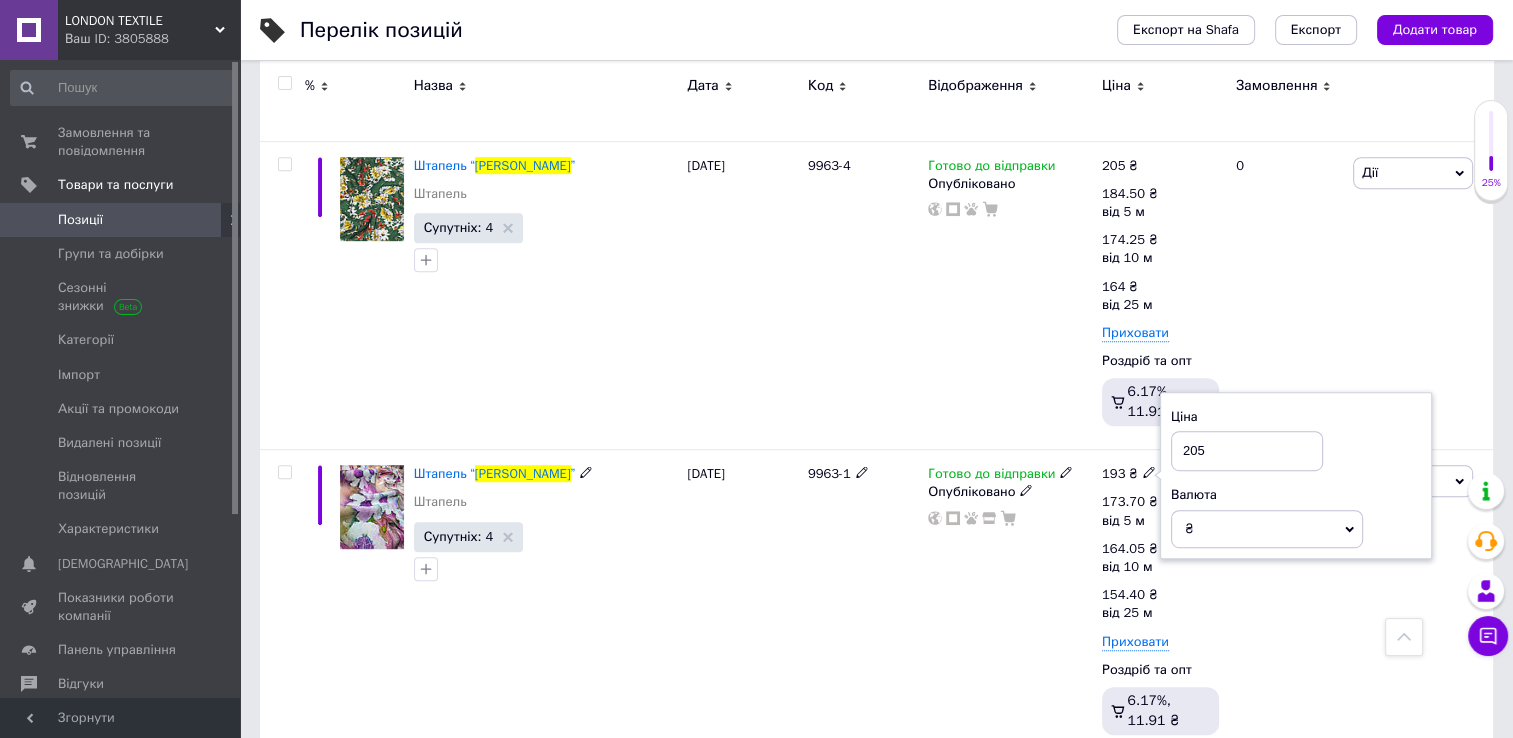 type on "205" 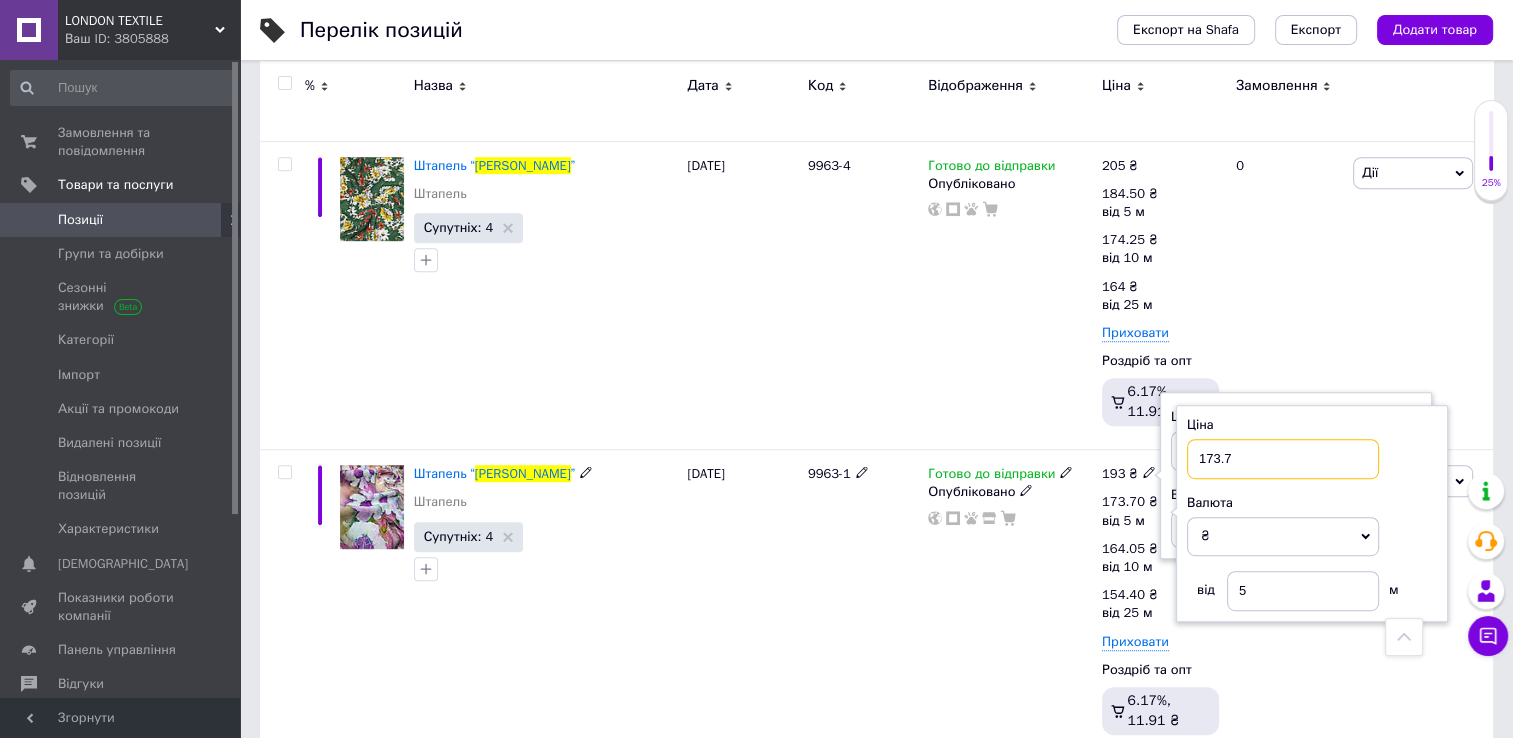 drag, startPoint x: 1256, startPoint y: 454, endPoint x: 1101, endPoint y: 426, distance: 157.50873 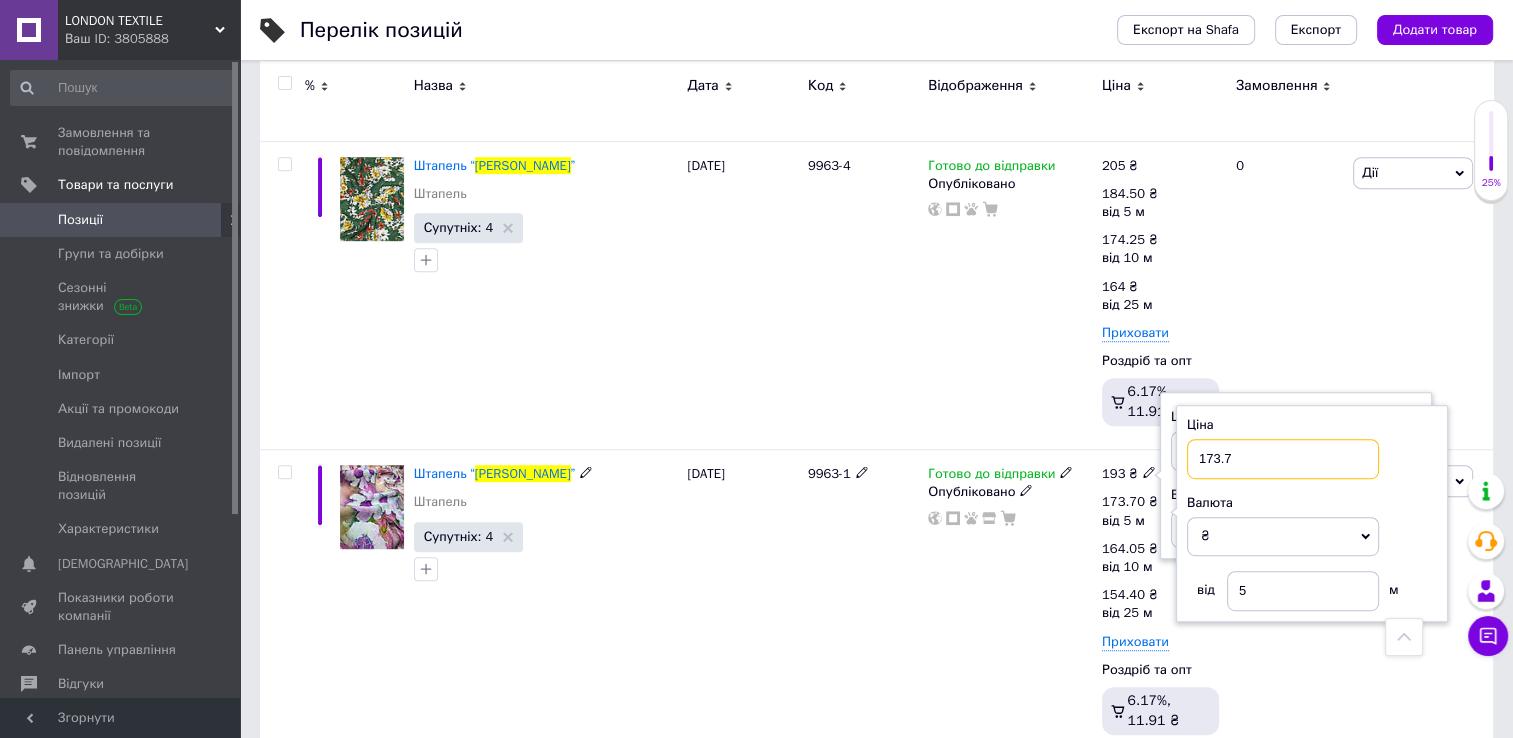 click on "% Назва Дата Код Відображення Ціна Замовлення Штапель “ BELMONDO ” Штапель Супутніх: 4 [DATE] 9963-6 В наявності Опубліковано 205   ₴ 184.50   ₴ від 5 м 174.25   ₴ від 10 м 164   ₴ від 25 м Приховати Роздріб та опт 6.17%, 11.60 ₴ 0 Дії Редагувати Підняти на початок групи Копіювати Знижка Подарунок Супутні Приховати Ярлик Додати на вітрину Додати в кампанію Каталог ProSale Видалити Штапель “ BELMONDO ” Штапель [DATE] 9963-7 В наявності Опубліковано 205   ₴ 184.50   ₴ від 5 м 174.25   ₴ від 10 м 164   ₴ від 25 м Приховати Роздріб та опт 0 Дії Редагувати Підняти на початок групи Копіювати Знижка Подарунок Супутні" at bounding box center [876, 321] 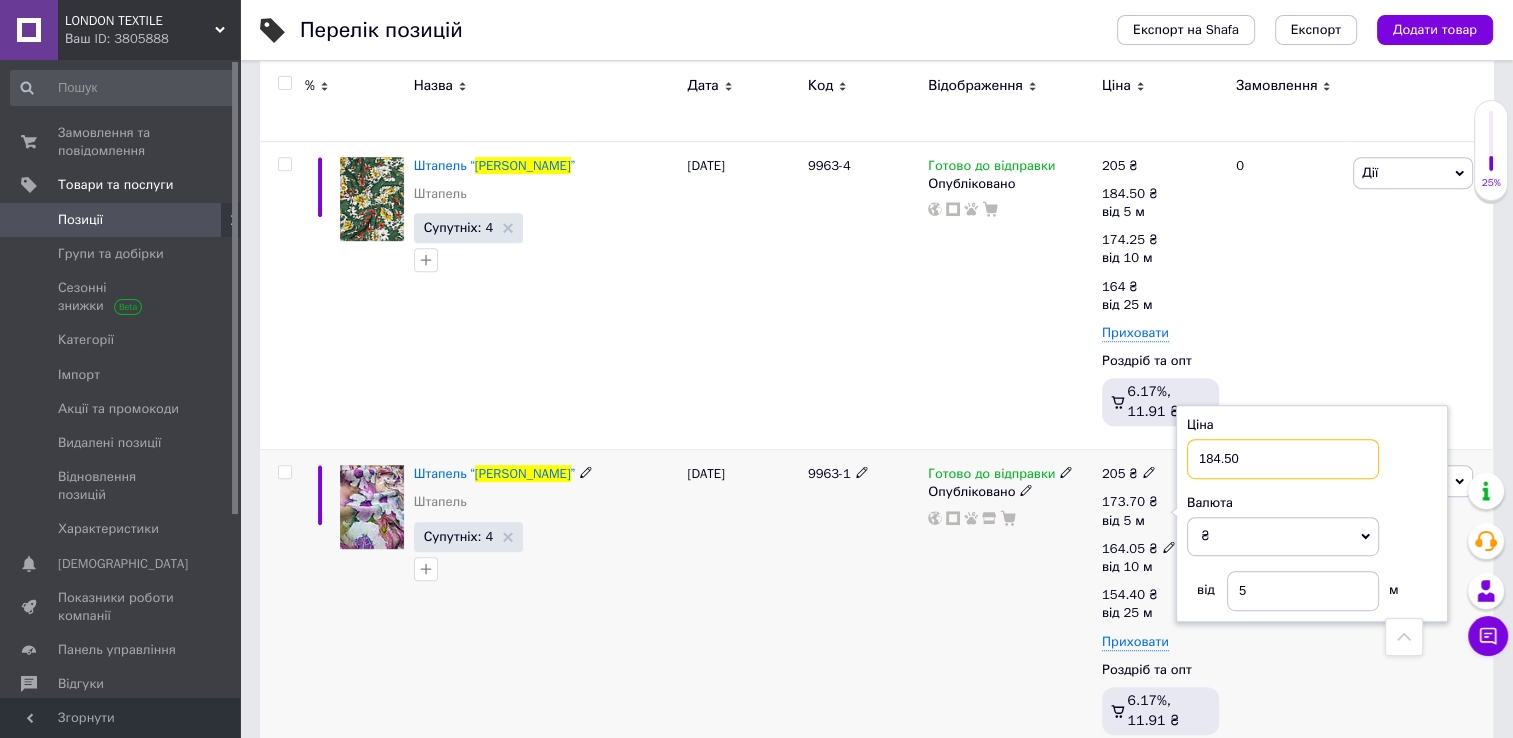 type on "184.50" 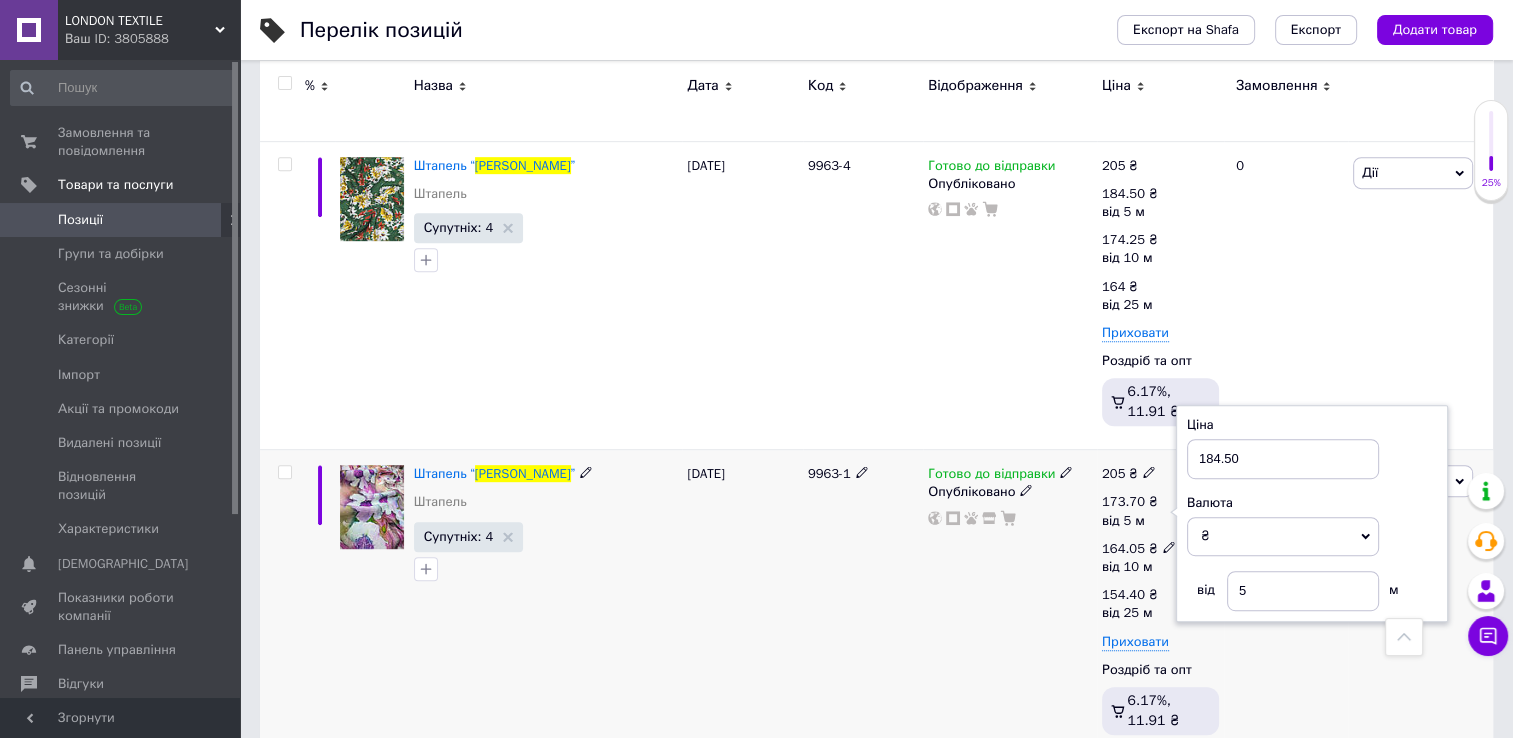 click on "164.05   ₴" at bounding box center [1139, 549] 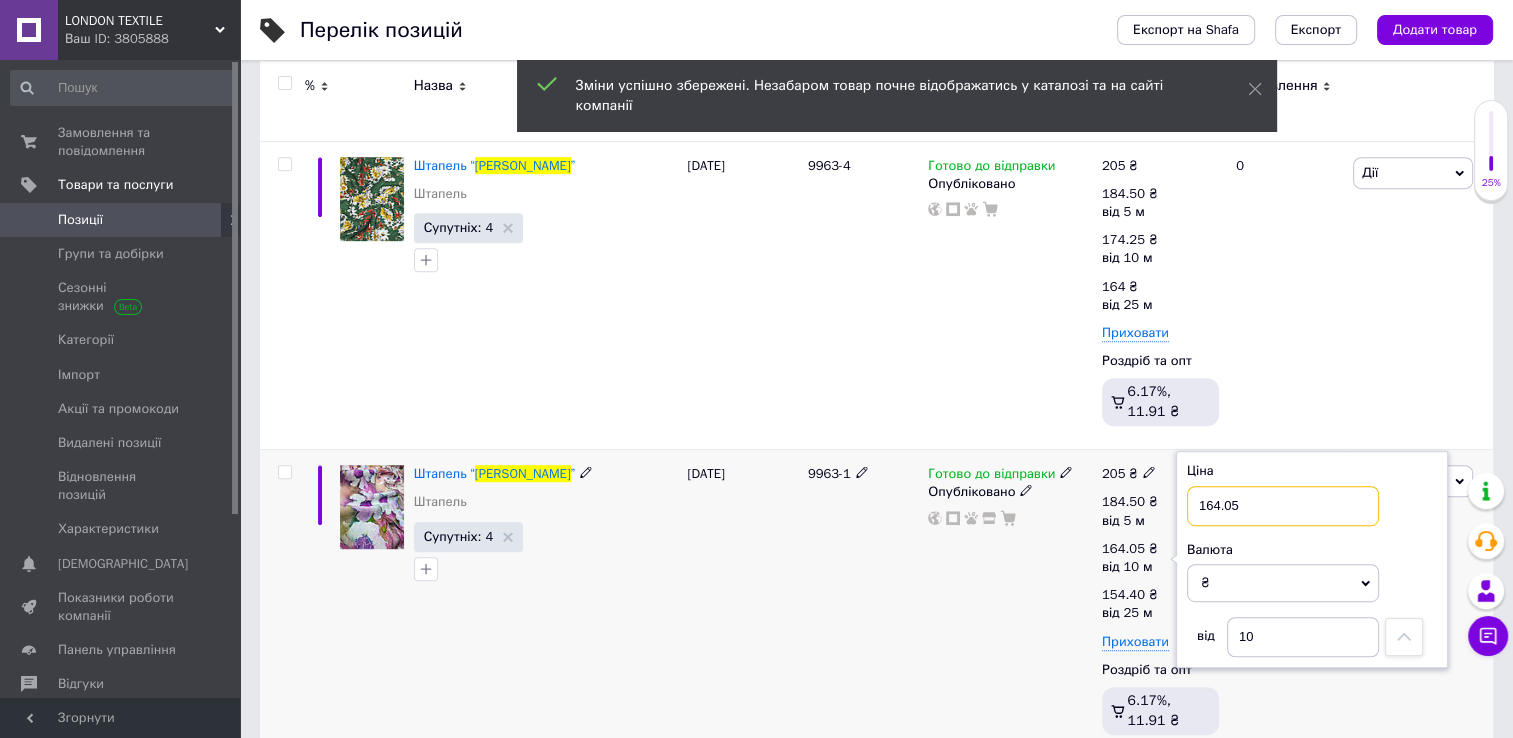 drag, startPoint x: 1254, startPoint y: 515, endPoint x: 1207, endPoint y: 500, distance: 49.335587 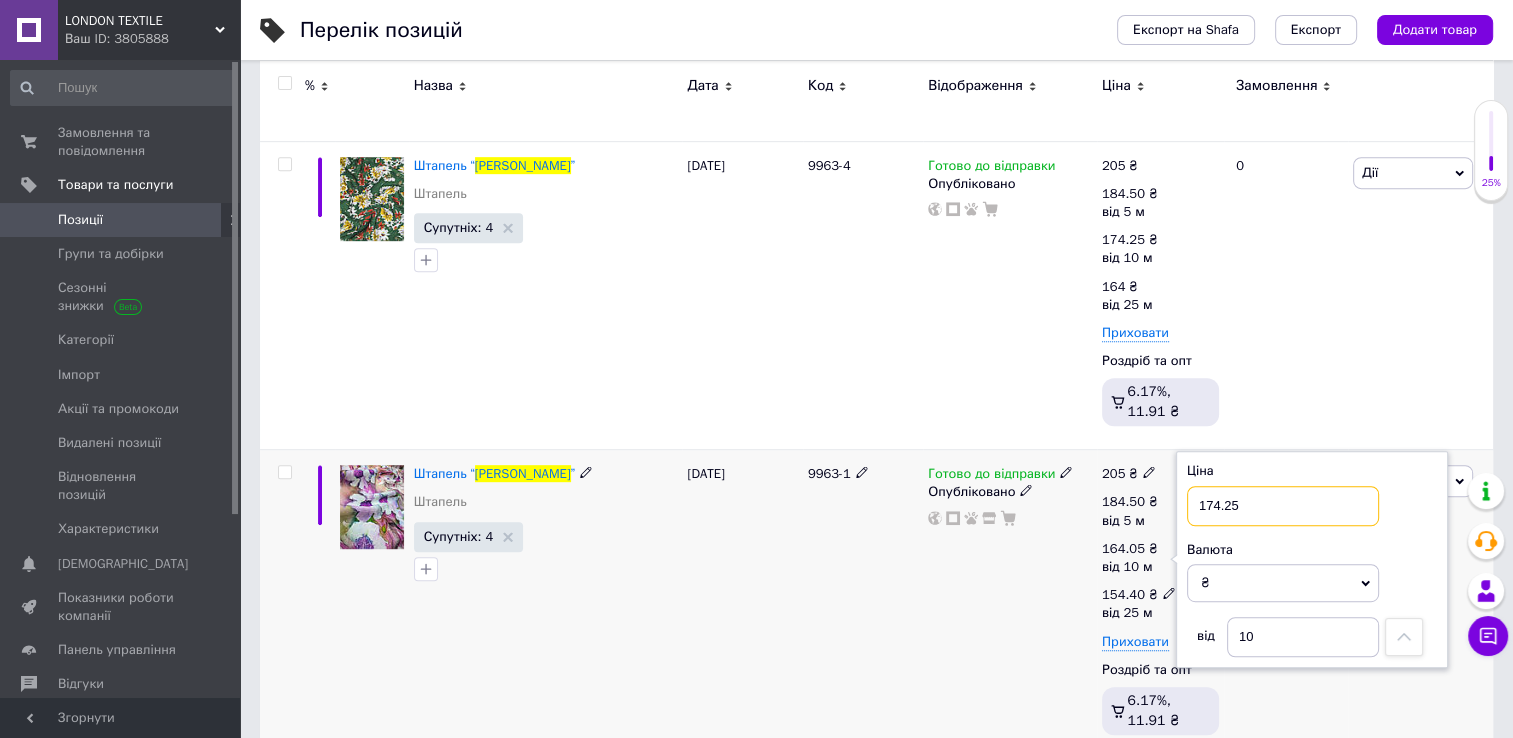 type on "174.25" 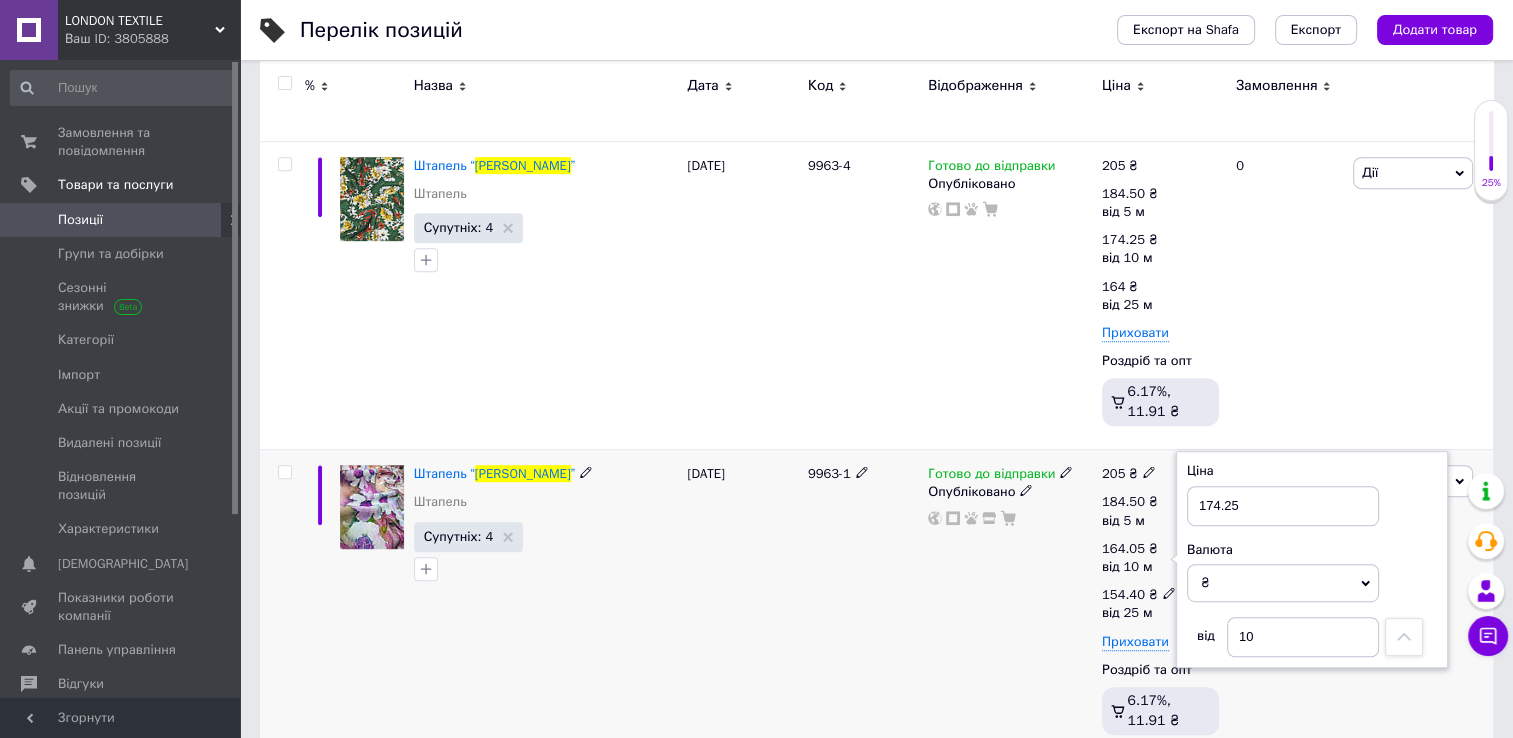 click on "154.40" at bounding box center [1123, 594] 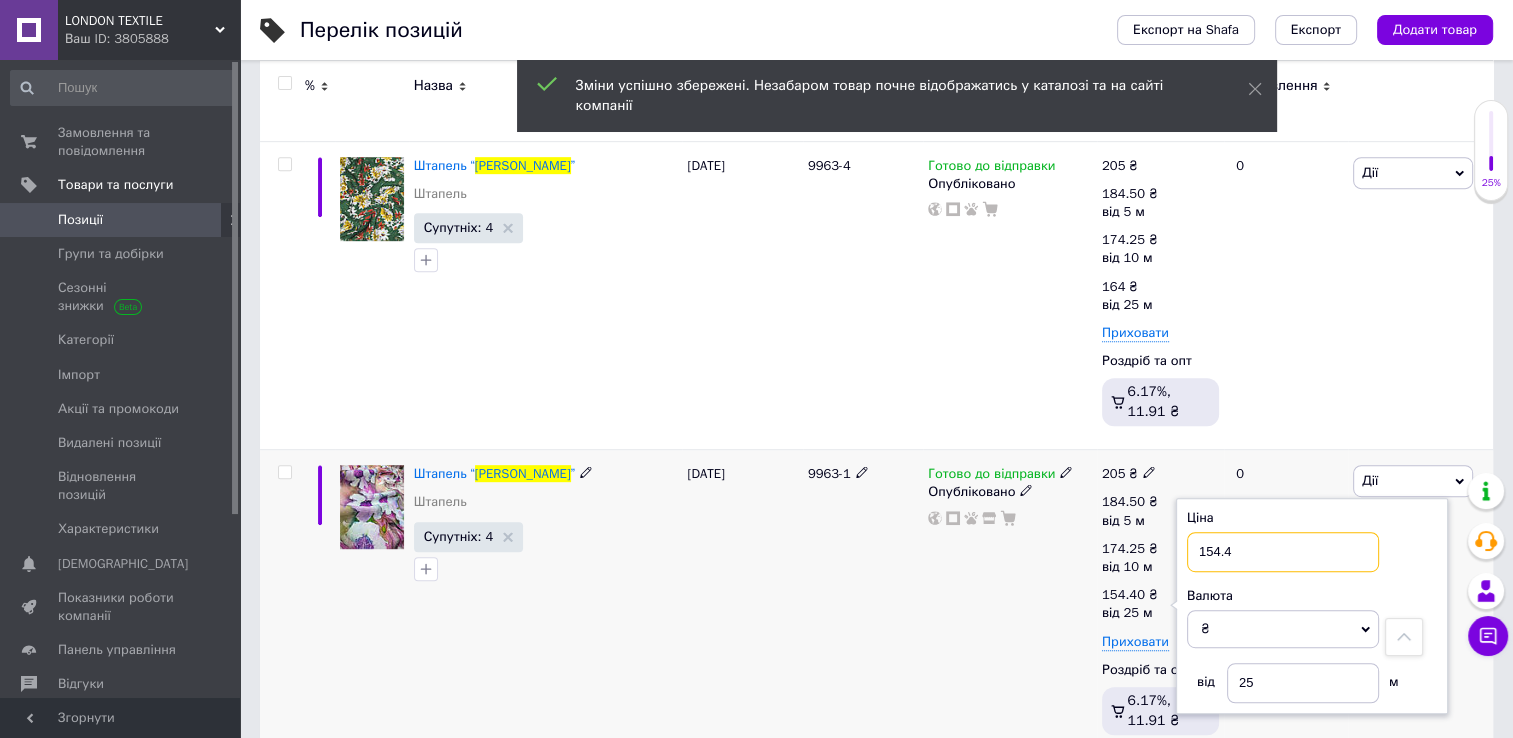 click on "154.4" at bounding box center [1283, 552] 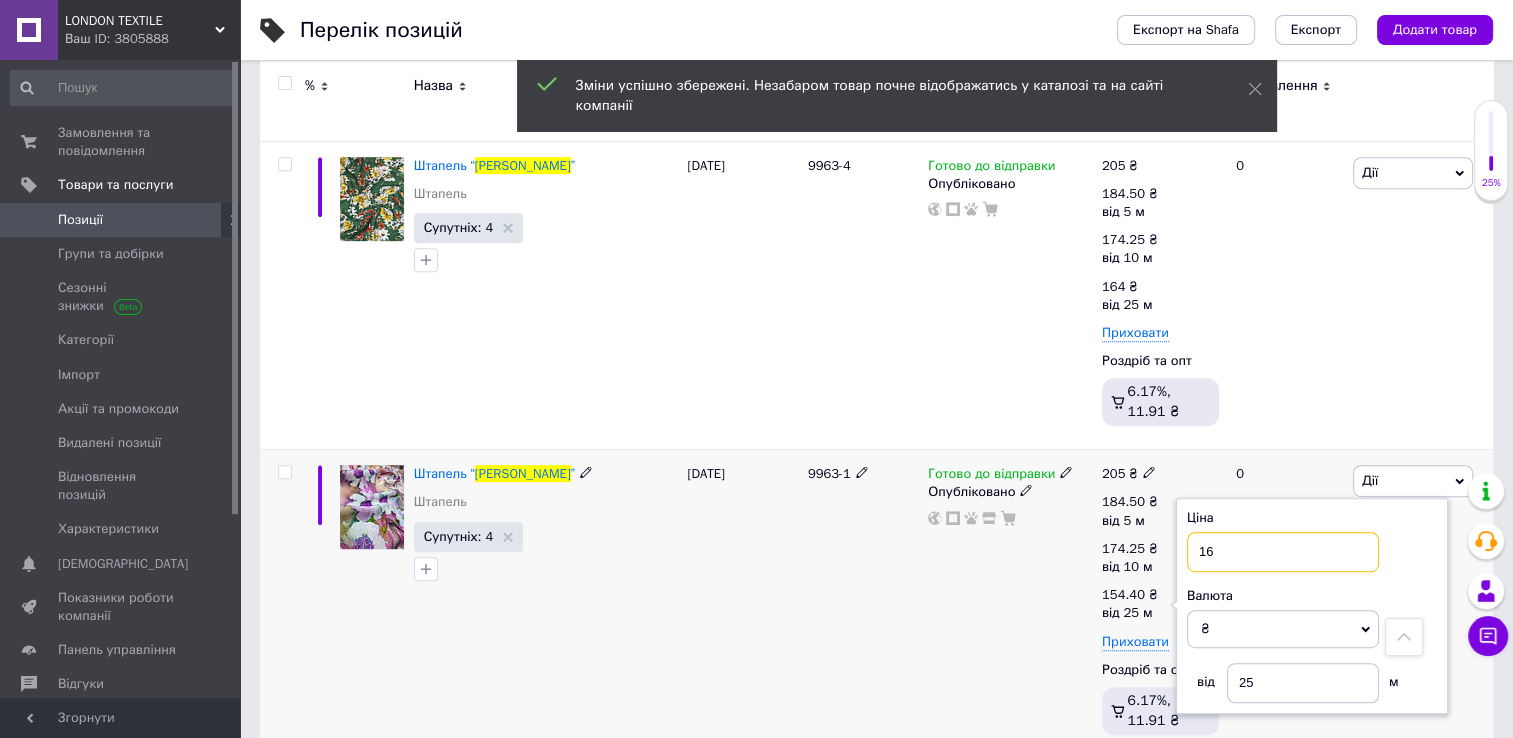 type on "164" 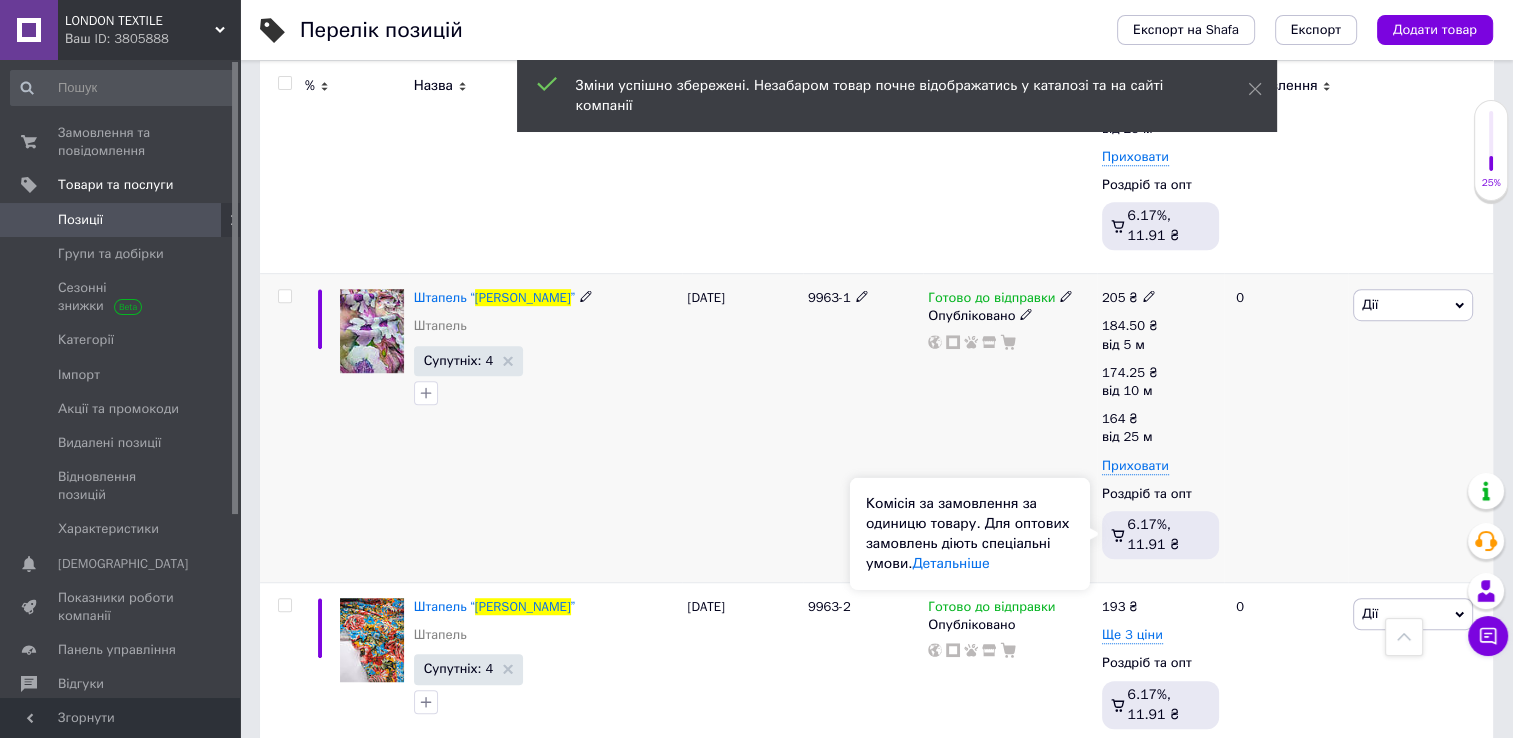 scroll, scrollTop: 1200, scrollLeft: 0, axis: vertical 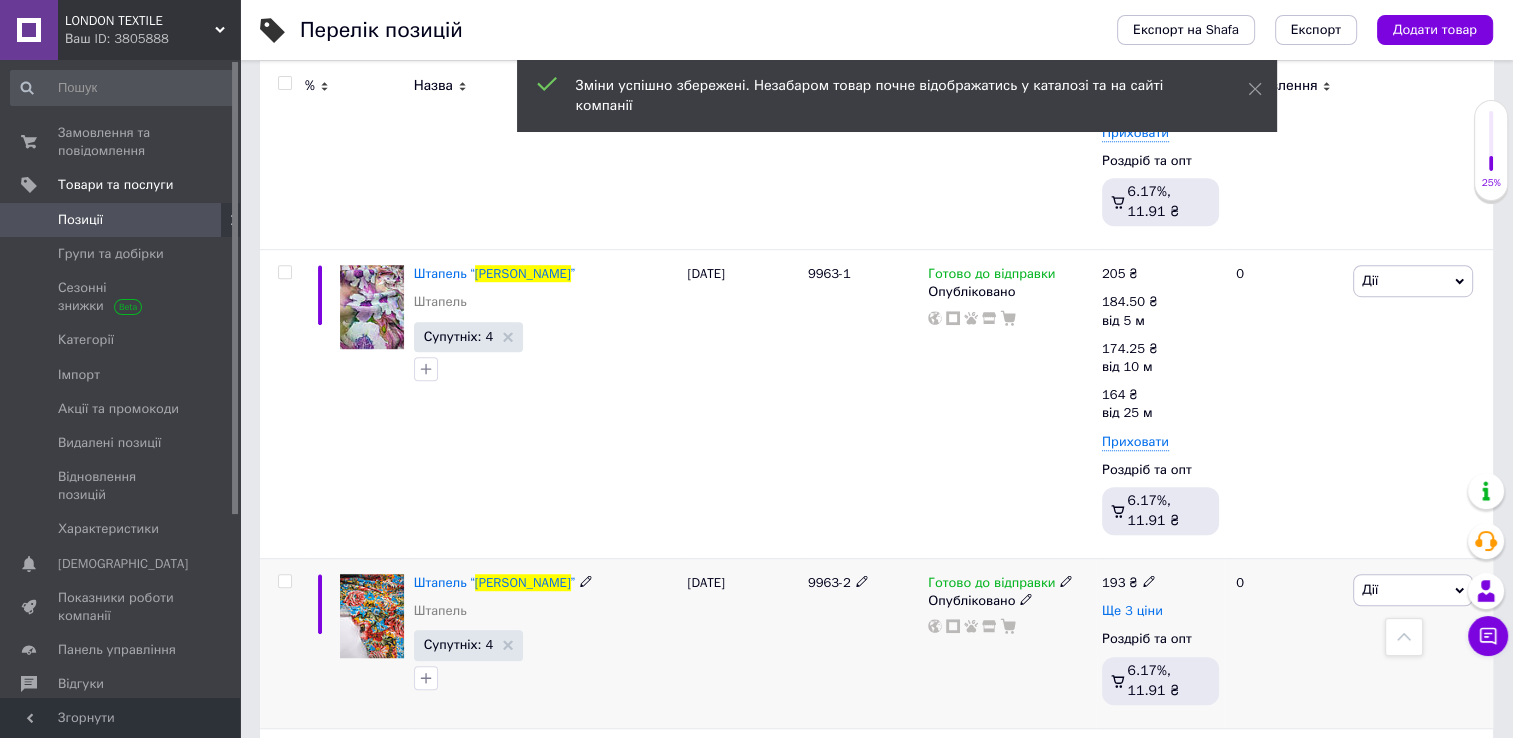 click on "Ще 3 ціни" at bounding box center [1132, 611] 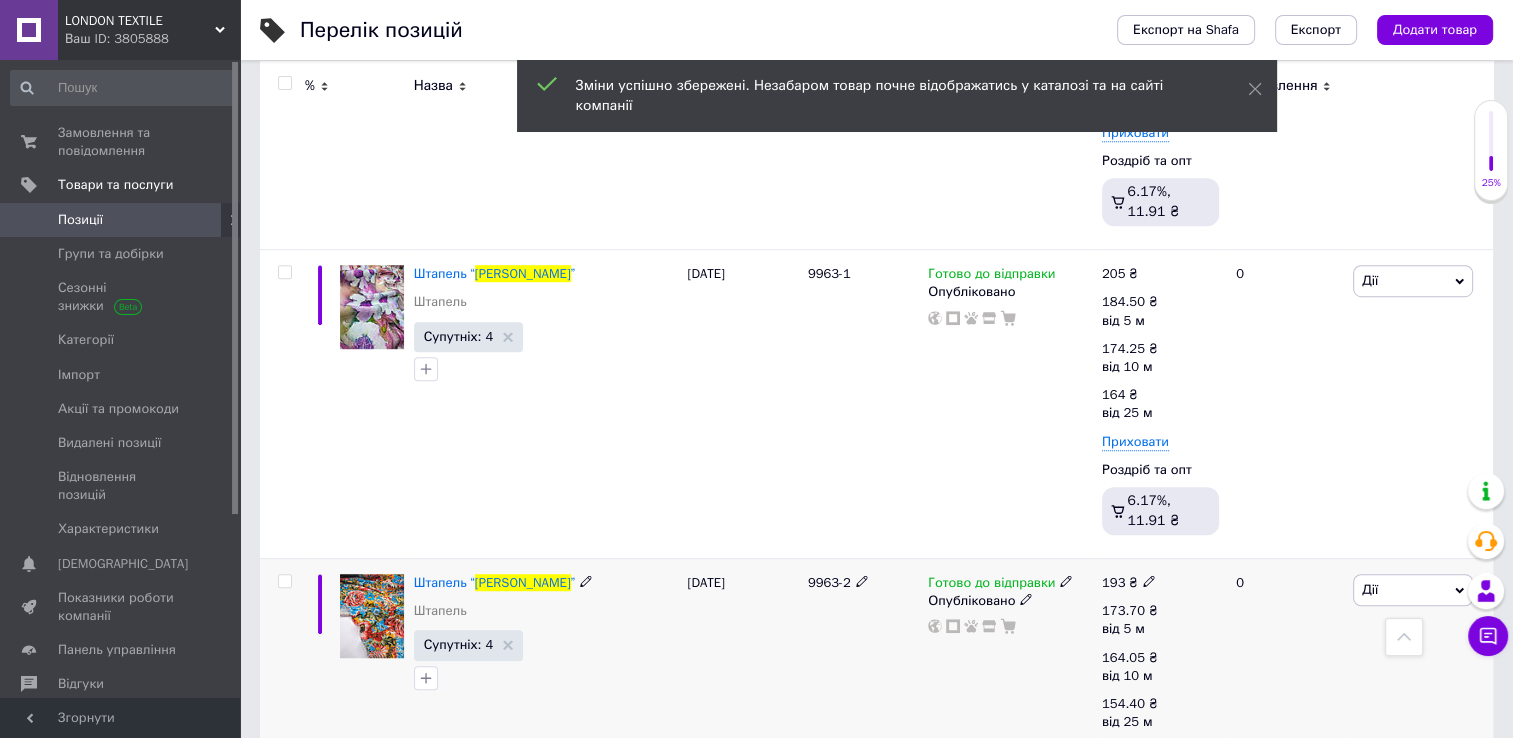 click 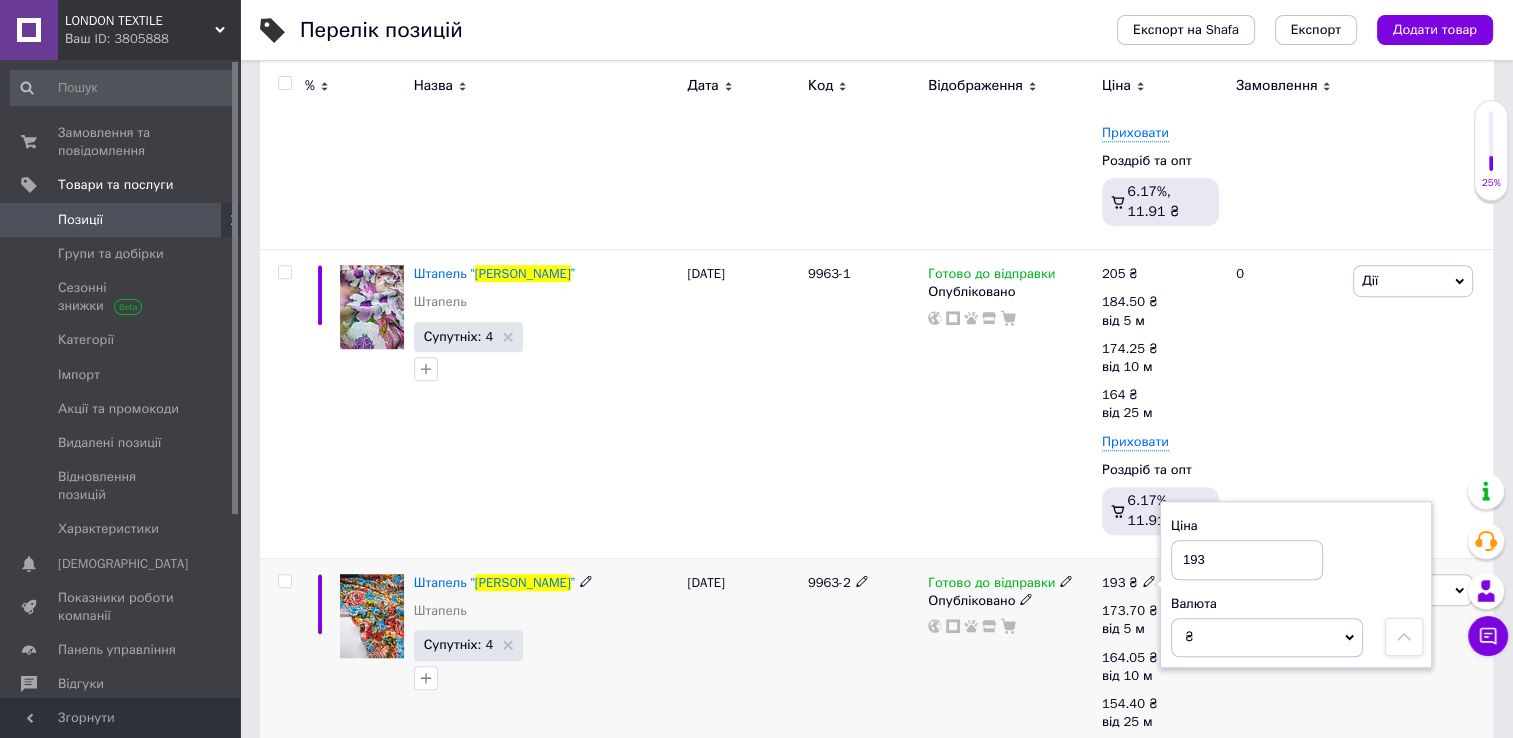 drag, startPoint x: 1207, startPoint y: 564, endPoint x: 1152, endPoint y: 563, distance: 55.00909 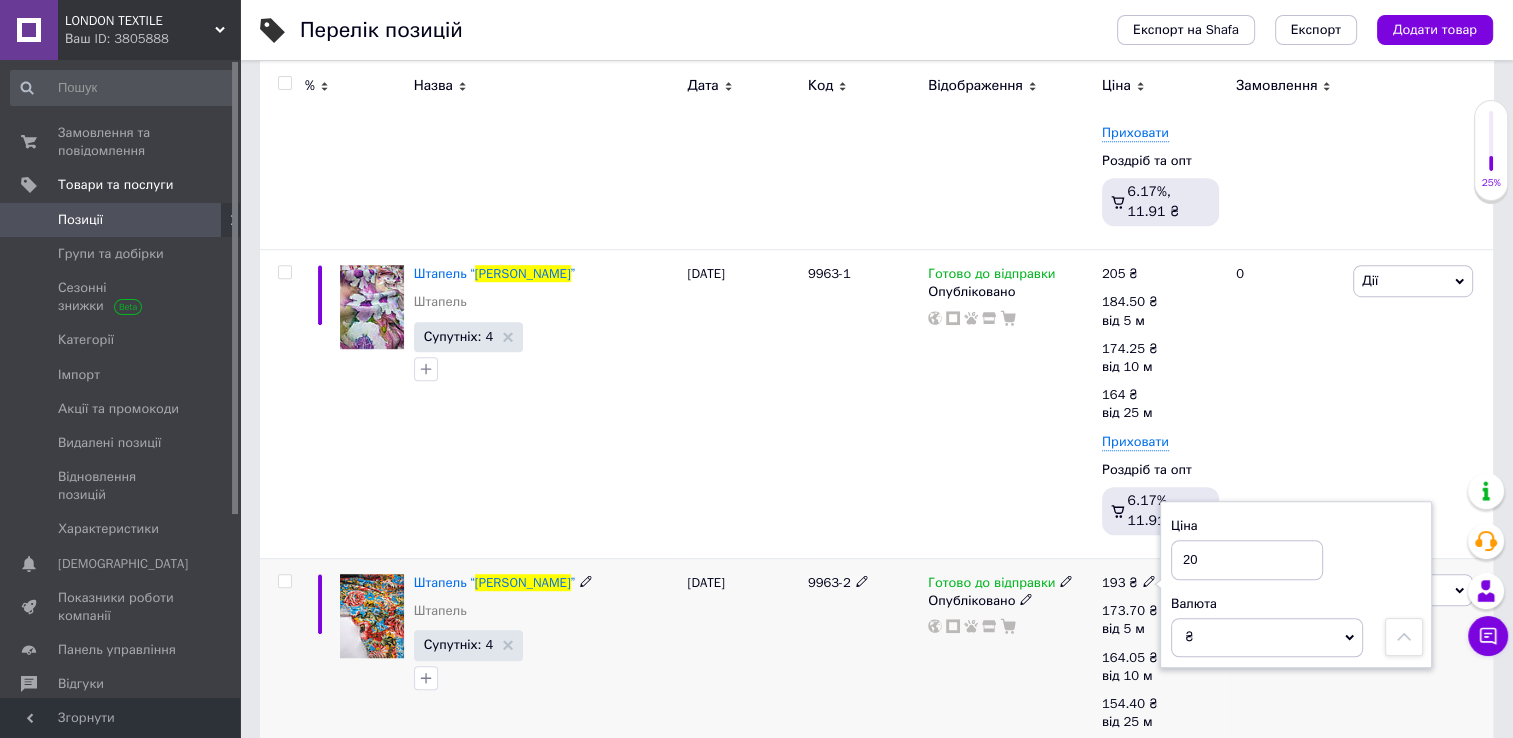 type on "205" 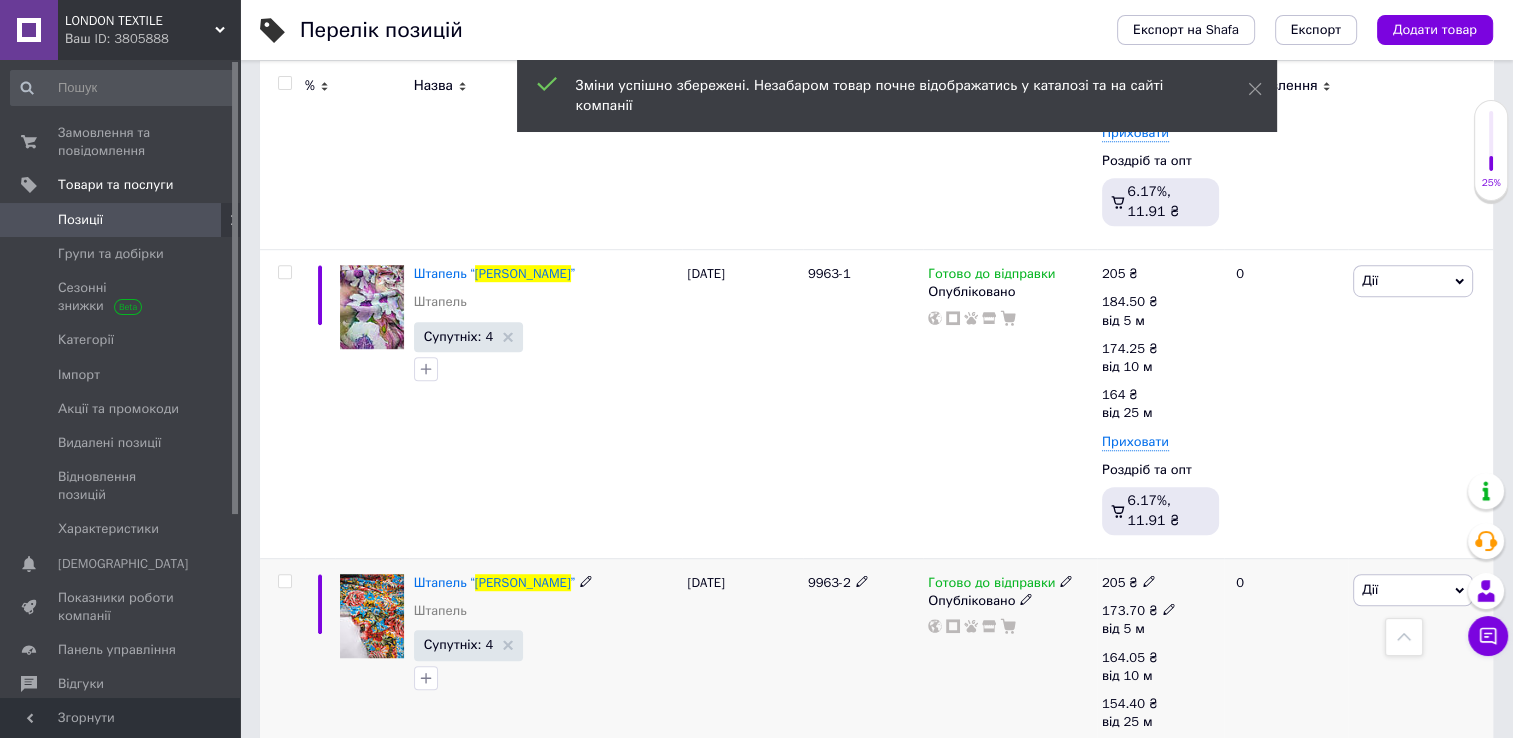 click on "173.70" at bounding box center (1123, 610) 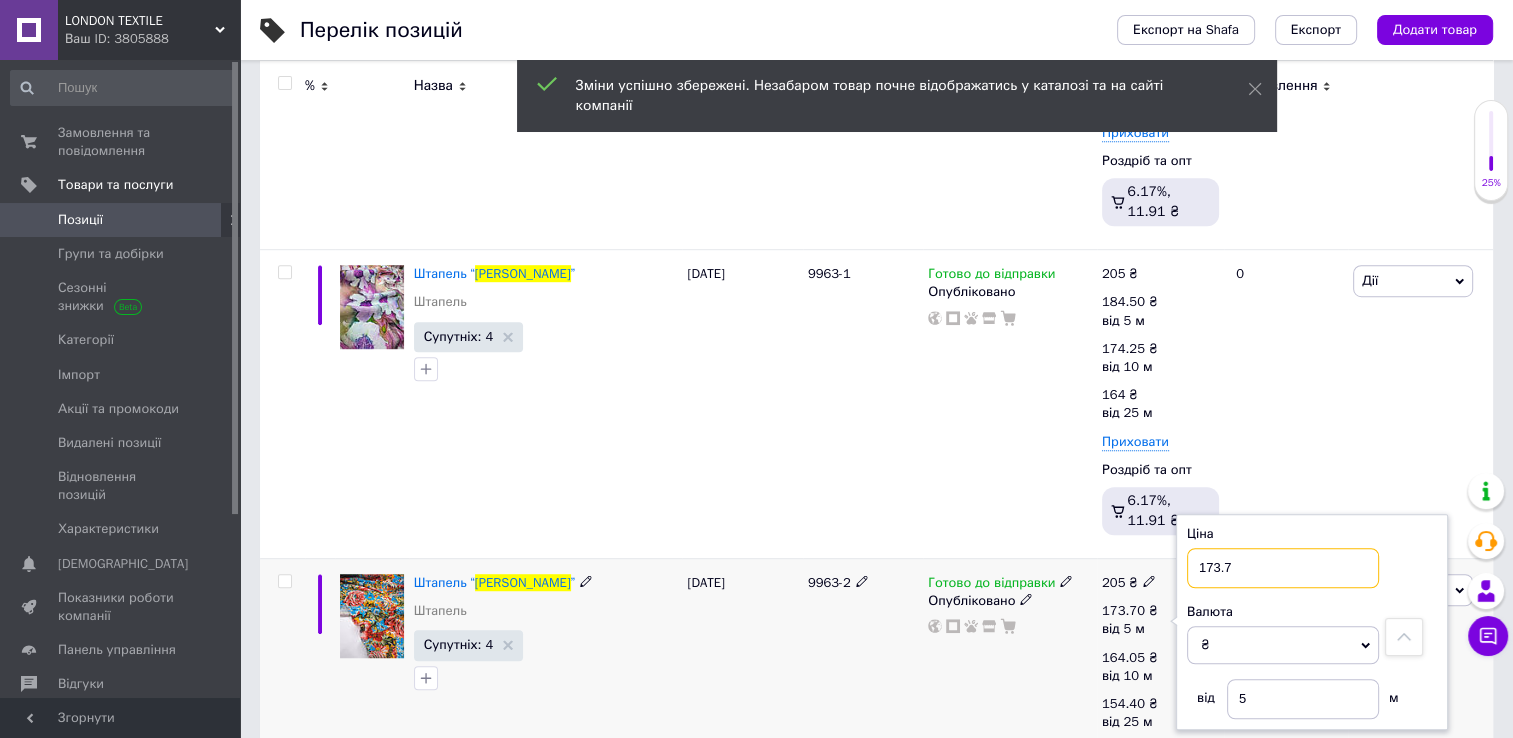 drag, startPoint x: 1231, startPoint y: 568, endPoint x: 1201, endPoint y: 568, distance: 30 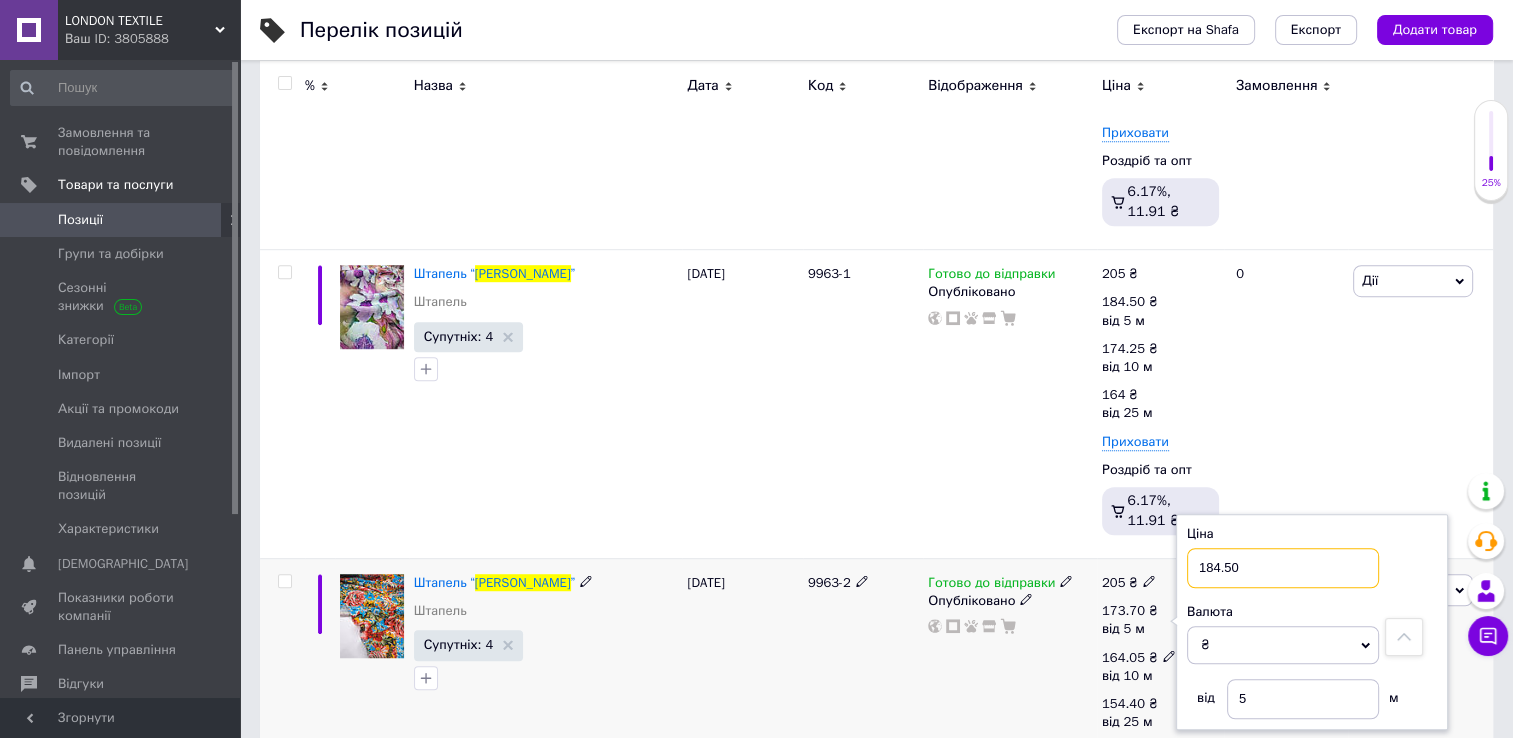 type on "184.50" 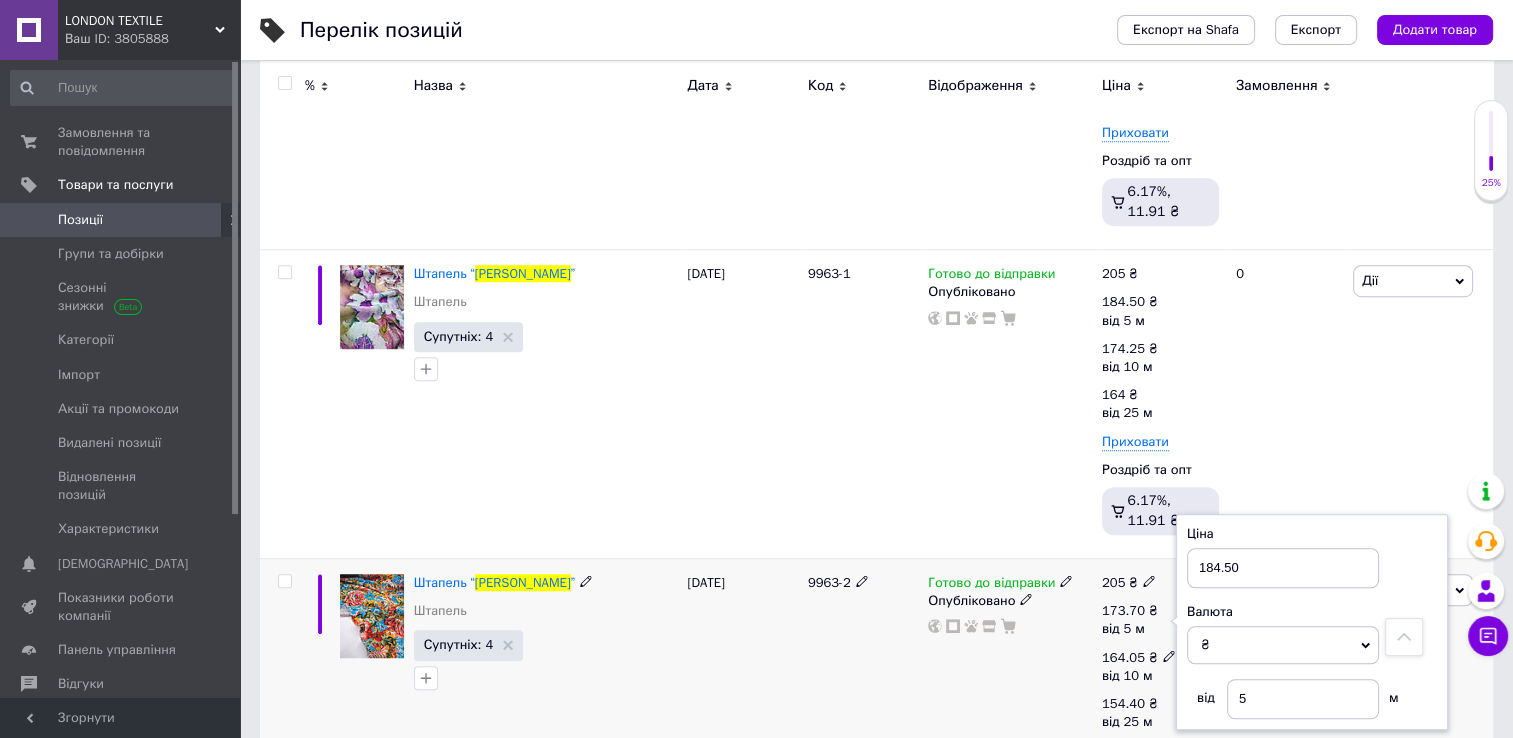 click on "від 10 м" at bounding box center (1139, 676) 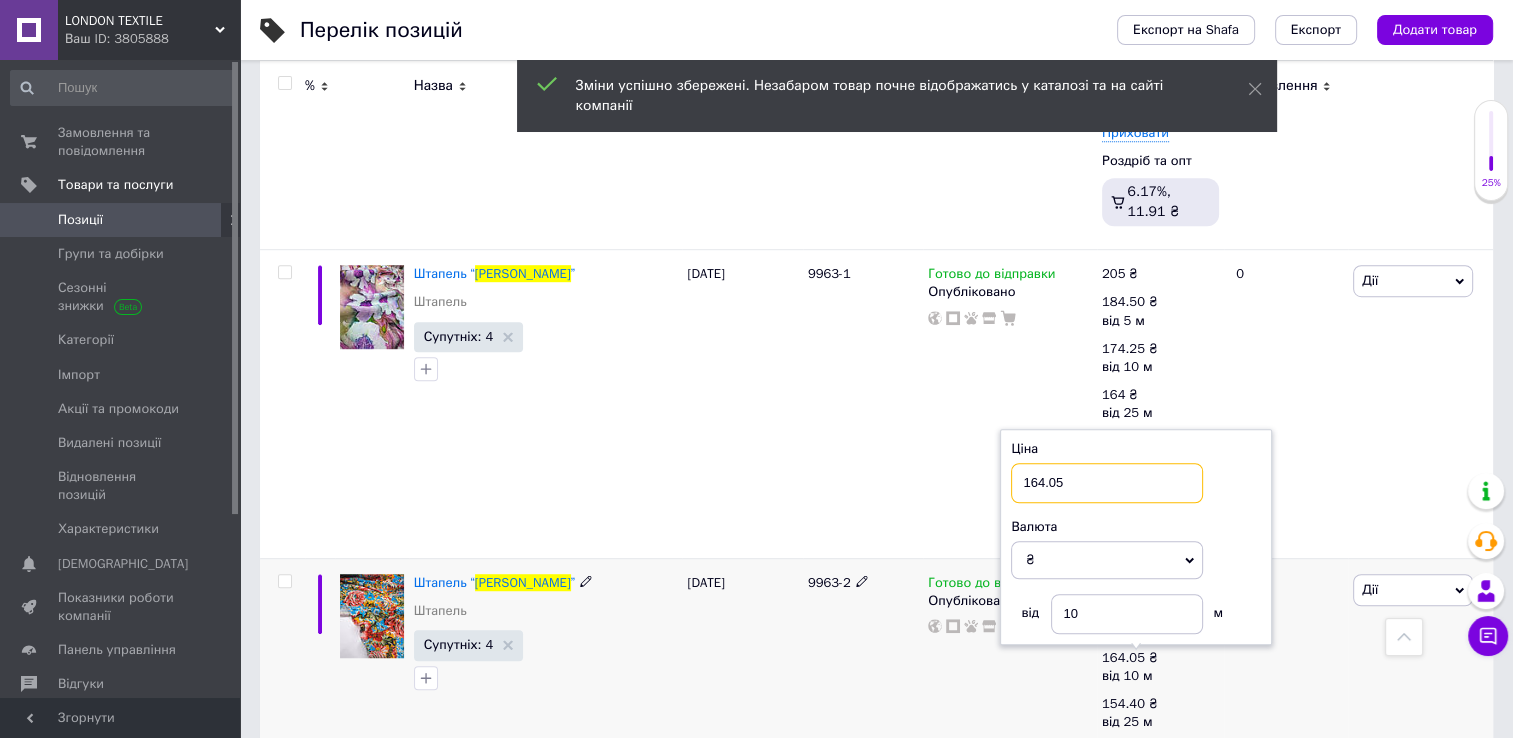 drag, startPoint x: 1075, startPoint y: 489, endPoint x: 1027, endPoint y: 484, distance: 48.259712 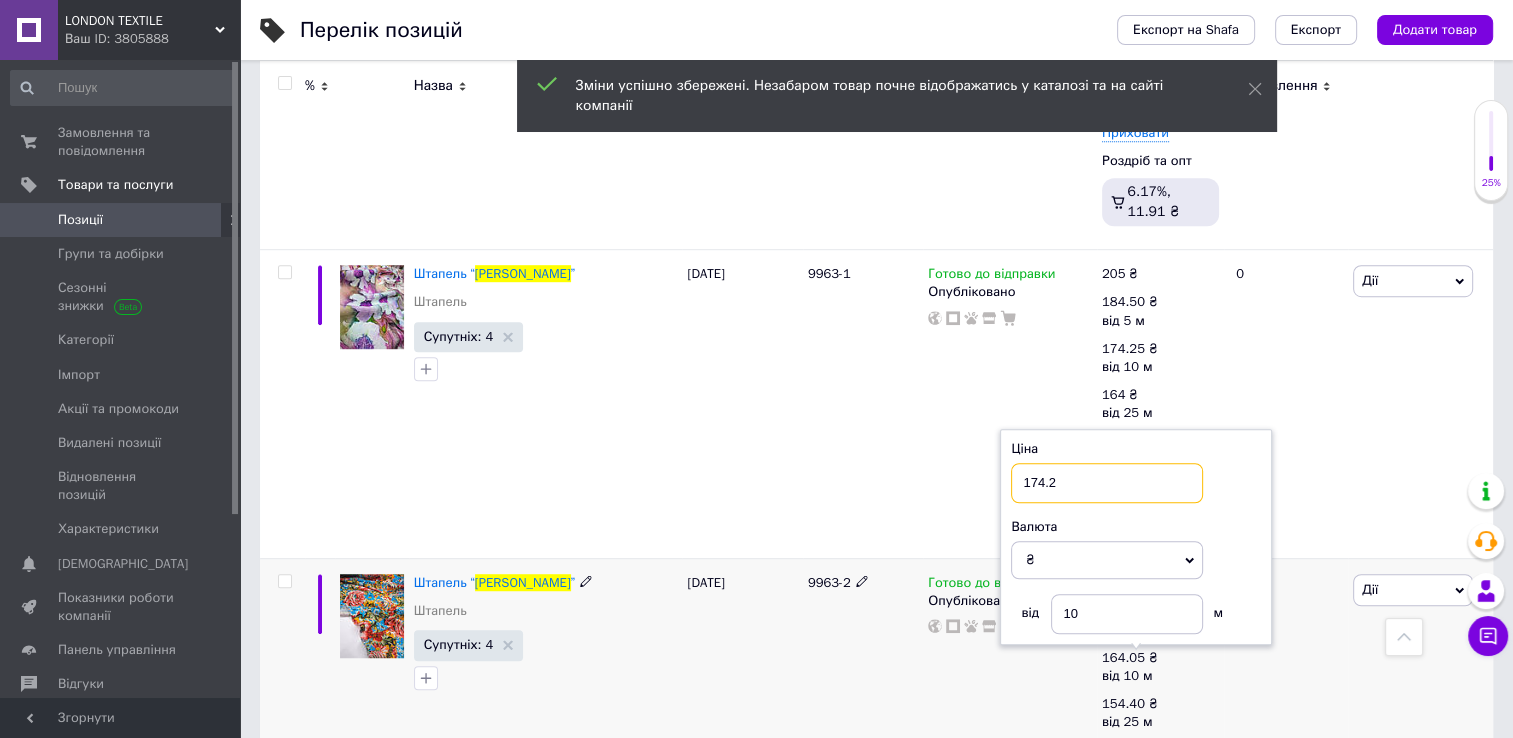 type on "174.25" 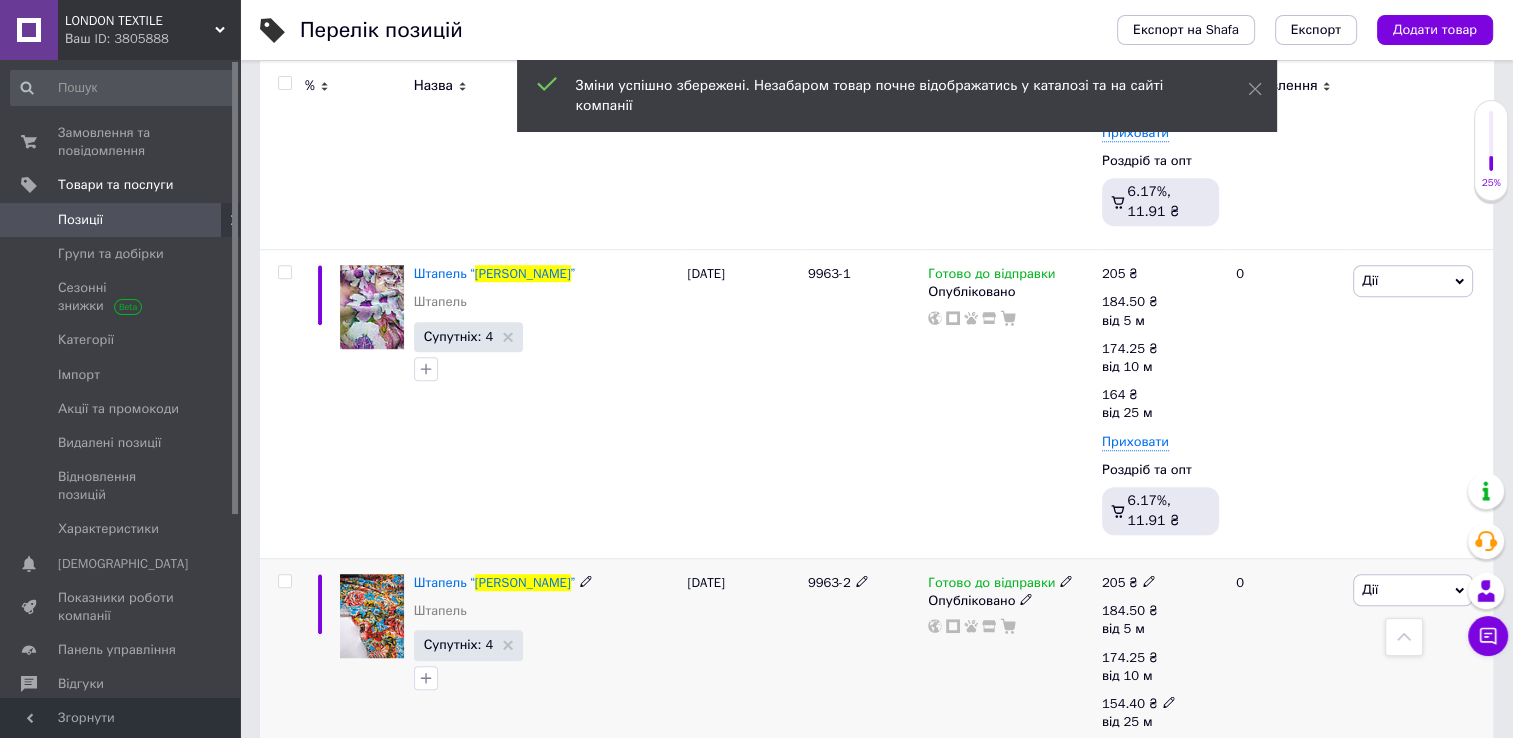 click on "154.40" at bounding box center (1123, 703) 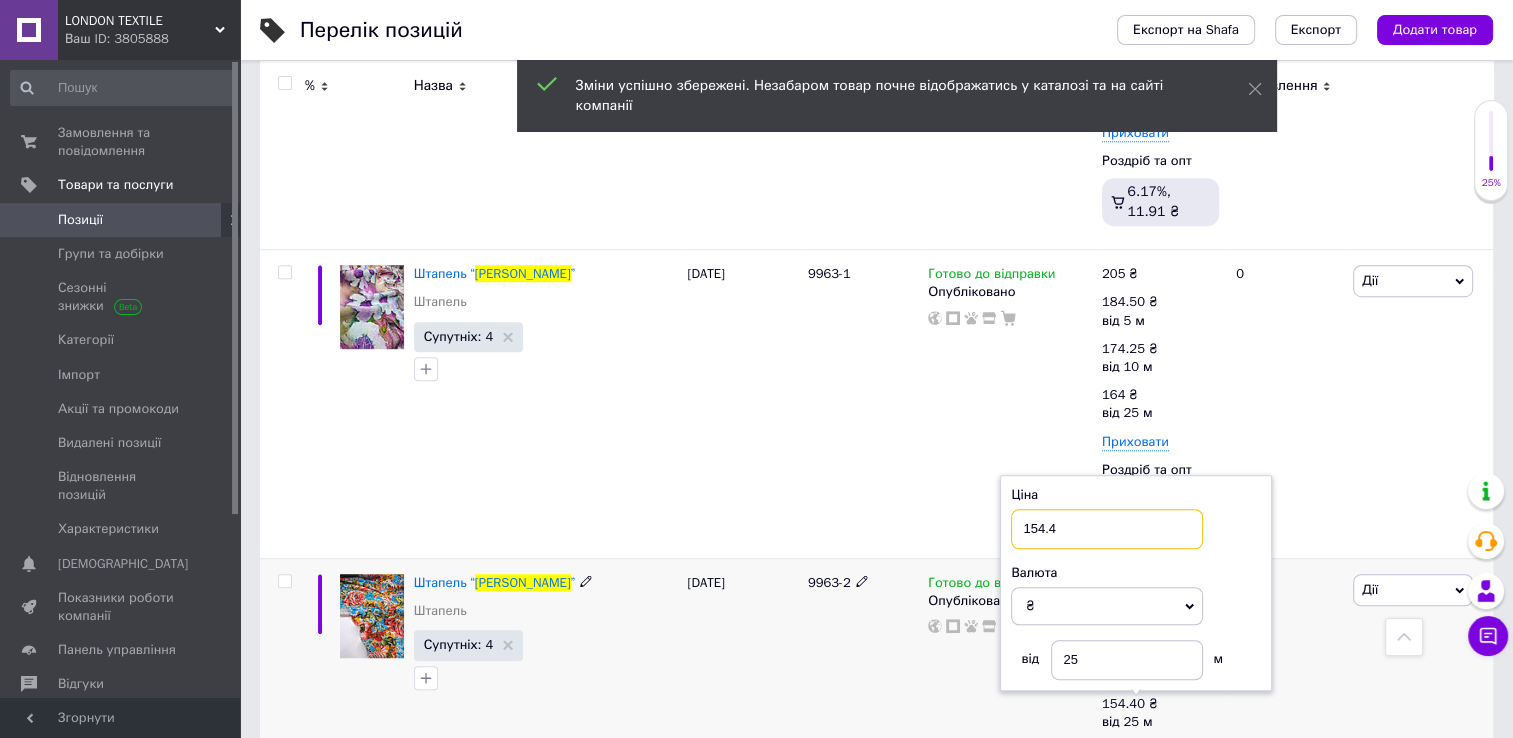 drag, startPoint x: 1057, startPoint y: 534, endPoint x: 1021, endPoint y: 530, distance: 36.221542 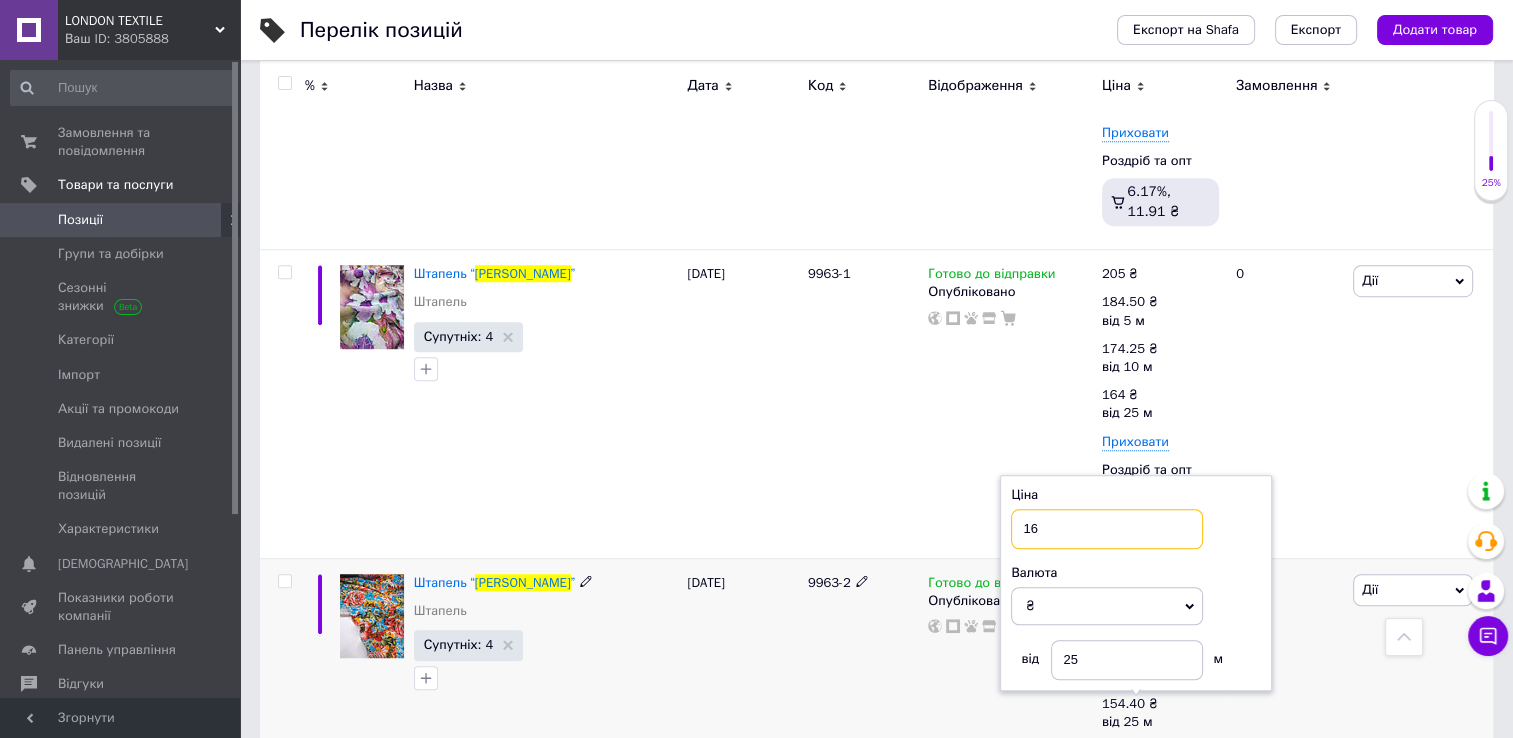 type on "164" 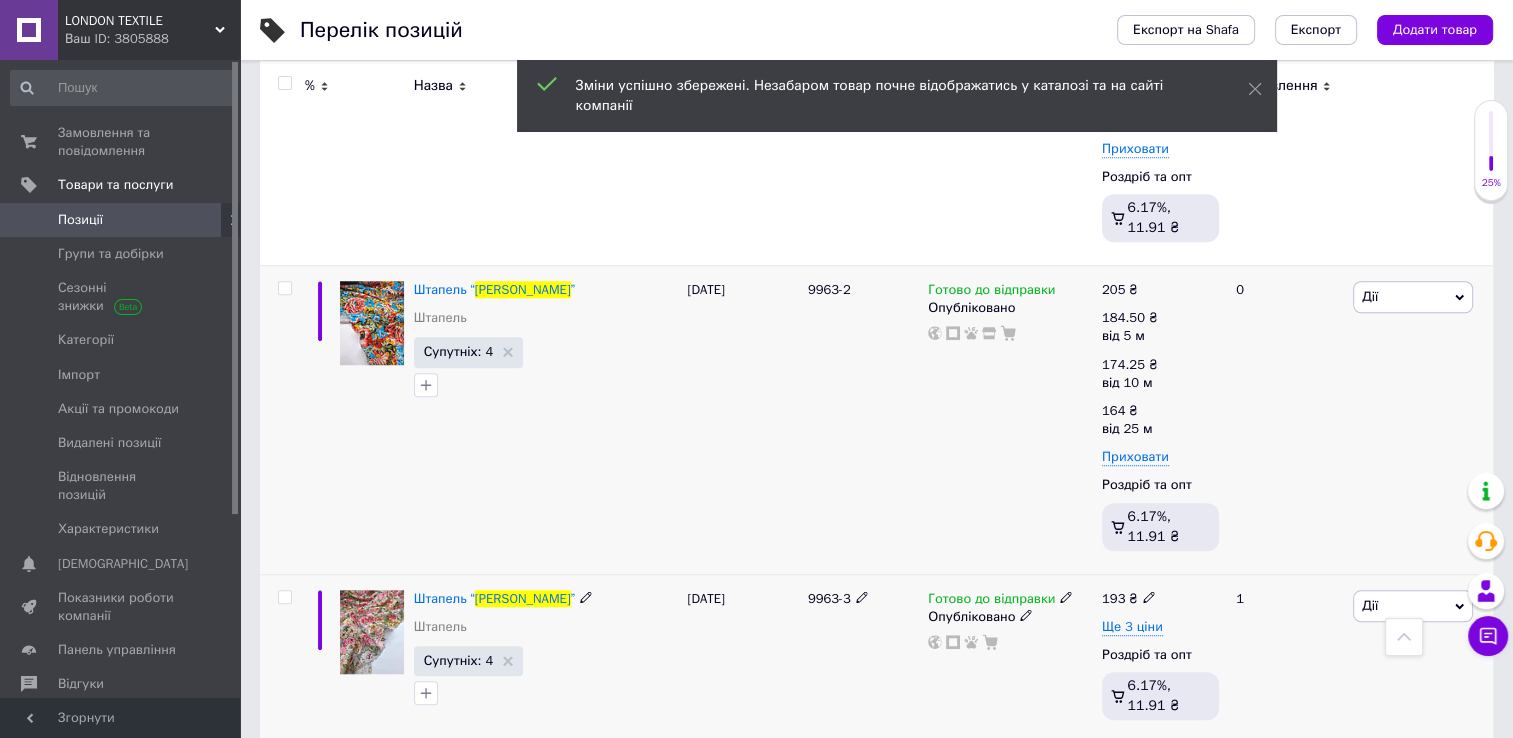 scroll, scrollTop: 1600, scrollLeft: 0, axis: vertical 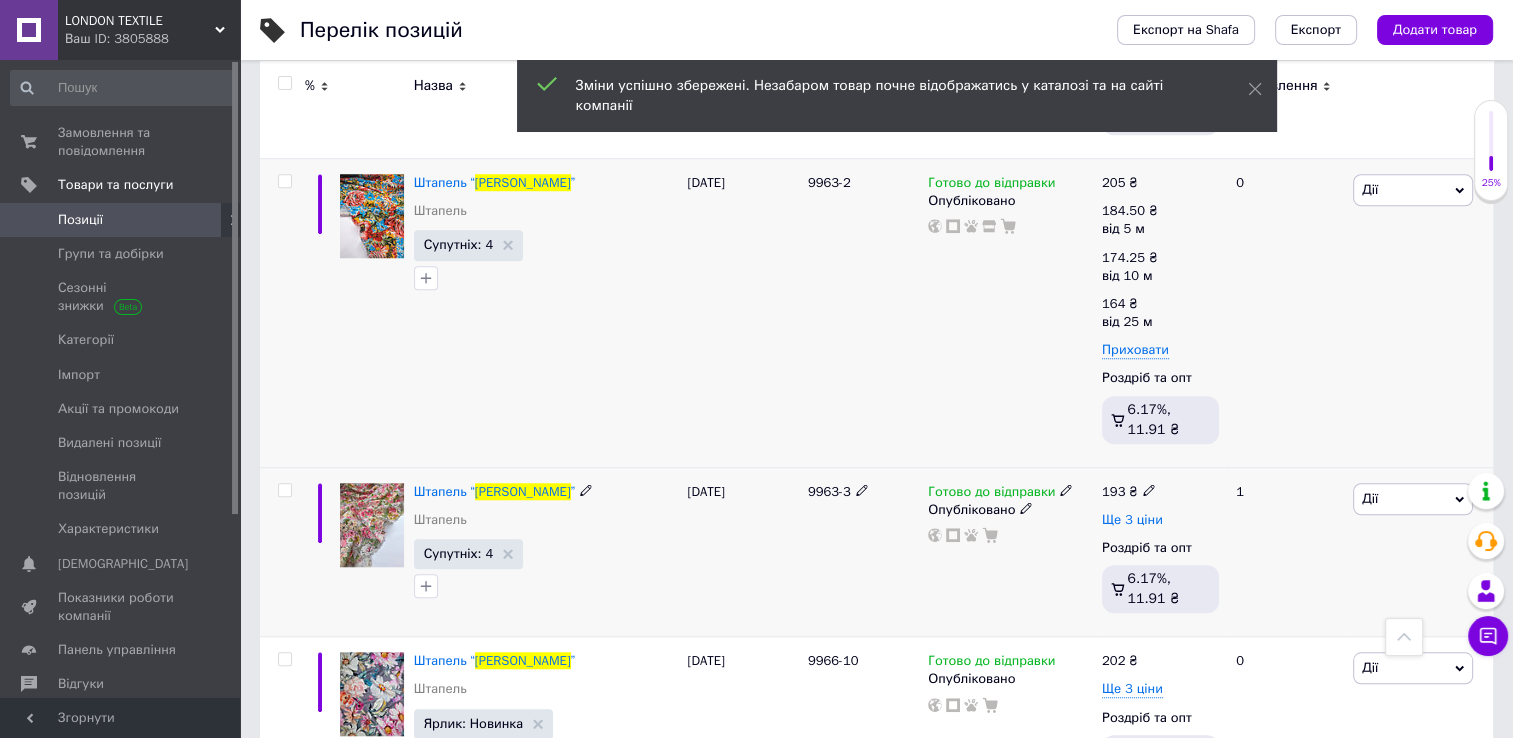 click on "Ще 3 ціни" at bounding box center [1132, 520] 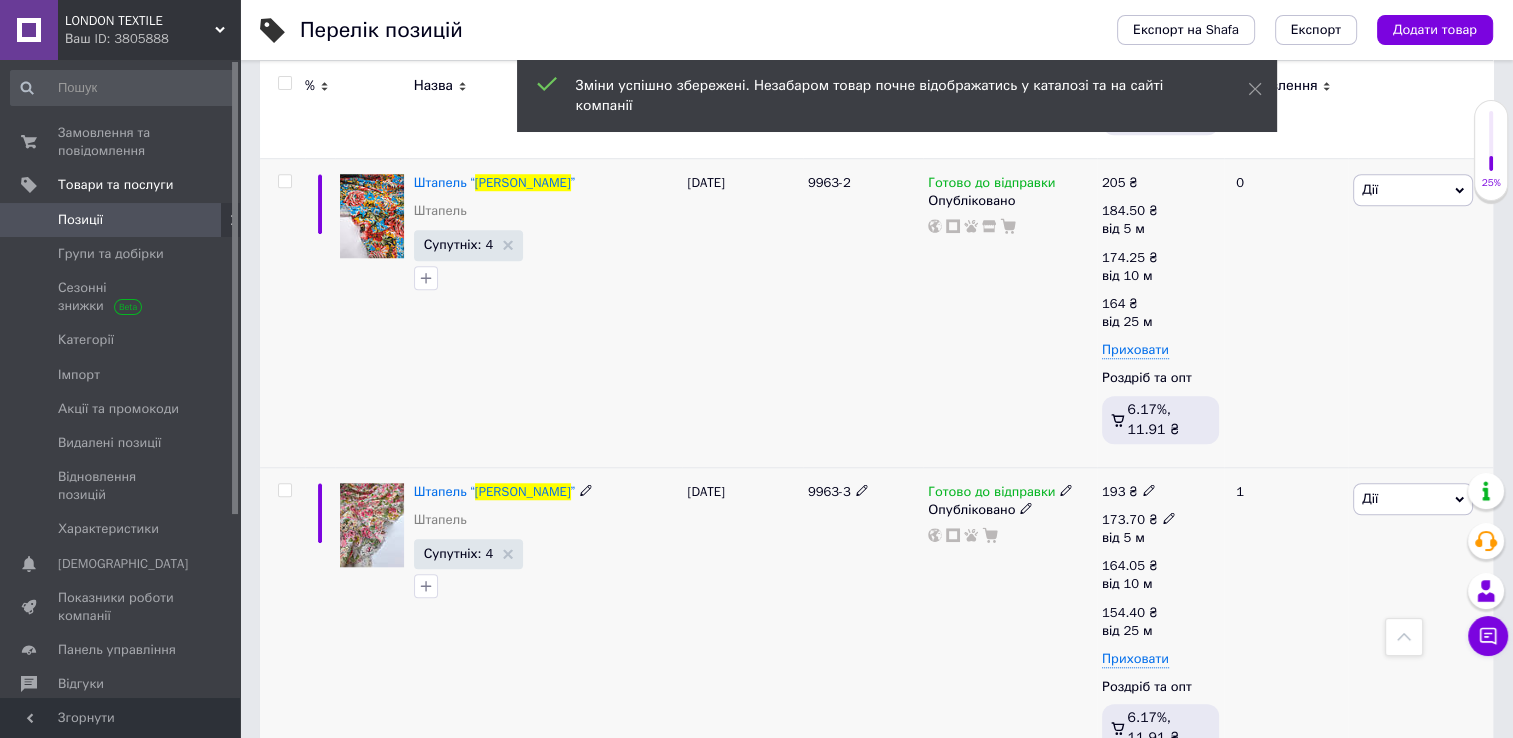 click on "173.70   ₴ від 5 м" at bounding box center (1146, 529) 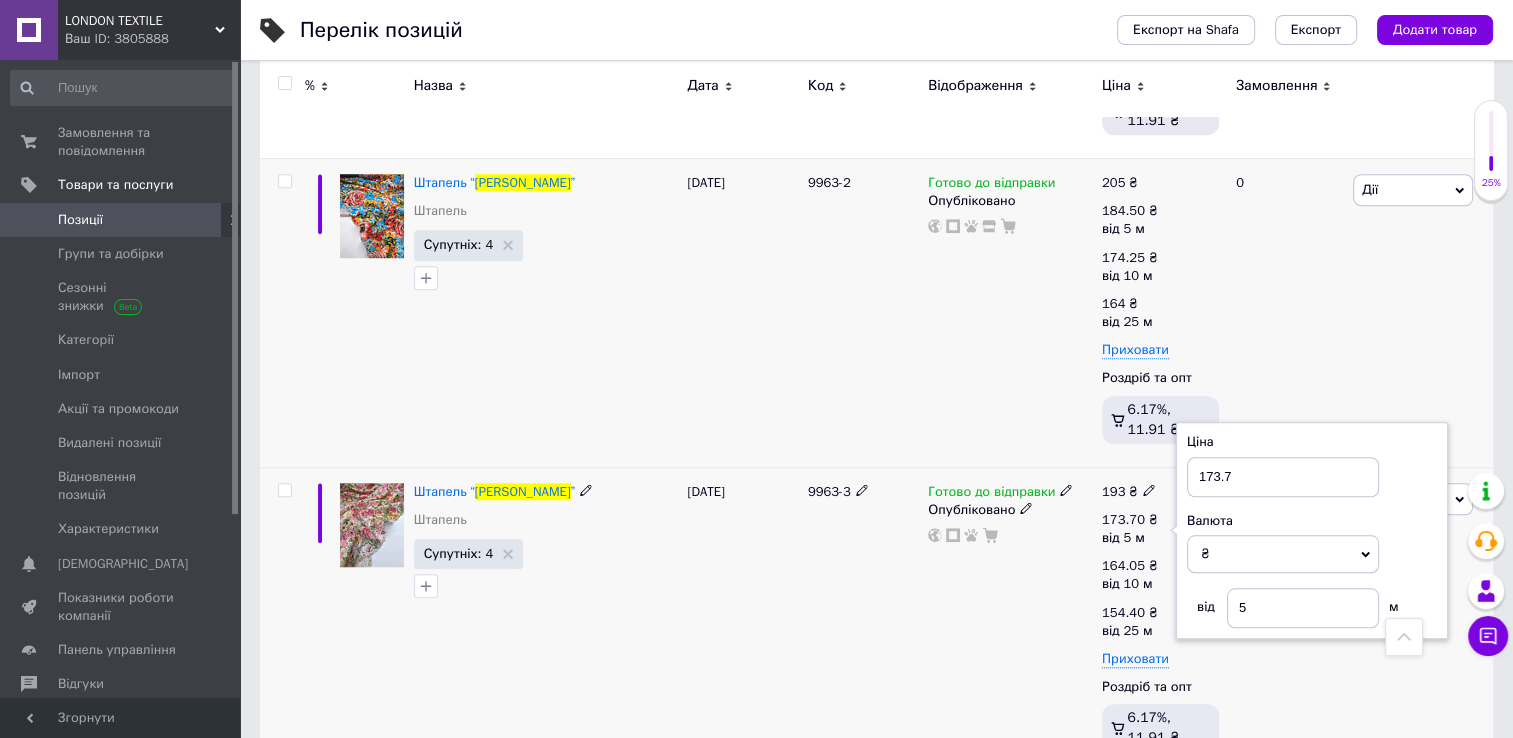 click 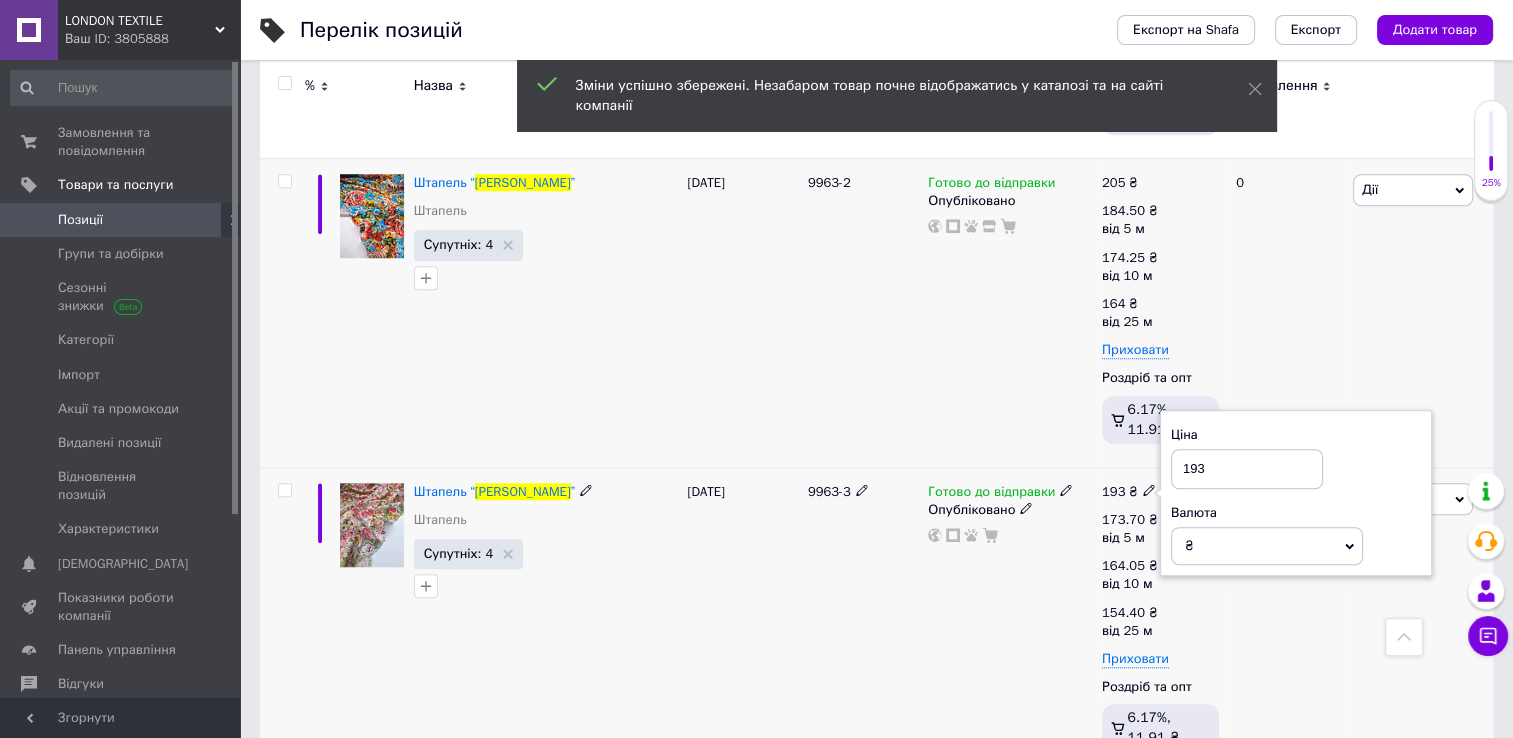 drag, startPoint x: 1220, startPoint y: 467, endPoint x: 1160, endPoint y: 456, distance: 61 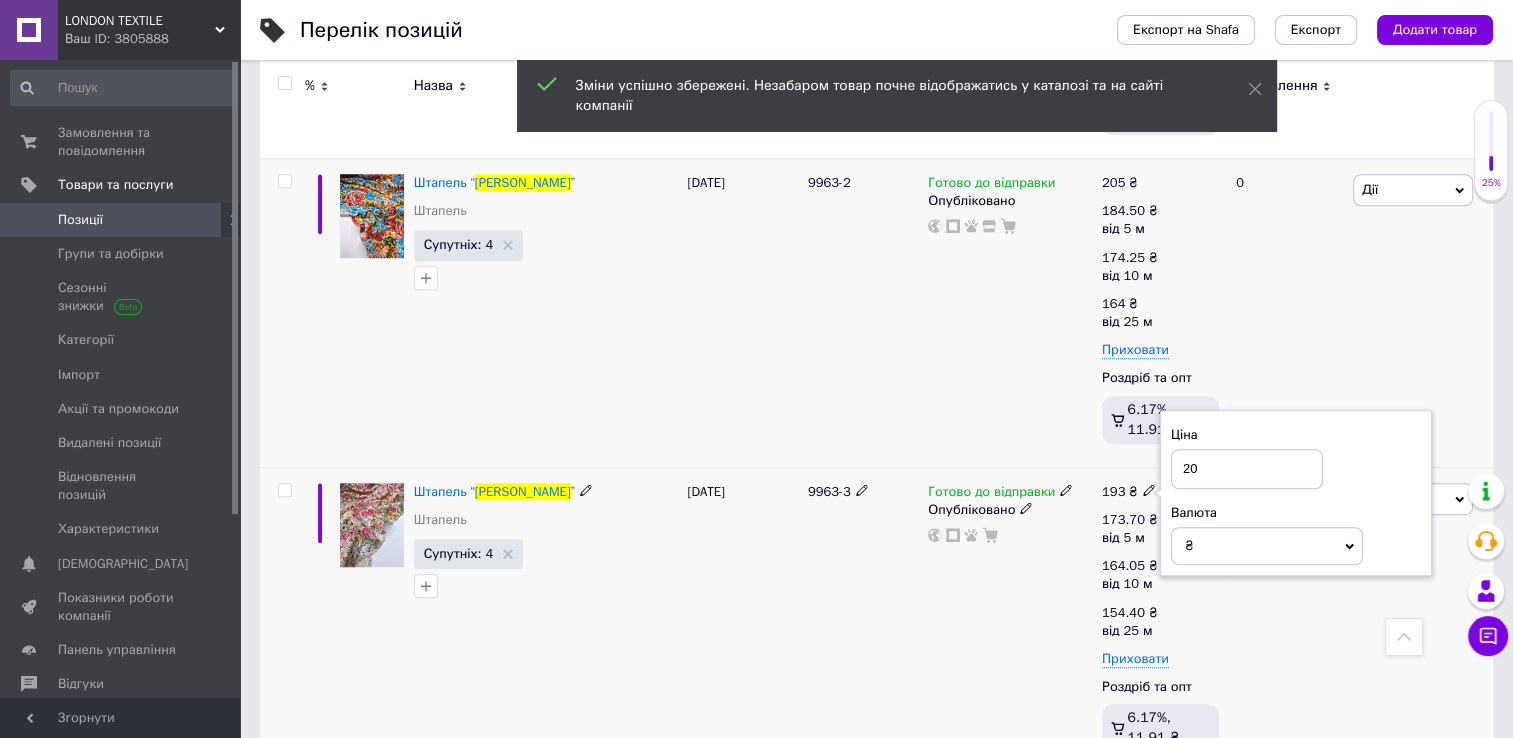 type on "205" 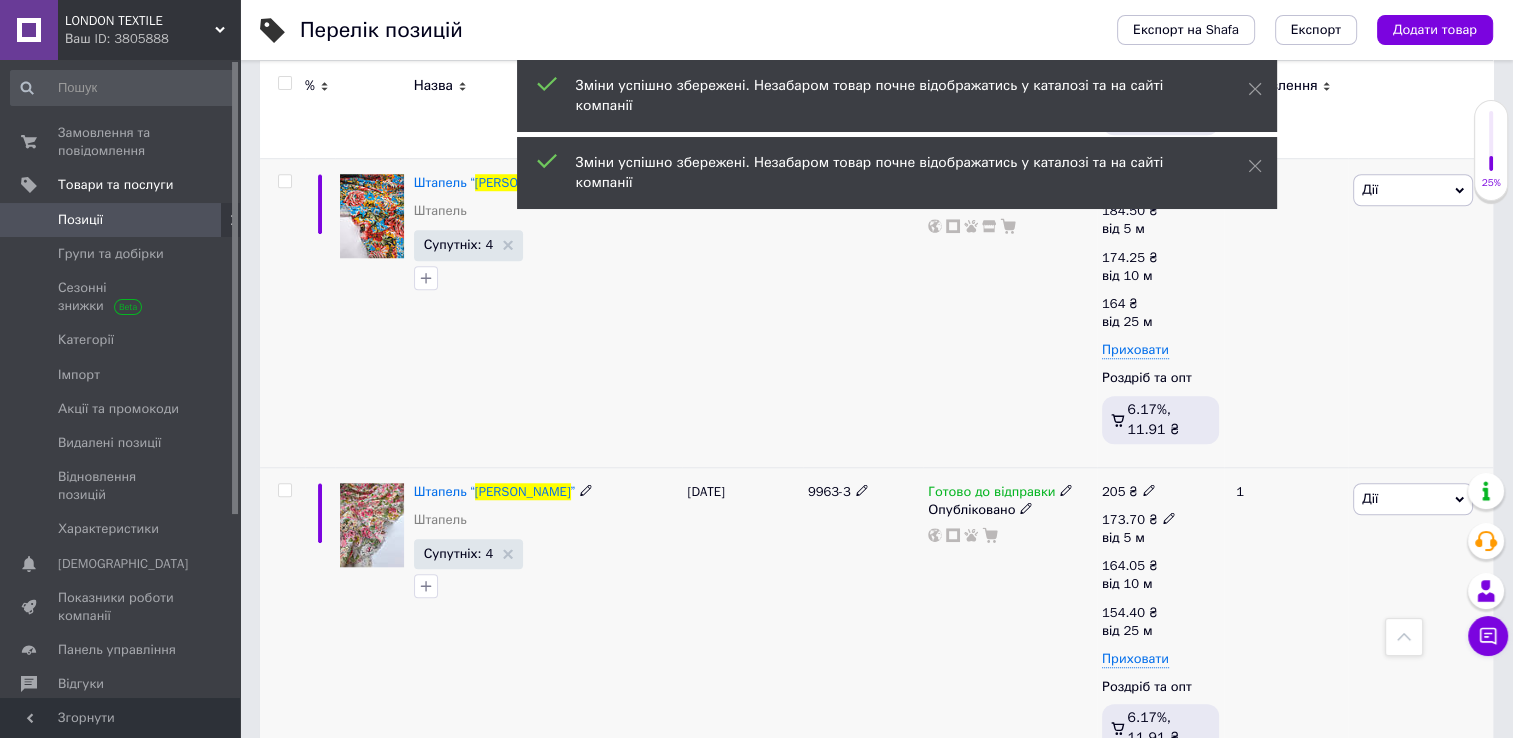 click on "173.70" at bounding box center (1123, 519) 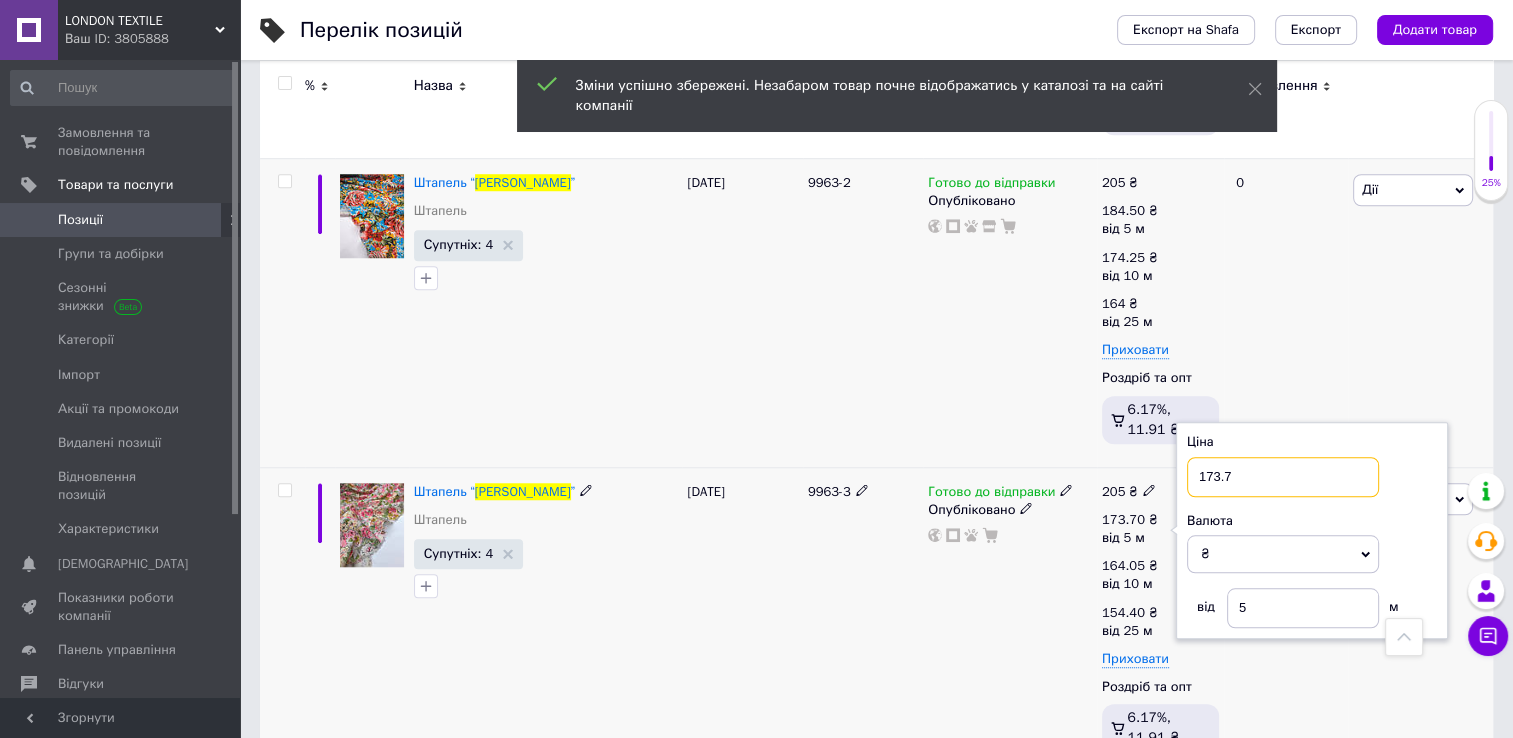 drag, startPoint x: 1230, startPoint y: 471, endPoint x: 1192, endPoint y: 471, distance: 38 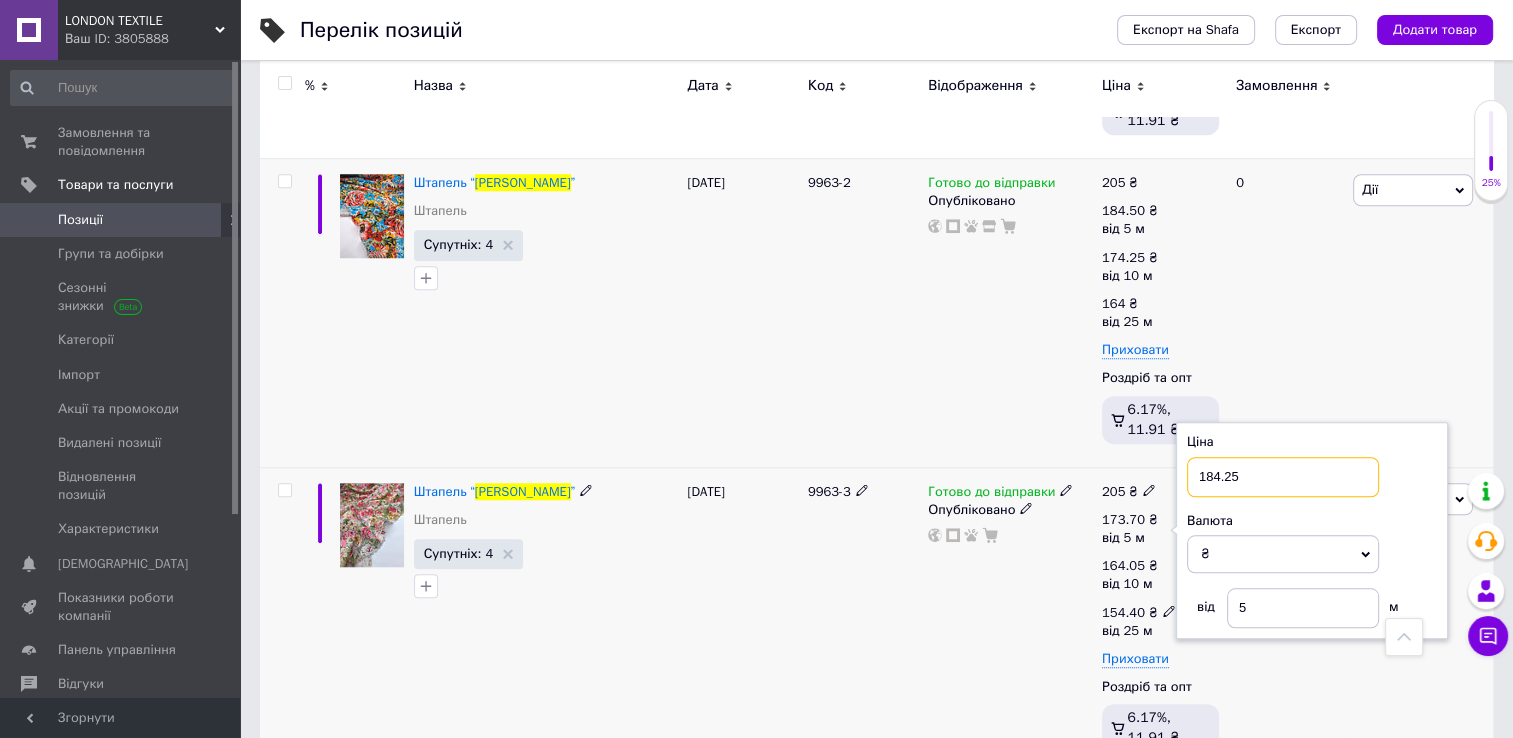 type on "184.25" 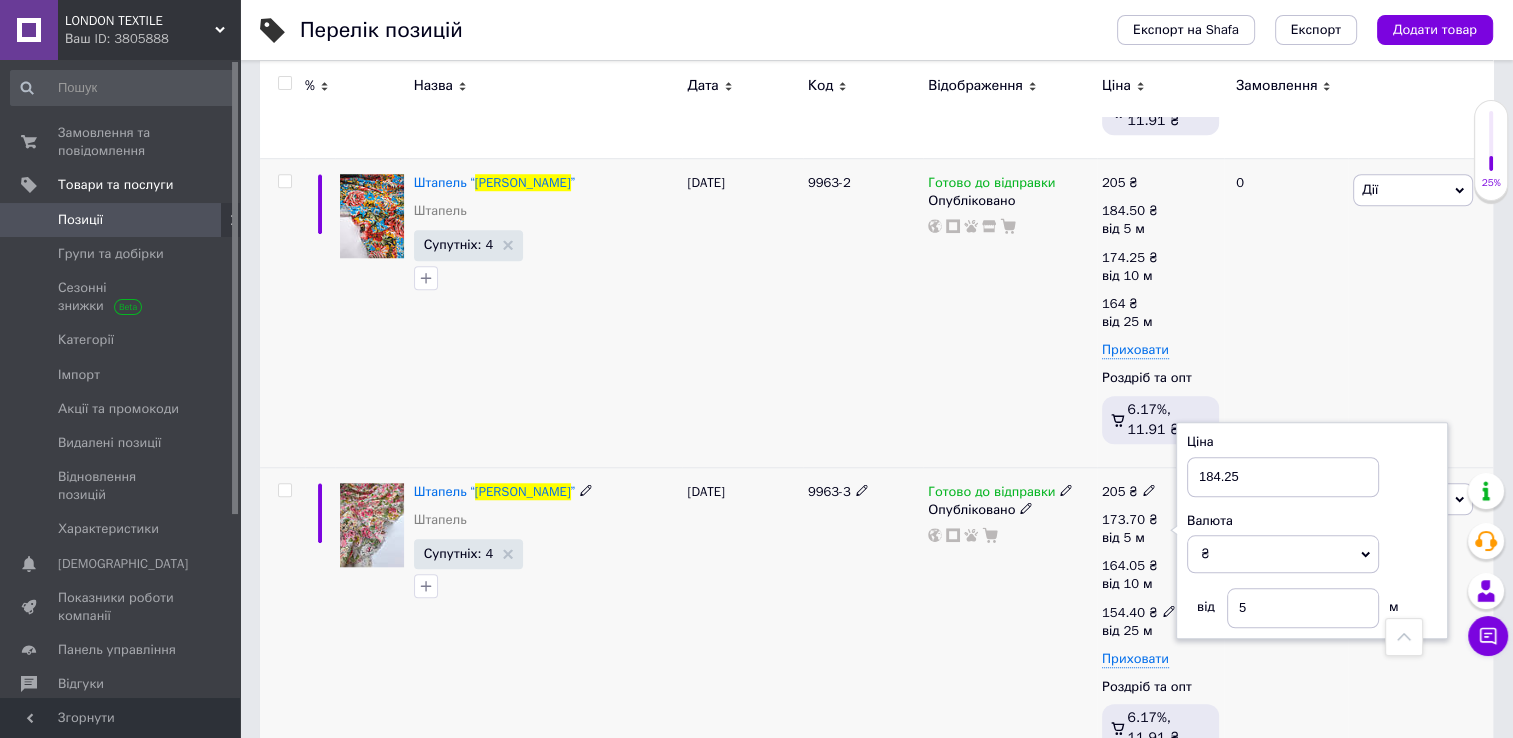 click on "від 25 м" at bounding box center [1139, 631] 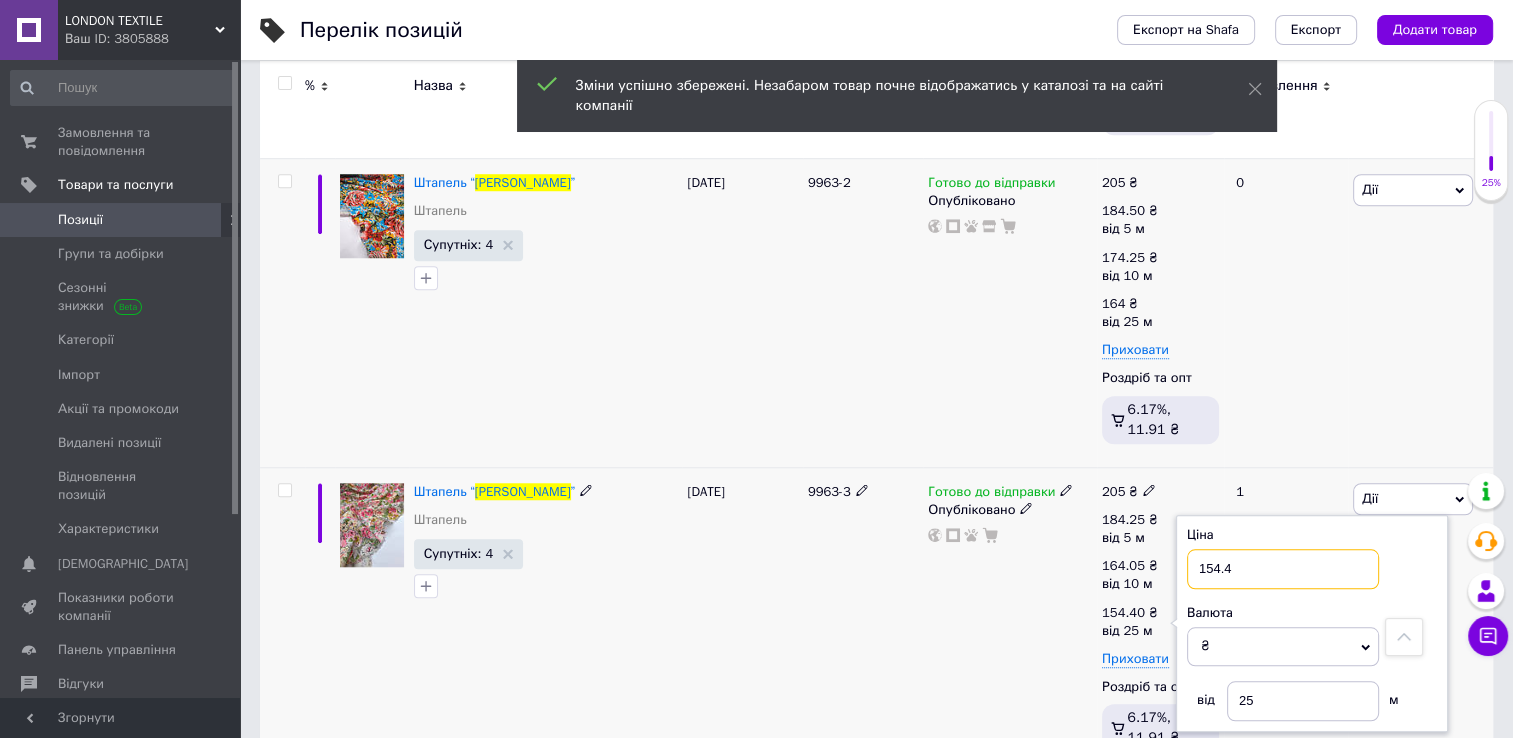 drag, startPoint x: 1251, startPoint y: 574, endPoint x: 1046, endPoint y: 526, distance: 210.54453 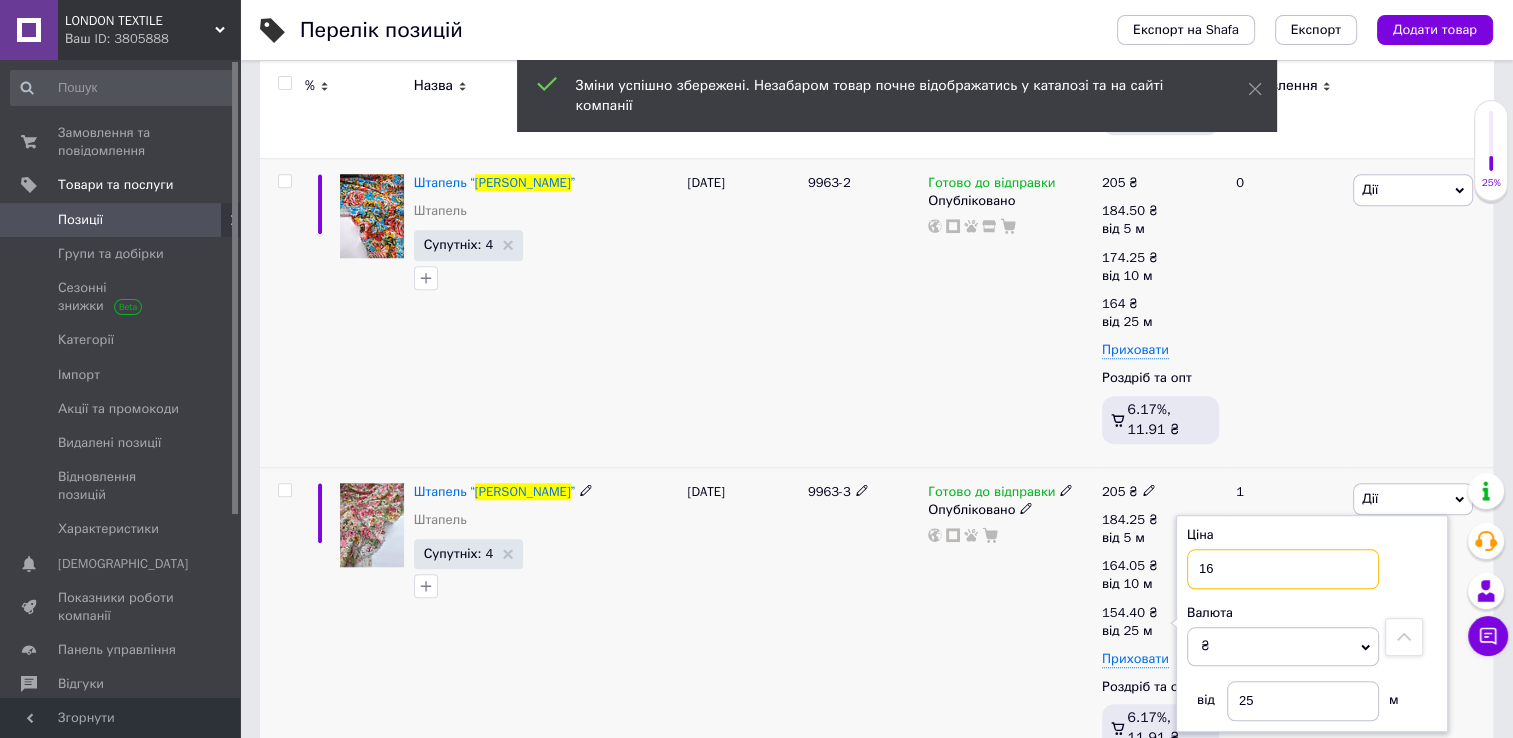 type on "164" 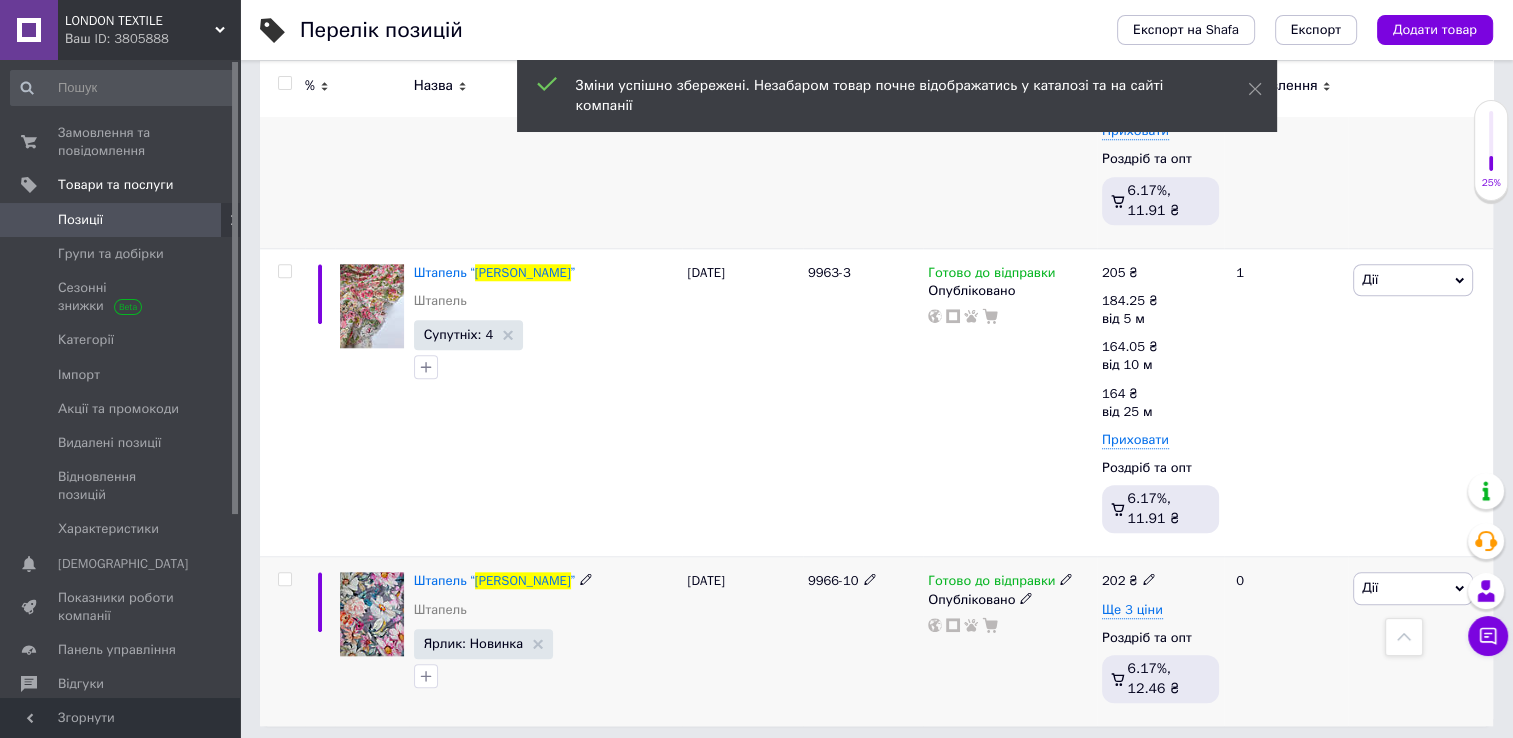 scroll, scrollTop: 1824, scrollLeft: 0, axis: vertical 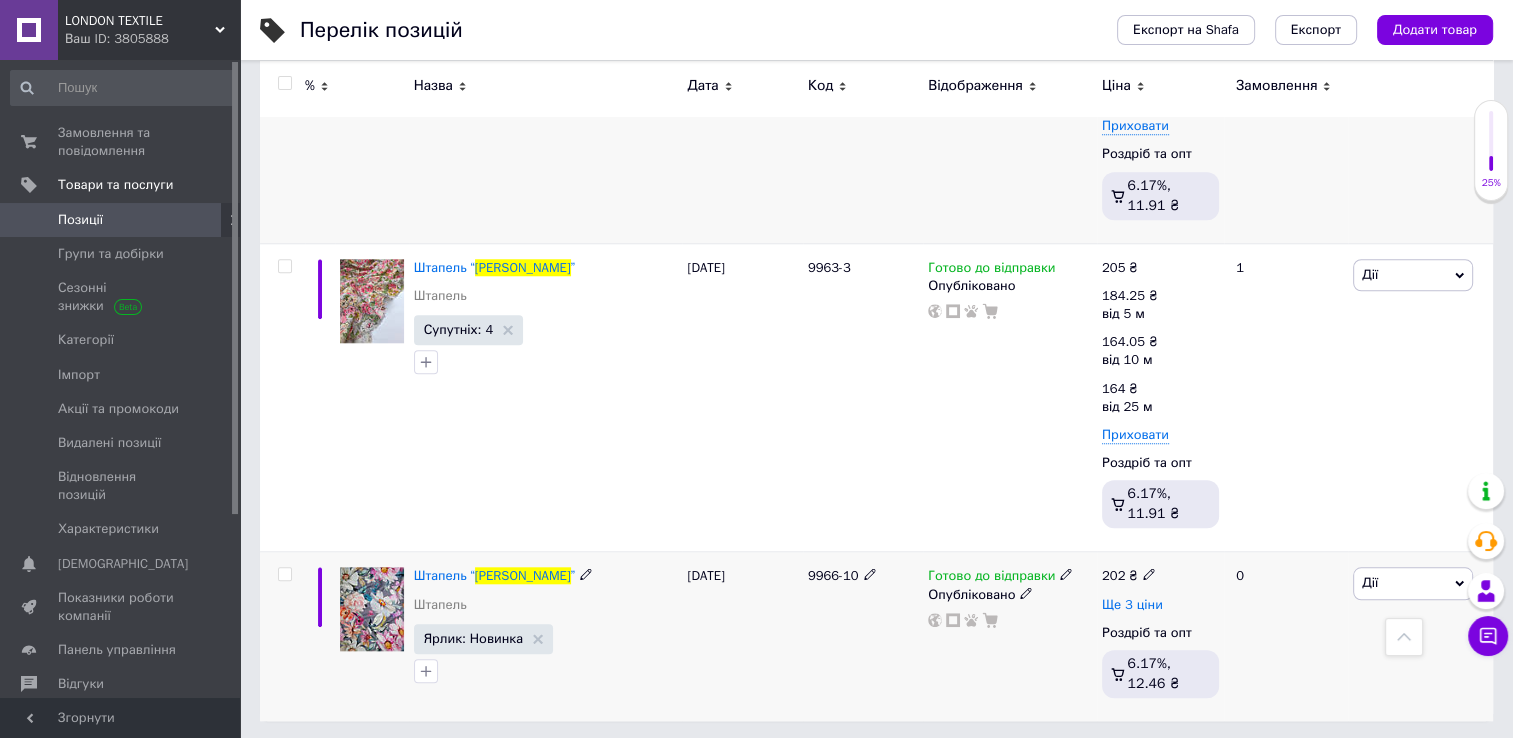 click on "Ще 3 ціни" at bounding box center (1132, 605) 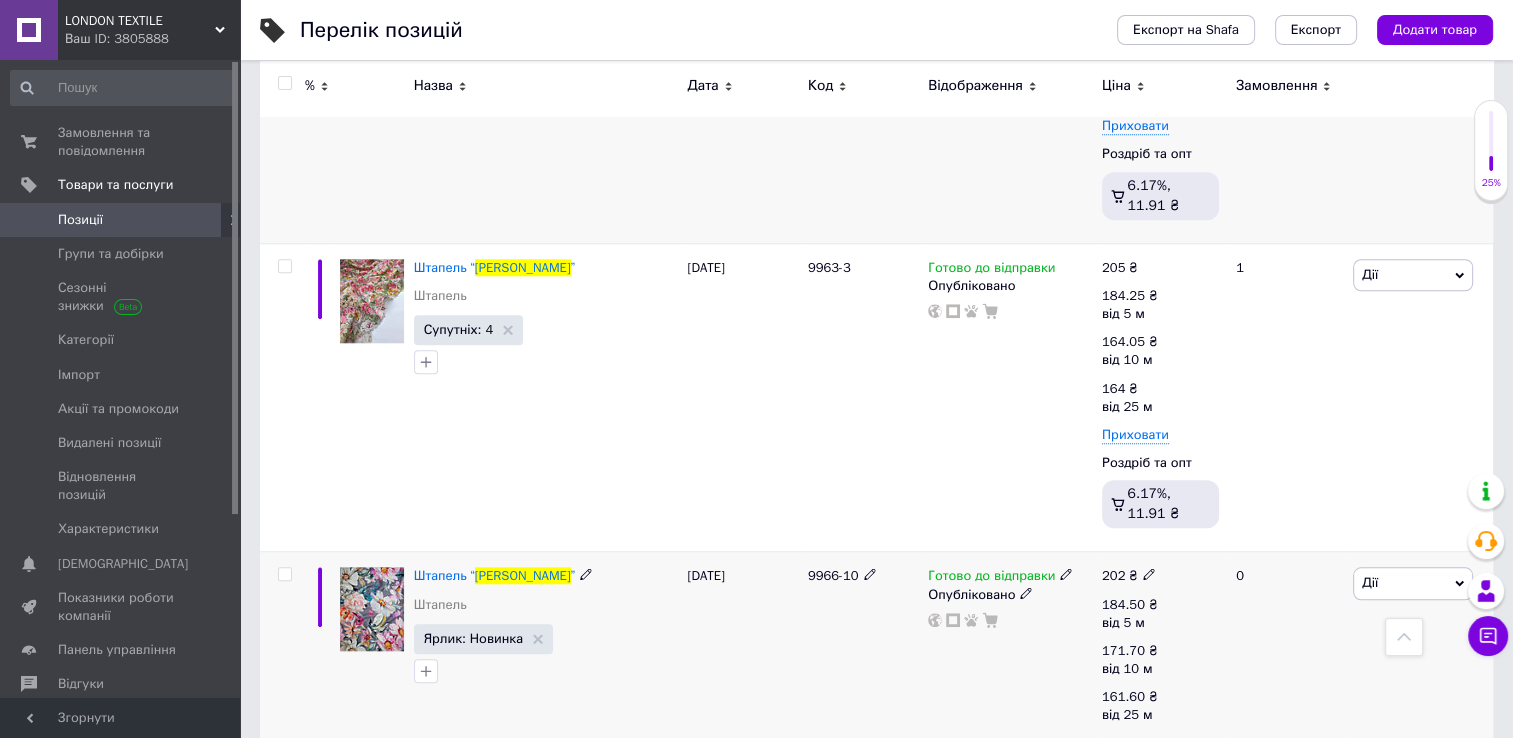 click 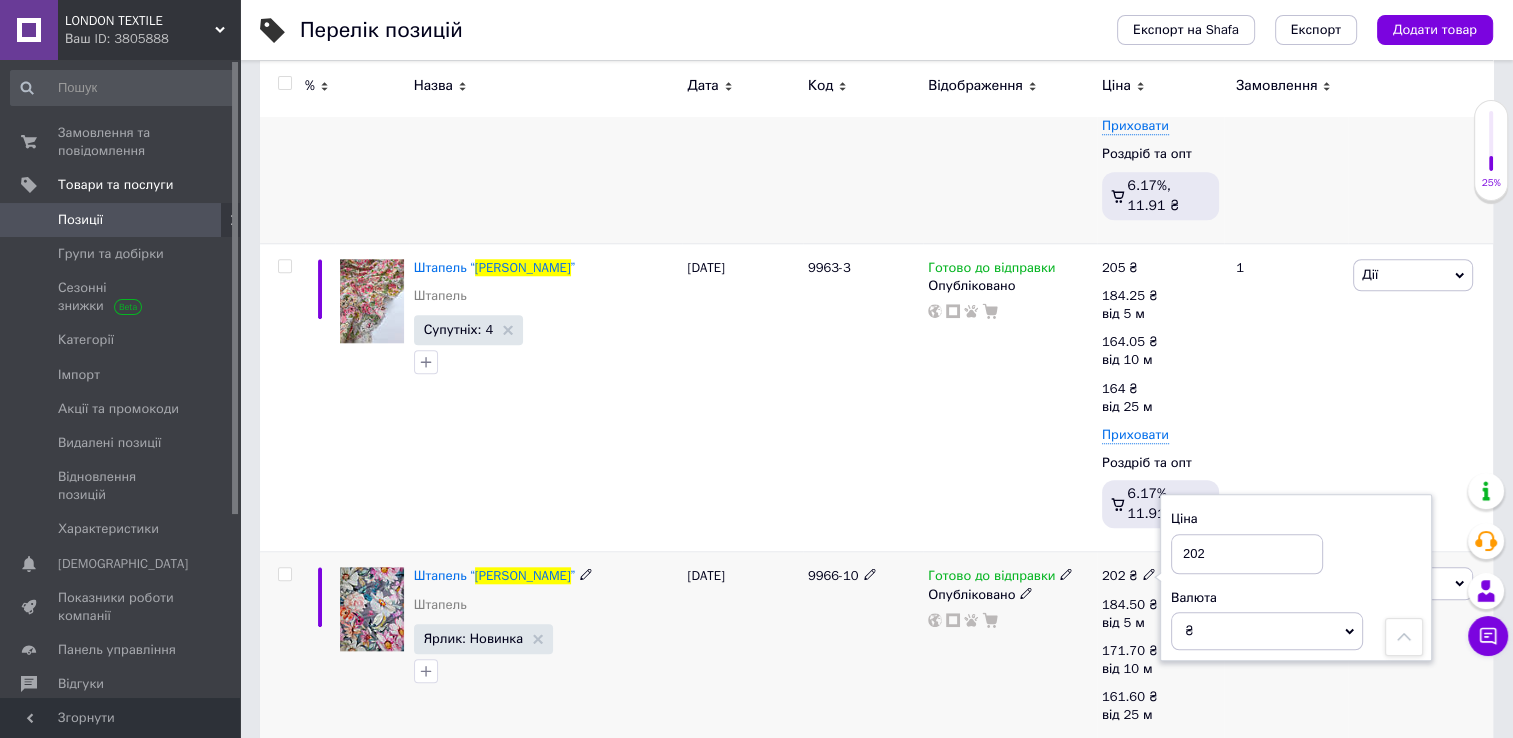drag, startPoint x: 1222, startPoint y: 543, endPoint x: 1196, endPoint y: 546, distance: 26.172504 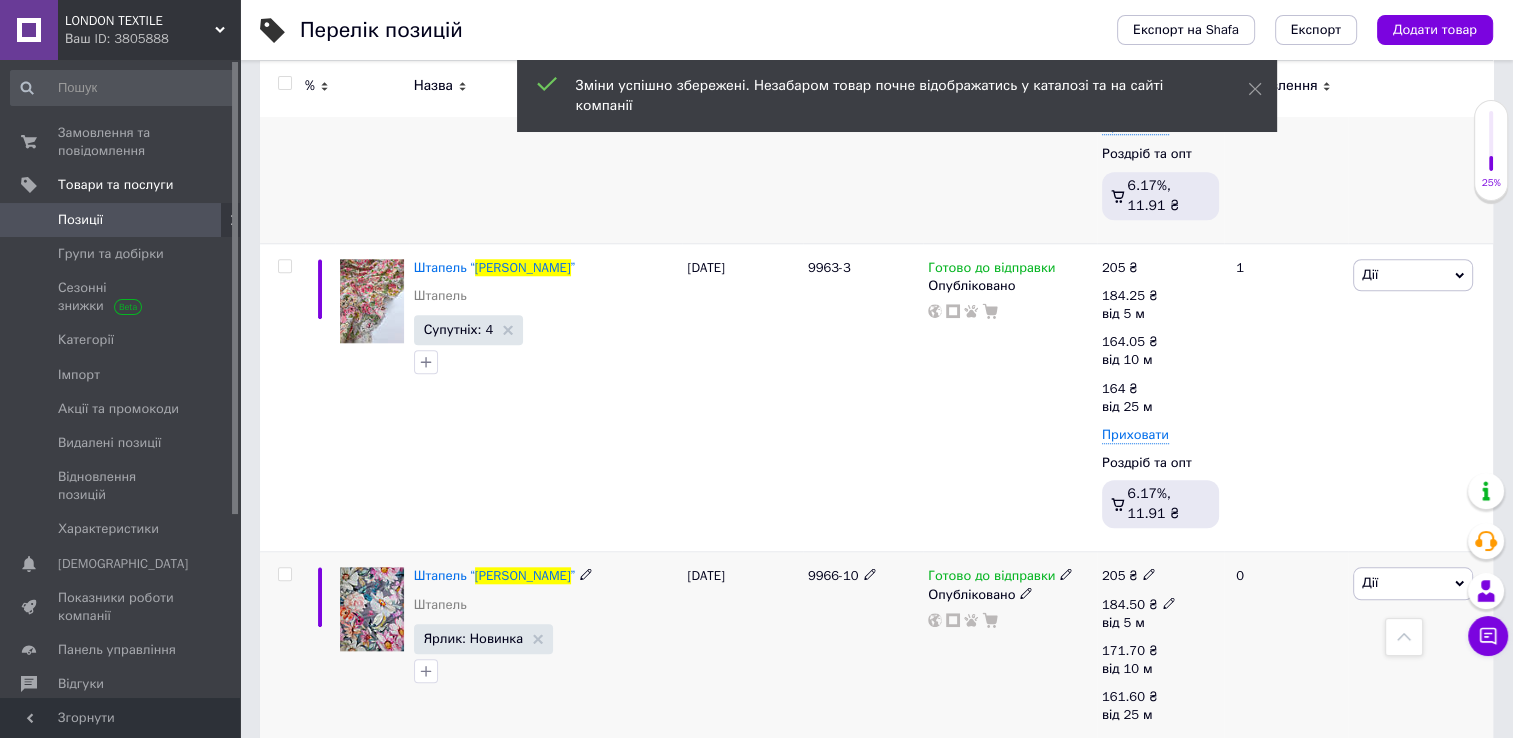 click on "184.50" at bounding box center [1123, 604] 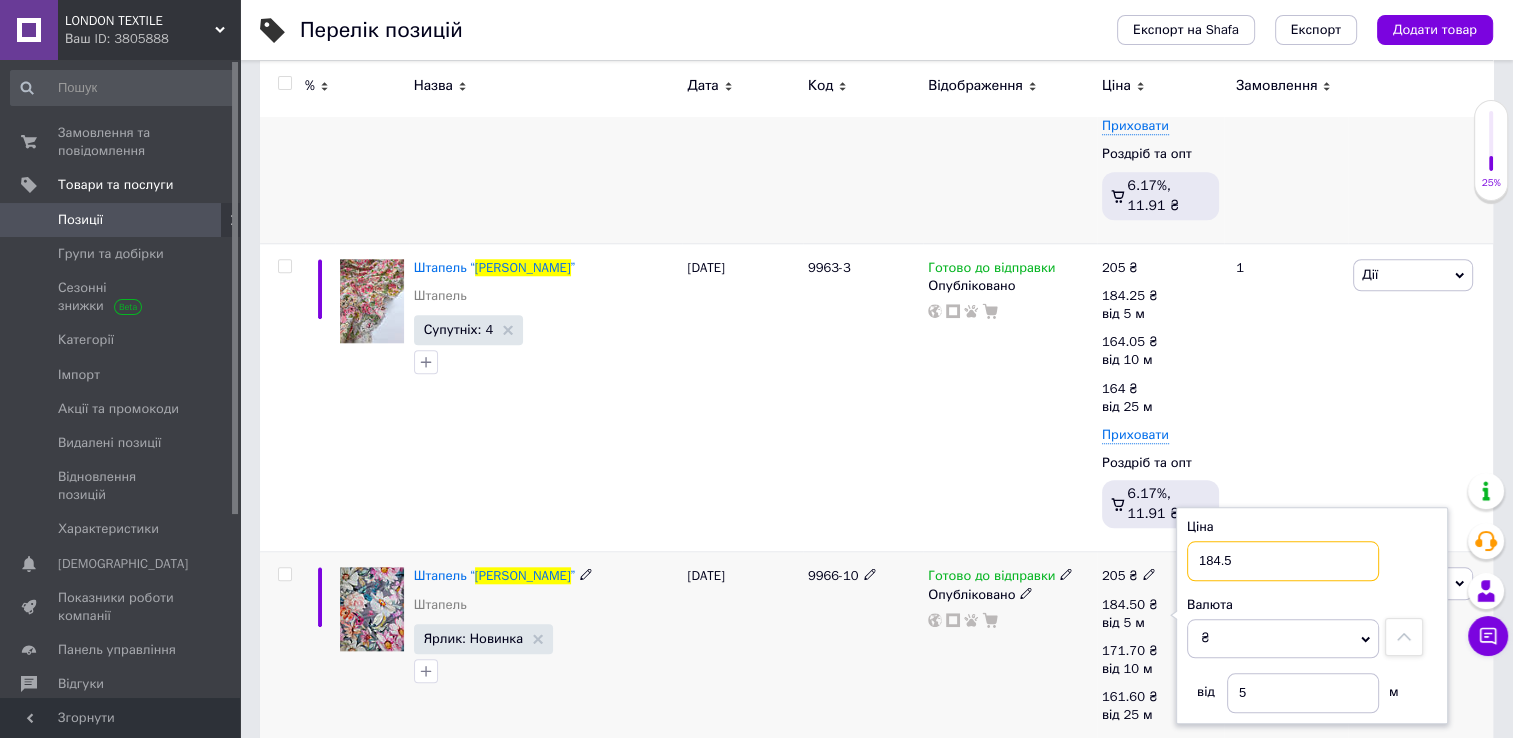 drag, startPoint x: 1235, startPoint y: 566, endPoint x: 1220, endPoint y: 569, distance: 15.297058 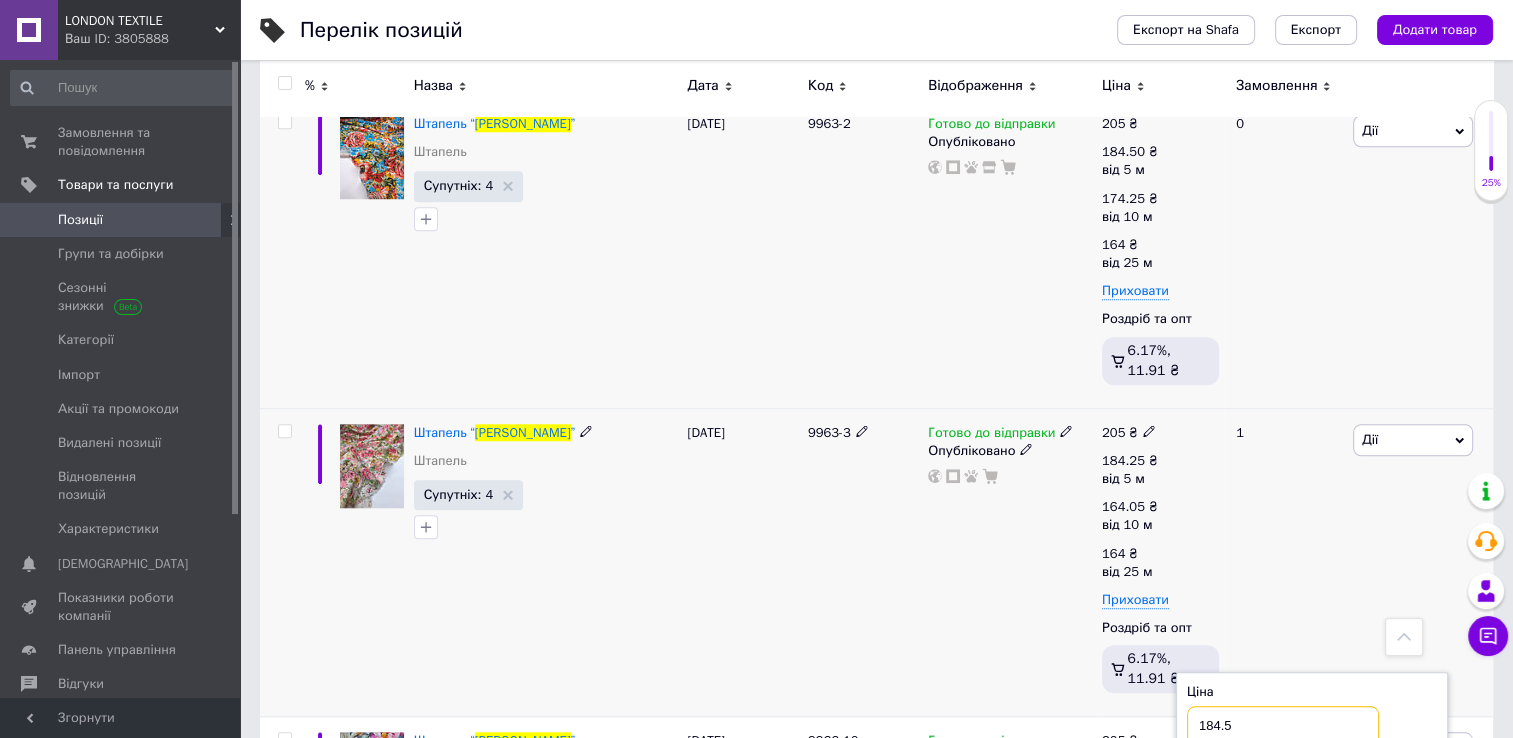 scroll, scrollTop: 1624, scrollLeft: 0, axis: vertical 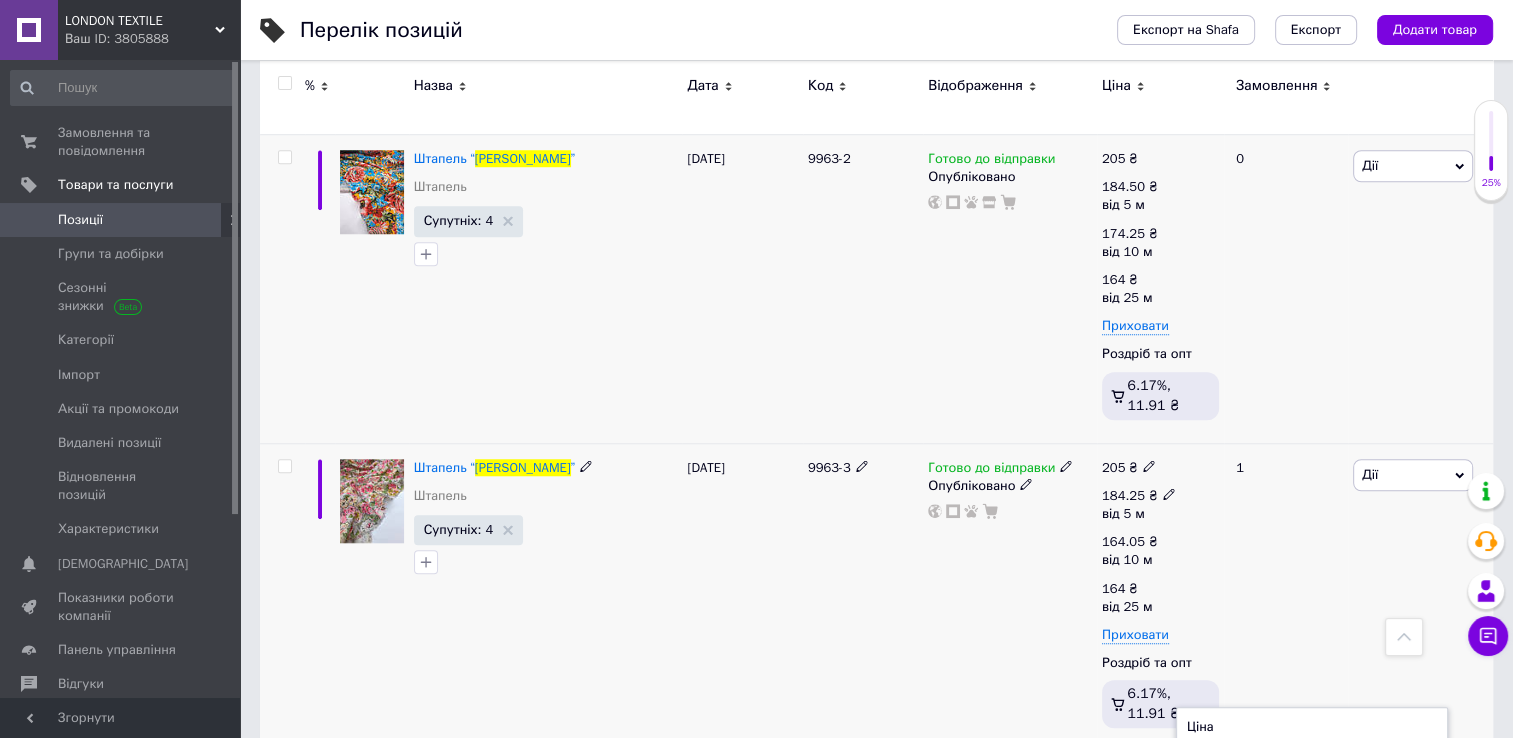 click on "184.25" at bounding box center (1123, 495) 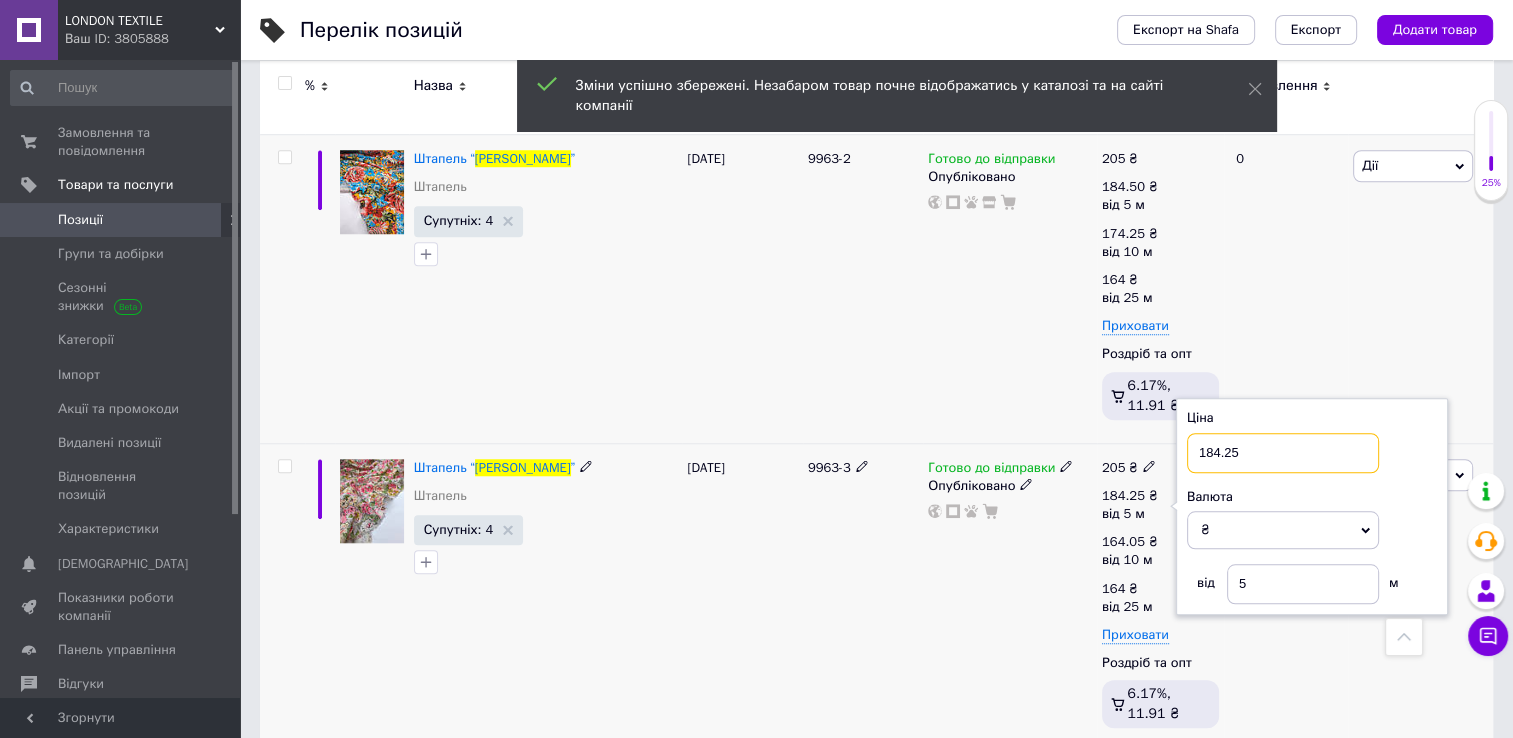 drag, startPoint x: 1235, startPoint y: 450, endPoint x: 1223, endPoint y: 450, distance: 12 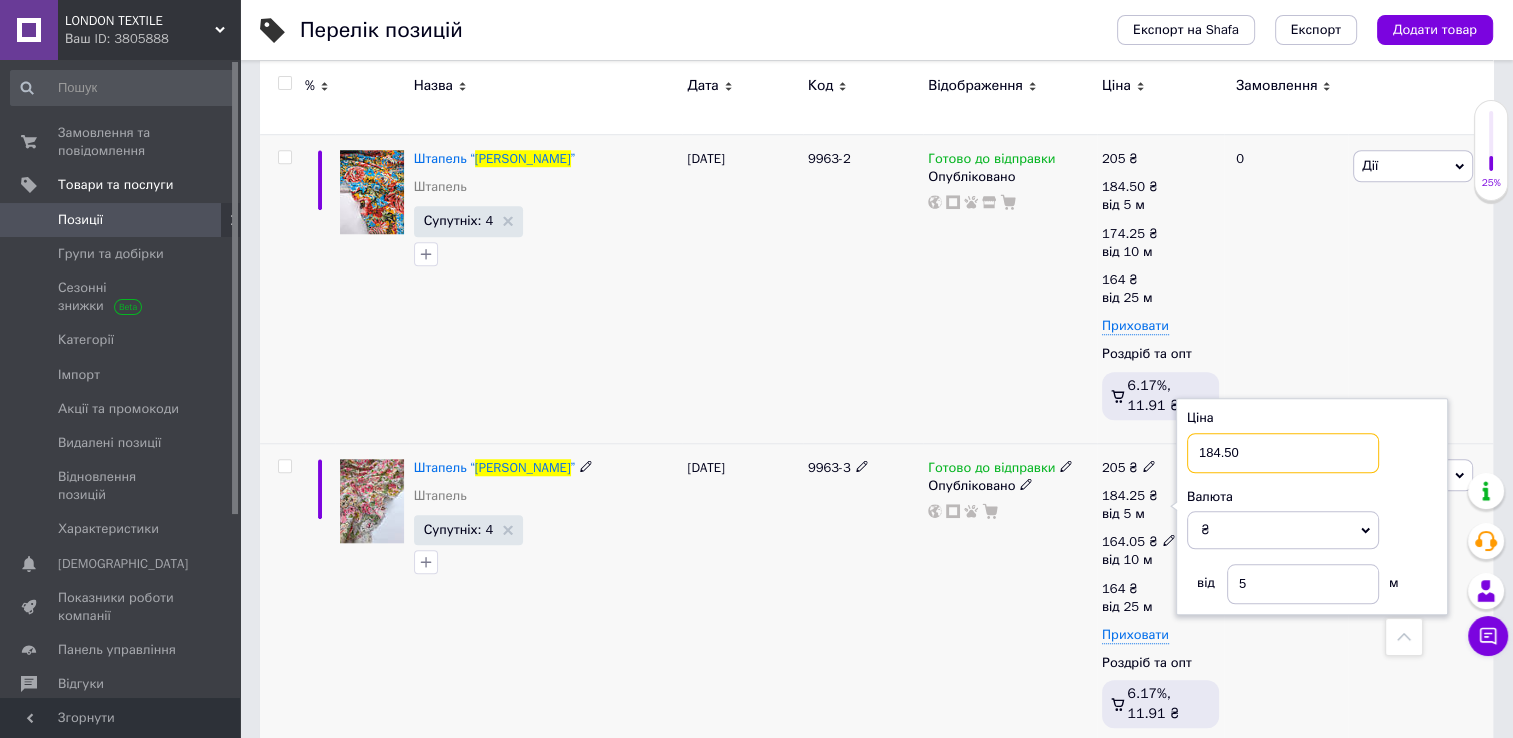 type on "184.50" 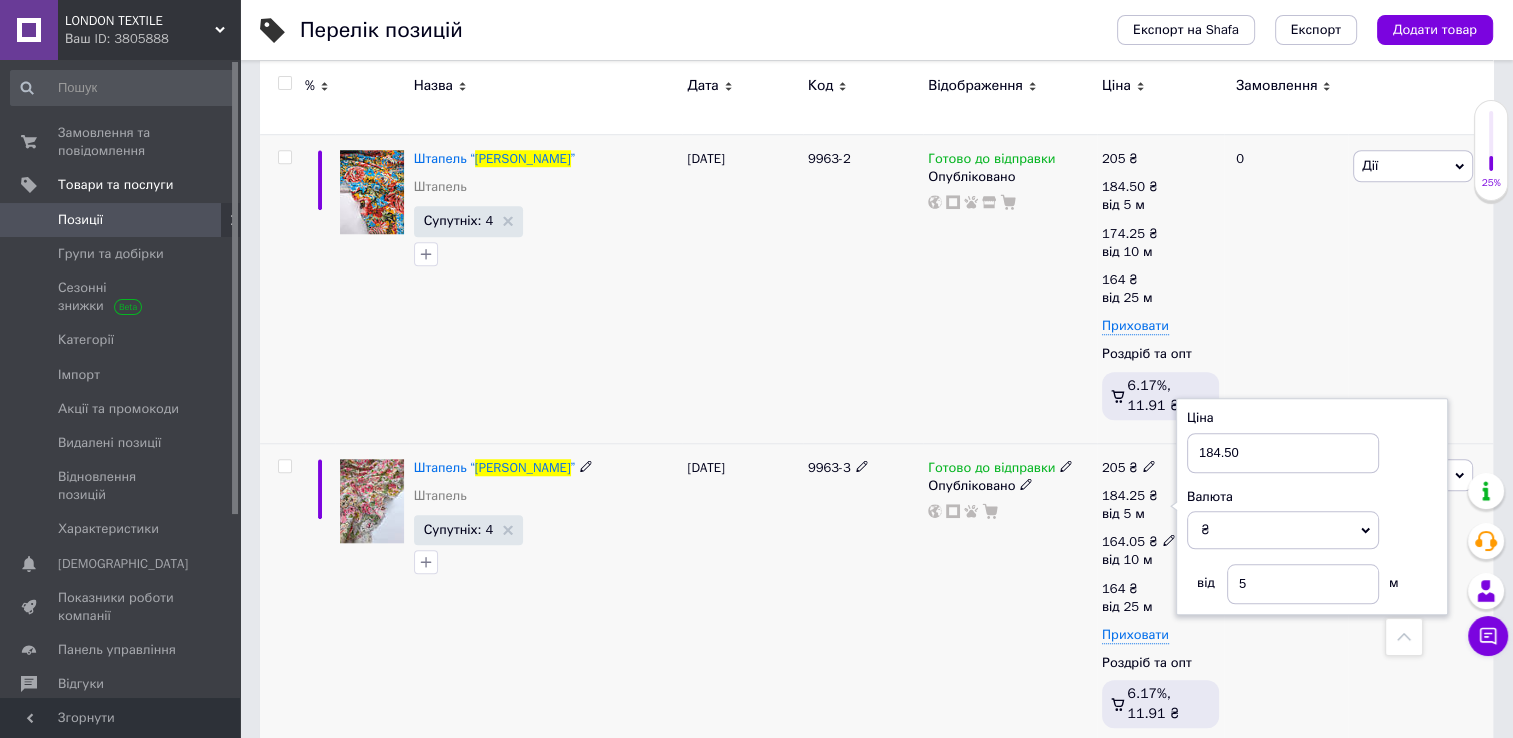 click on "164.05" at bounding box center [1123, 541] 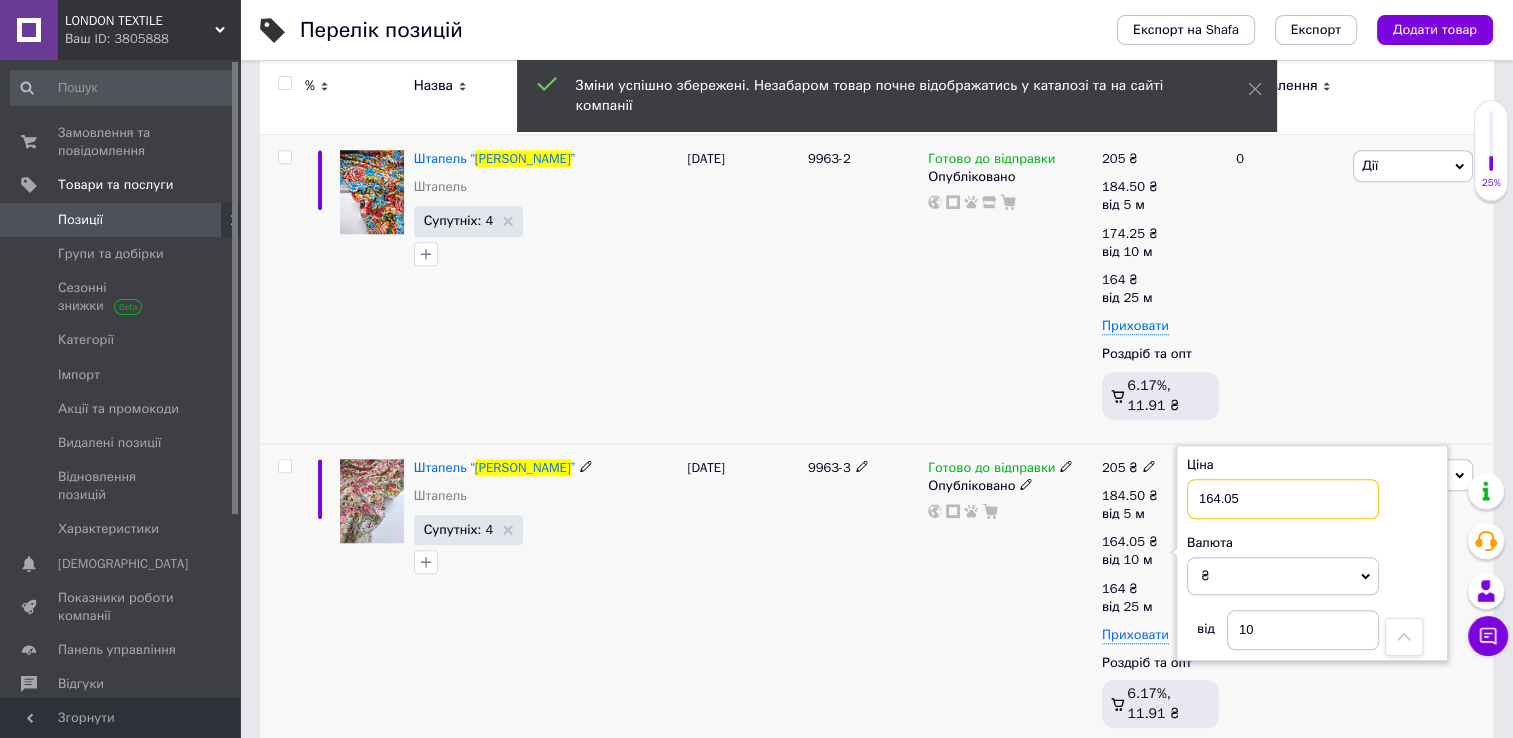drag, startPoint x: 1243, startPoint y: 482, endPoint x: 1208, endPoint y: 486, distance: 35.22783 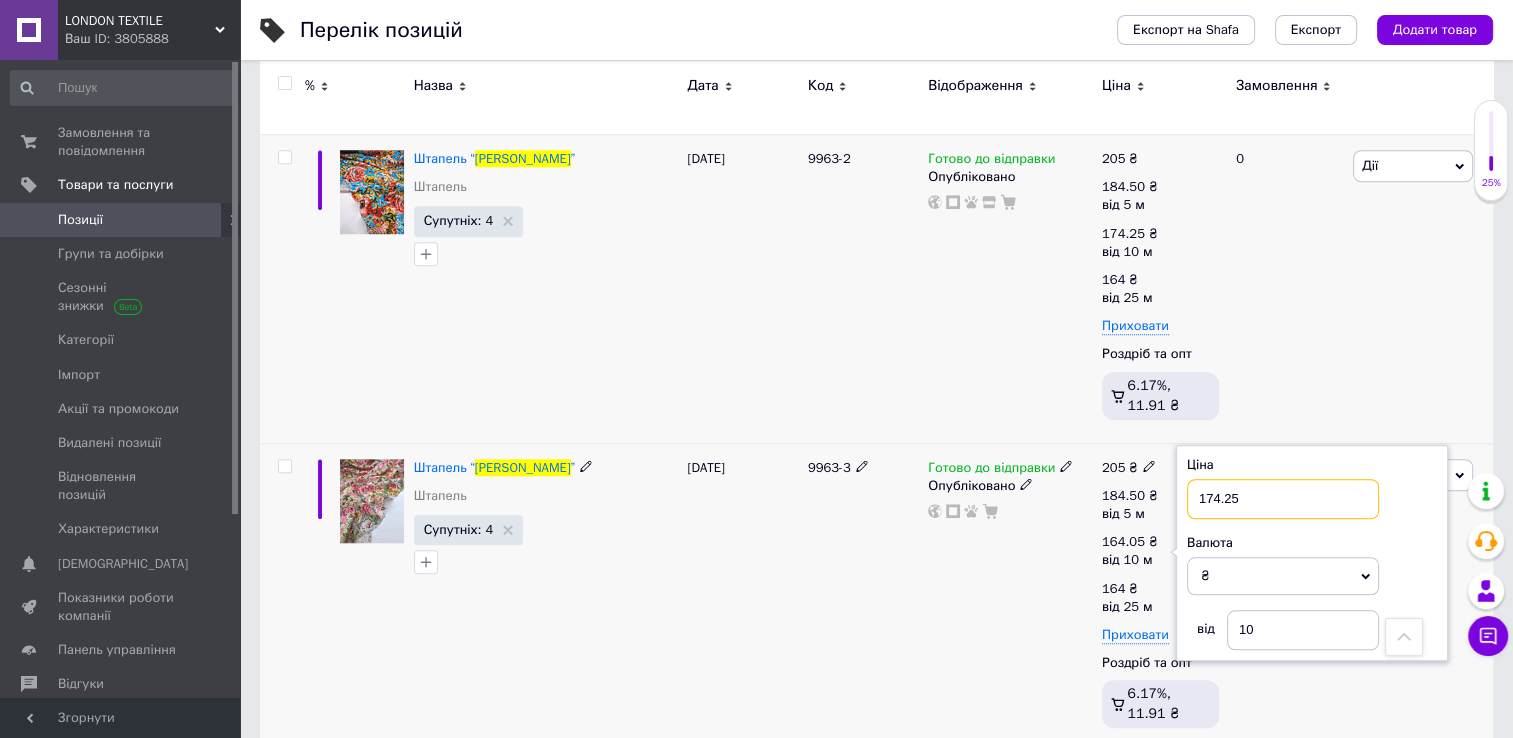 type on "174.25" 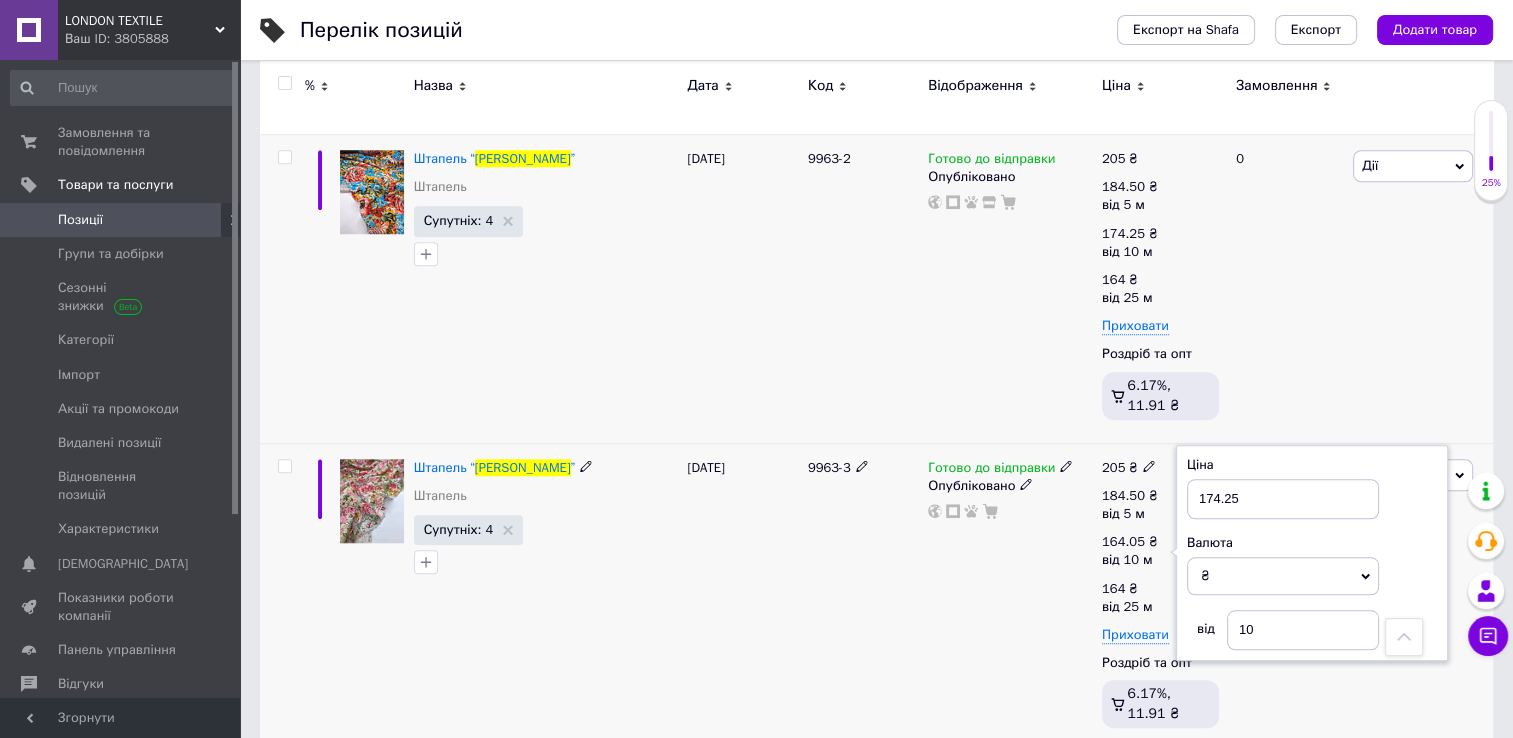 click on "Готово до відправки Опубліковано" at bounding box center (1010, 597) 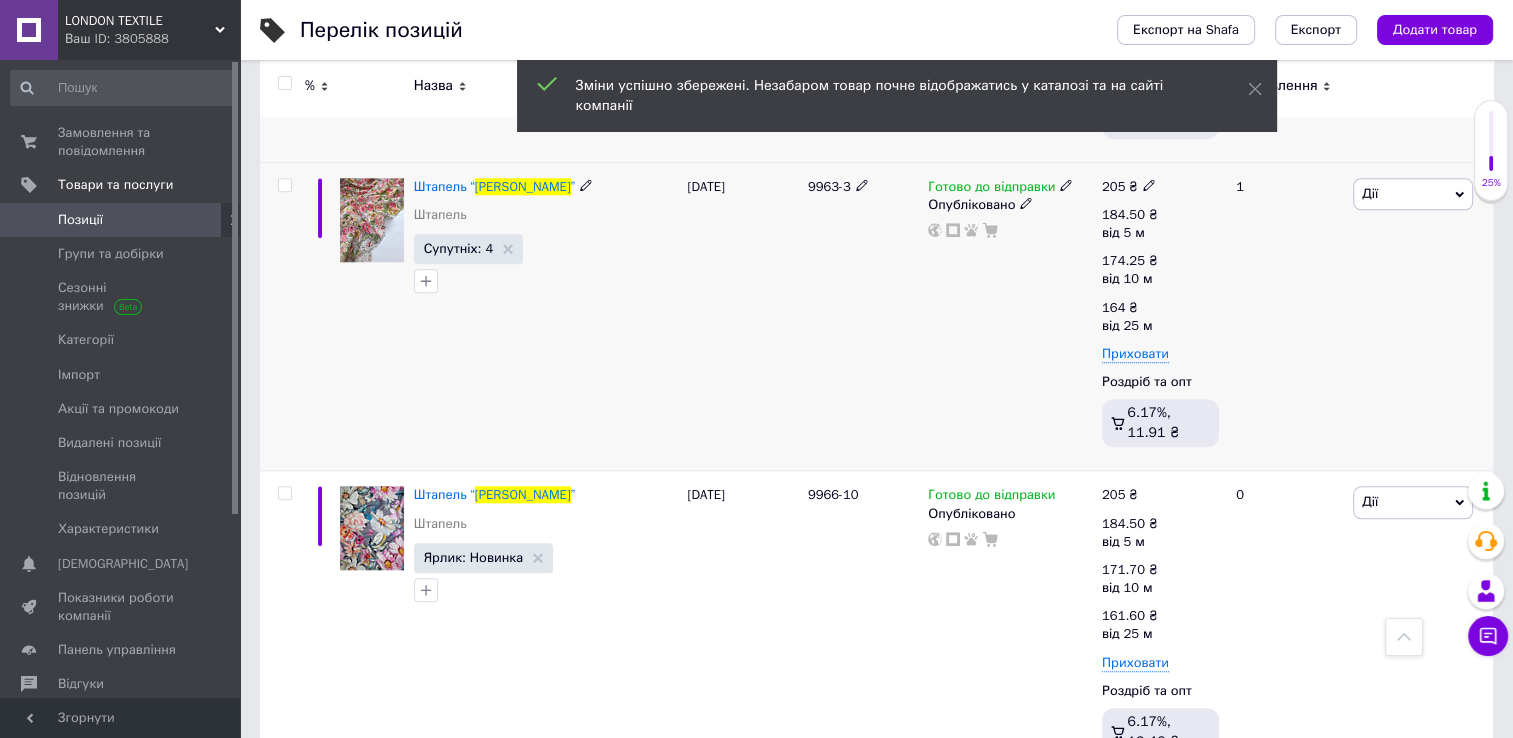 scroll, scrollTop: 1924, scrollLeft: 0, axis: vertical 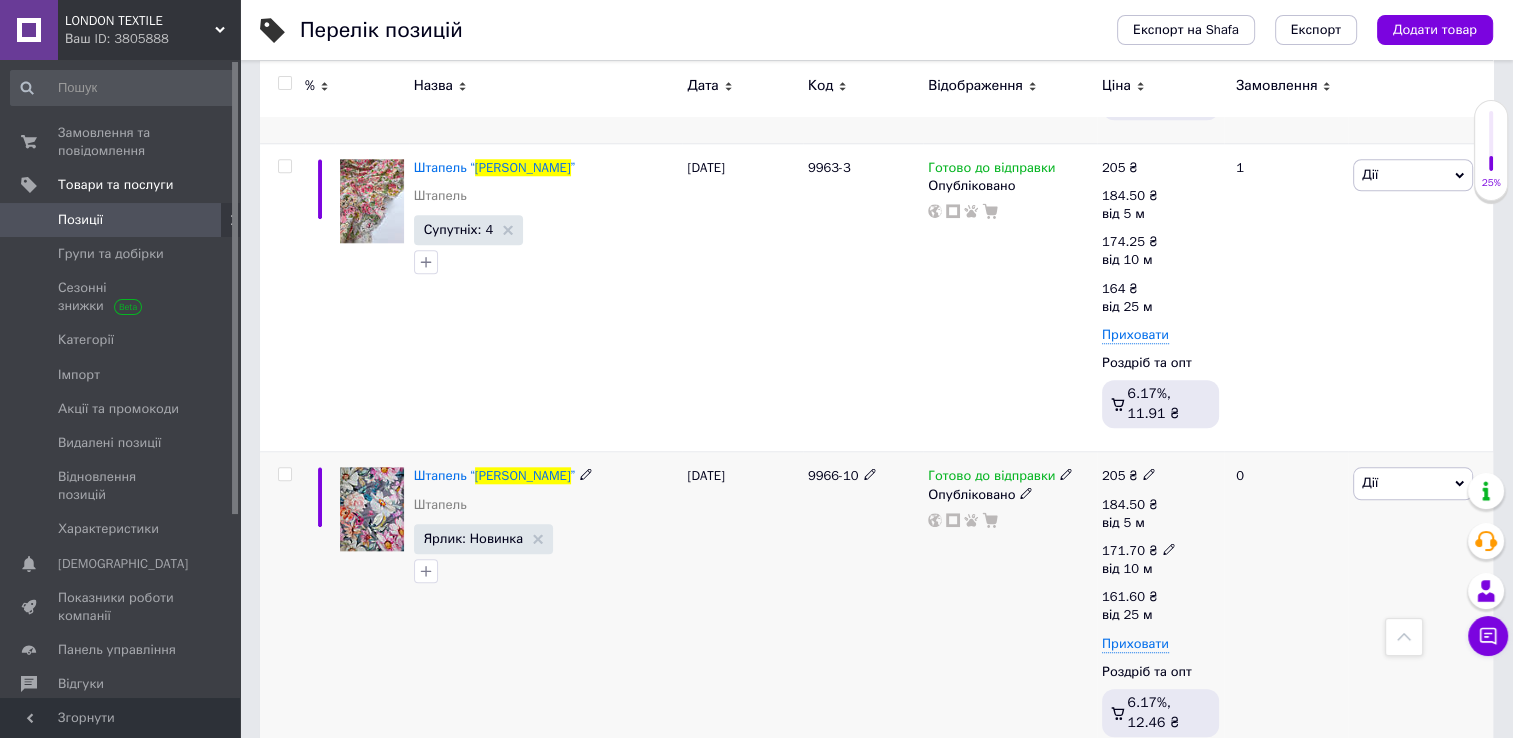 click on "171.70   ₴" at bounding box center [1139, 551] 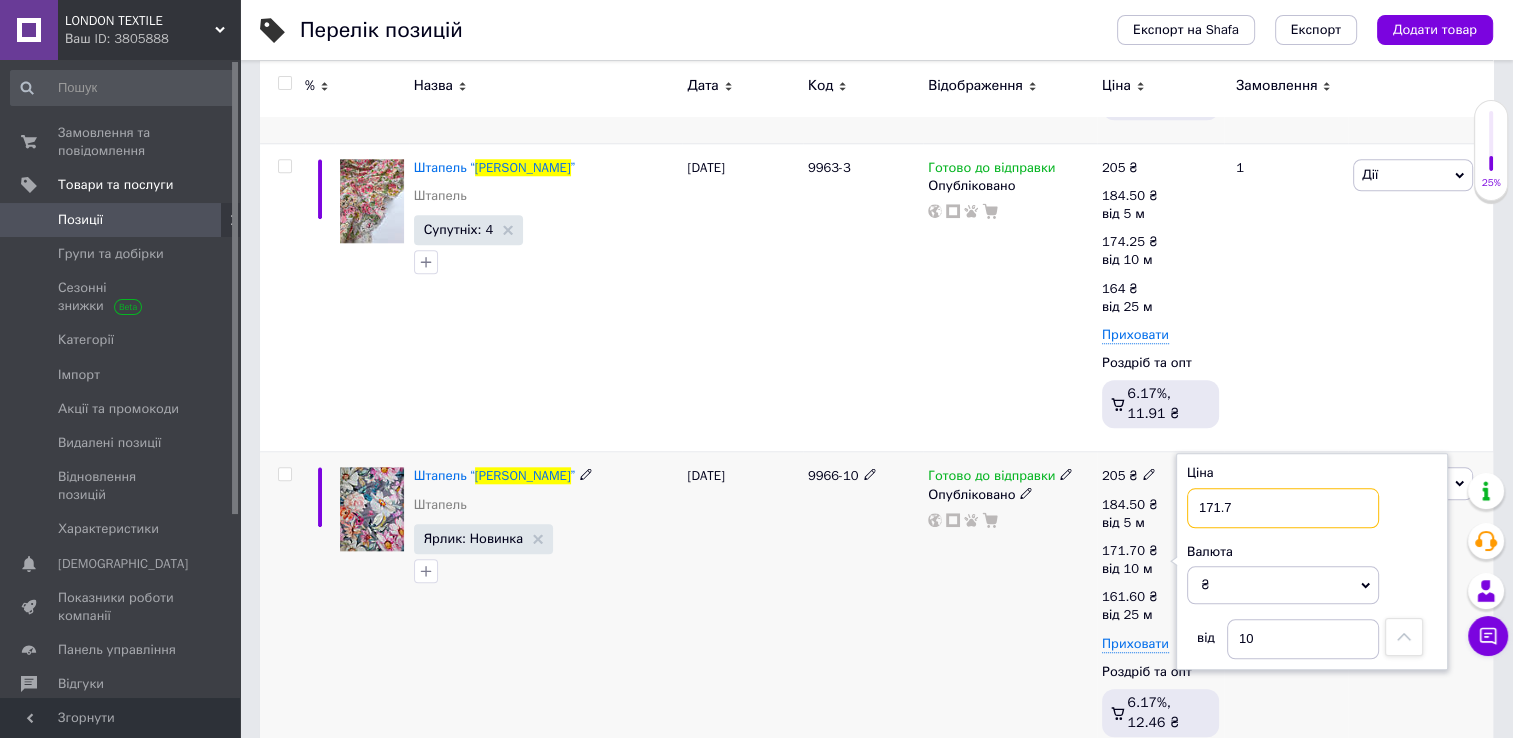 drag, startPoint x: 1238, startPoint y: 514, endPoint x: 1213, endPoint y: 511, distance: 25.179358 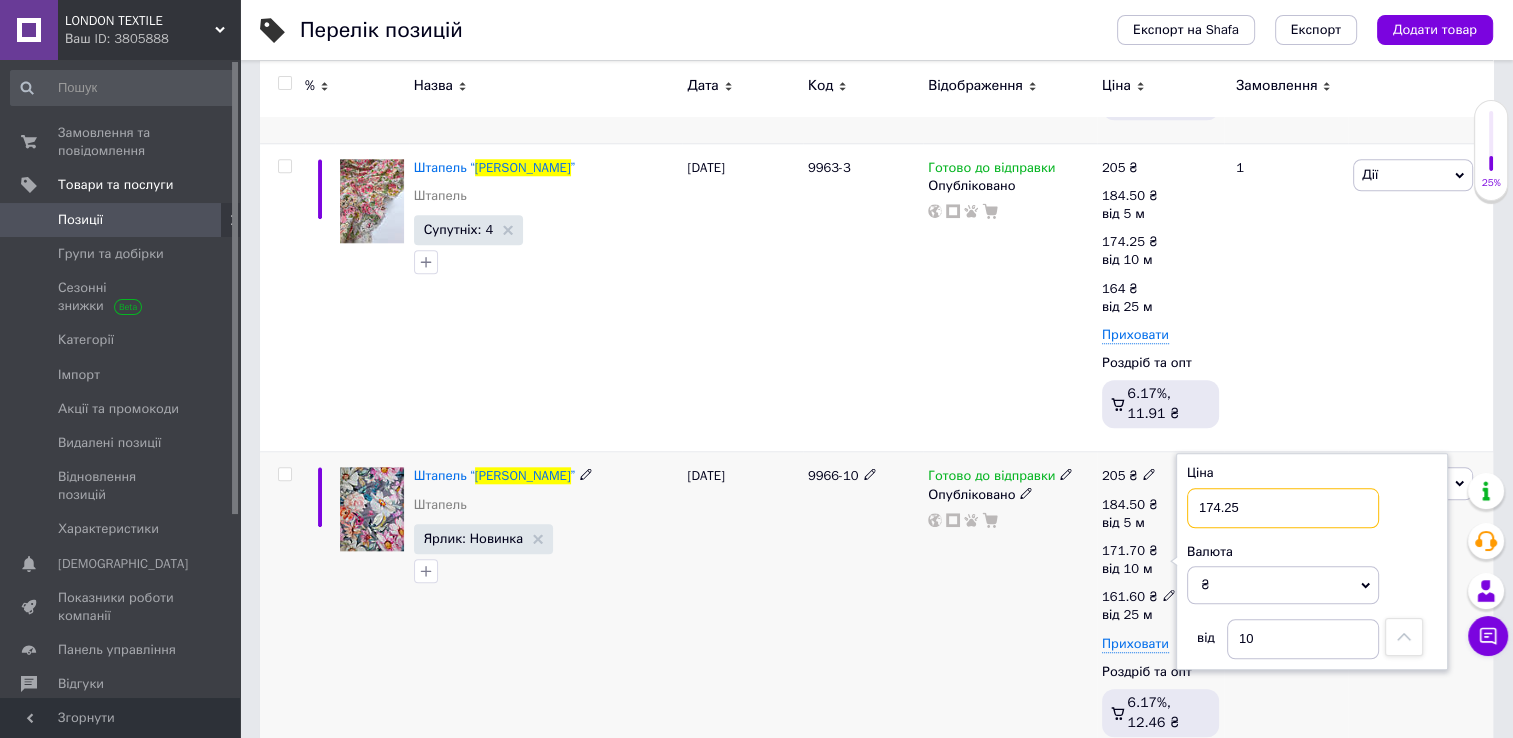 type on "174.25" 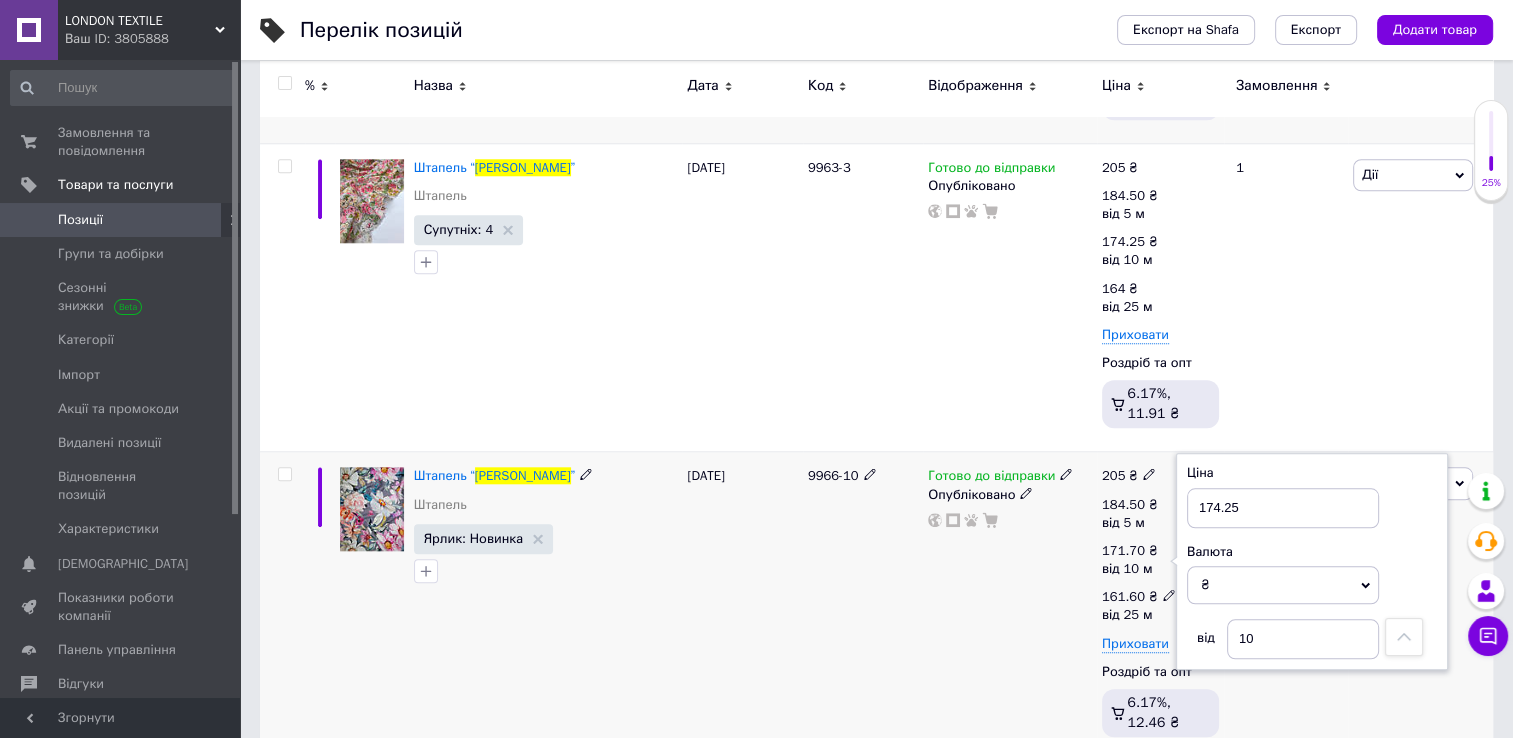 click on "161.60" at bounding box center (1123, 596) 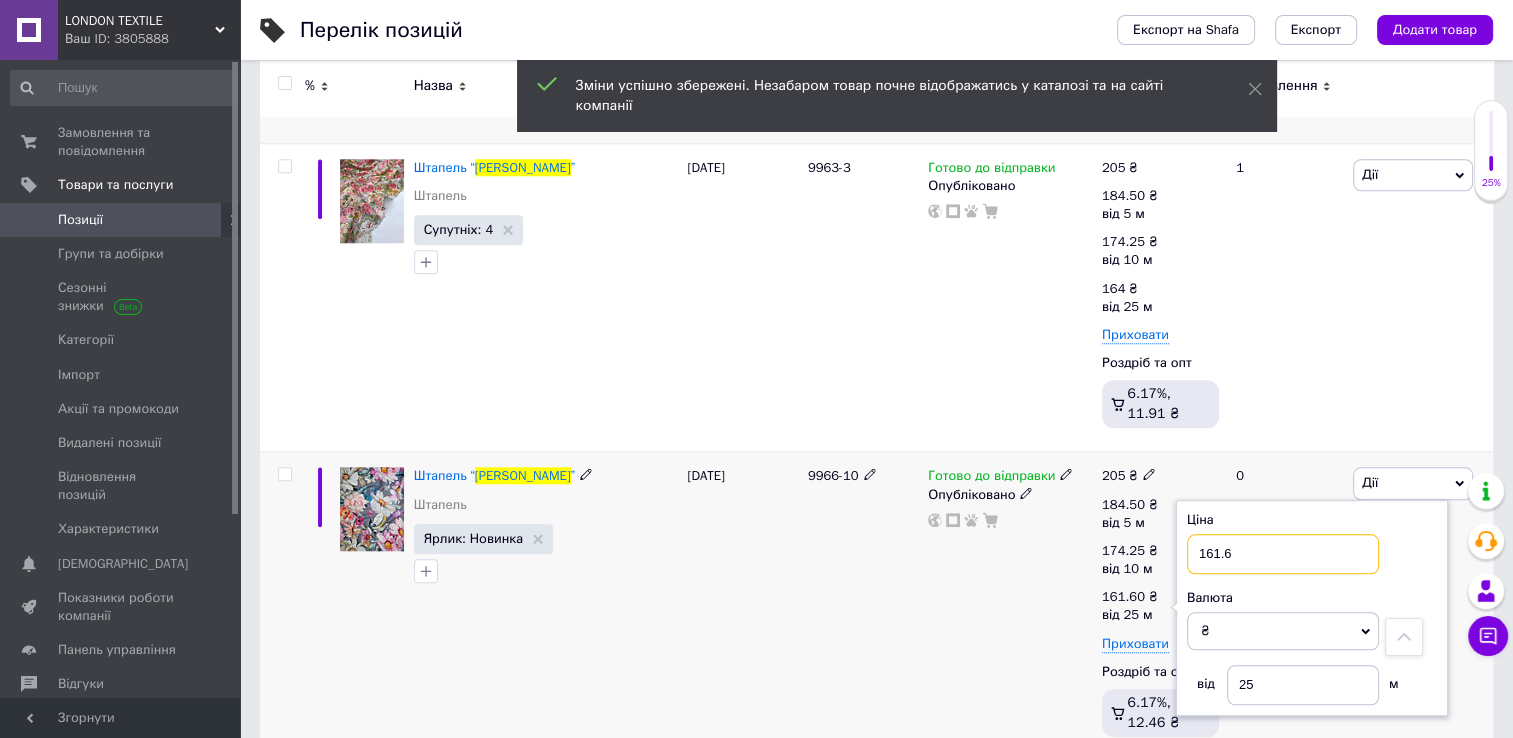 drag, startPoint x: 1254, startPoint y: 561, endPoint x: 1213, endPoint y: 555, distance: 41.4367 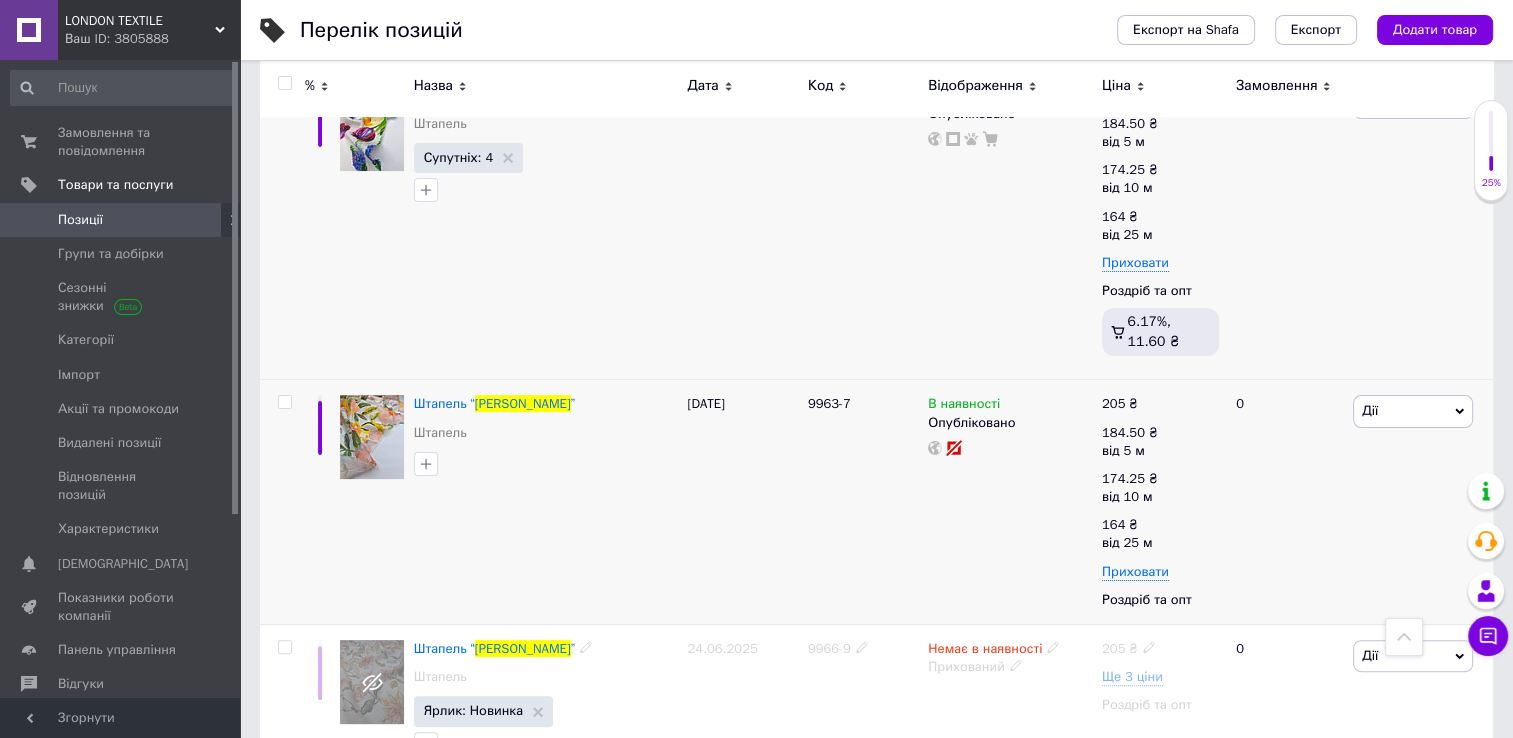 scroll, scrollTop: 0, scrollLeft: 0, axis: both 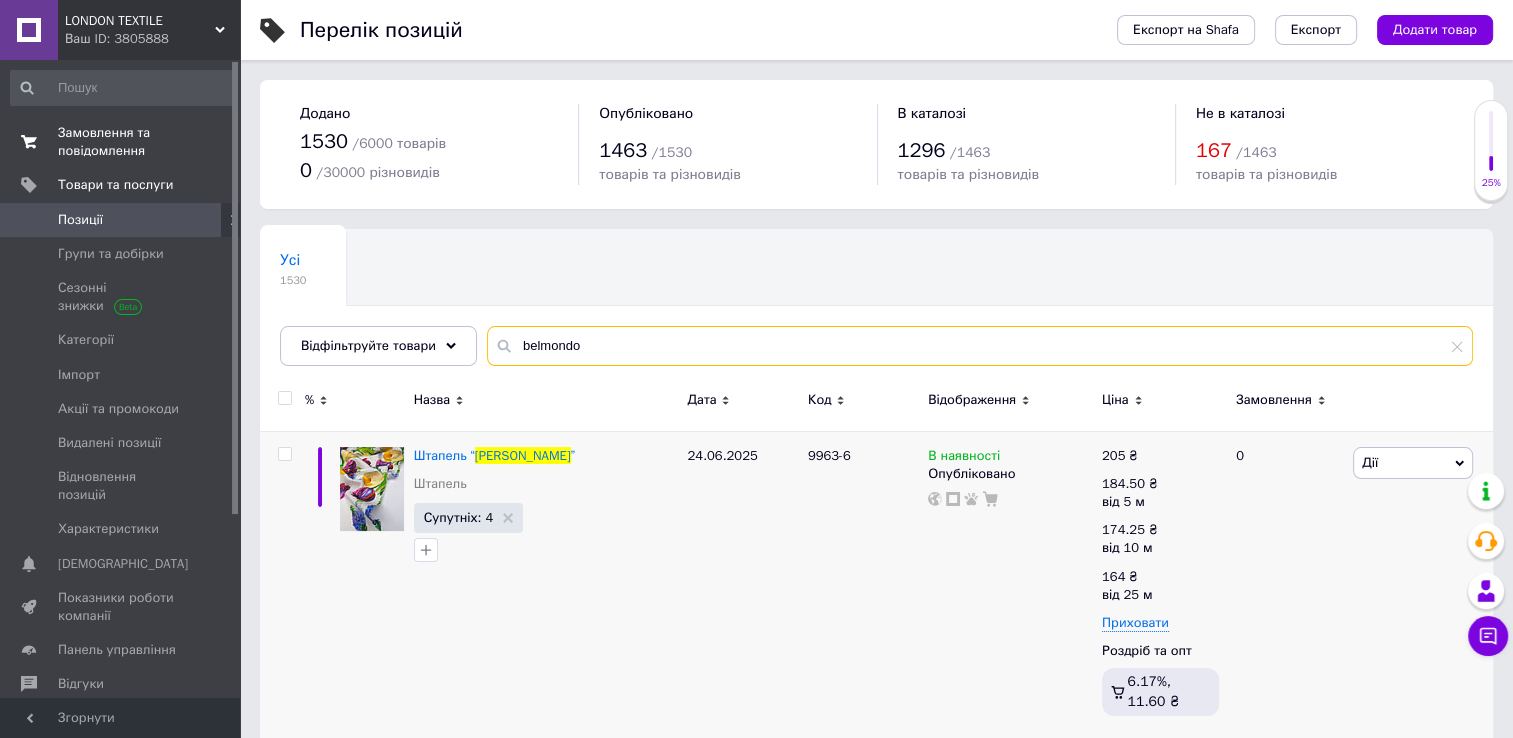 drag, startPoint x: 585, startPoint y: 349, endPoint x: 0, endPoint y: 145, distance: 619.549 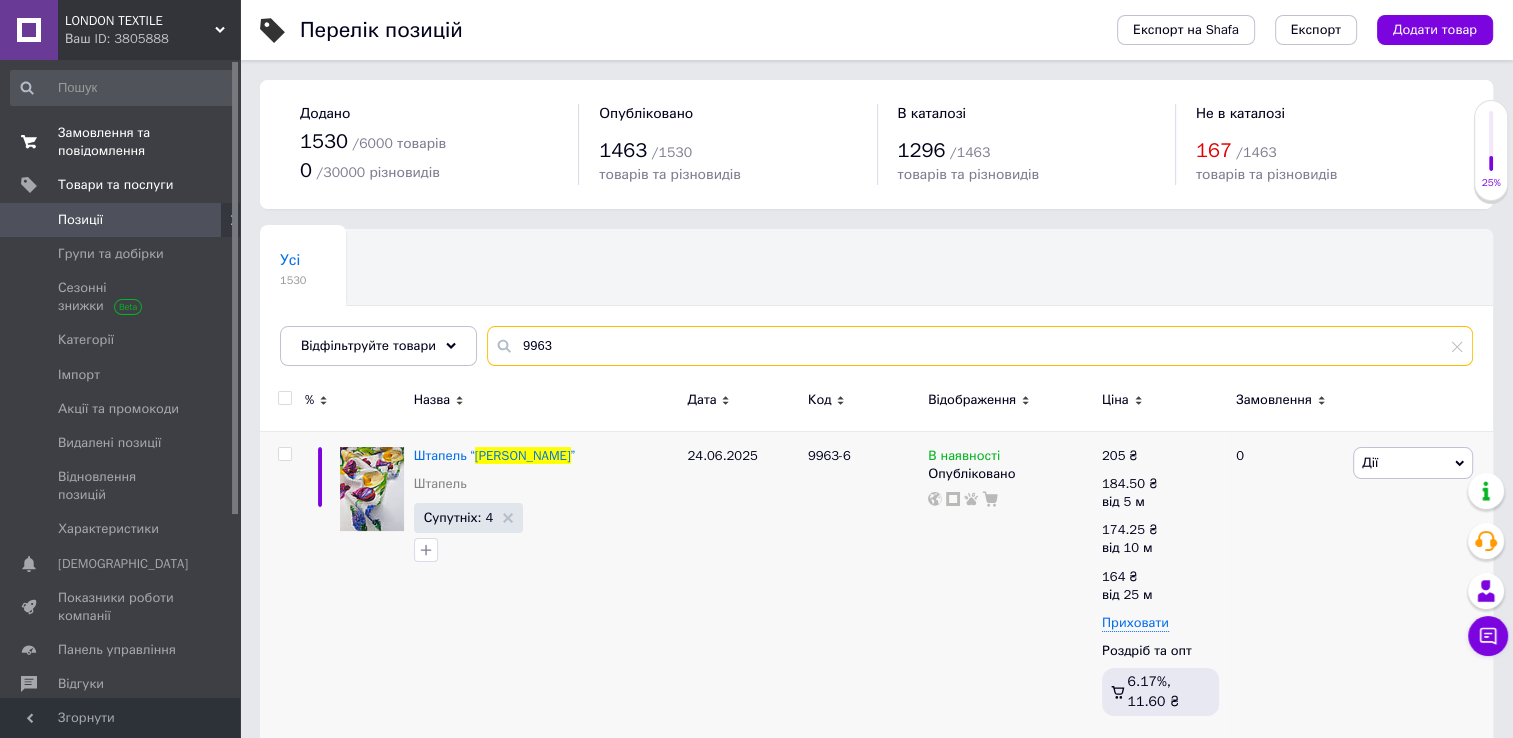 type on "9963" 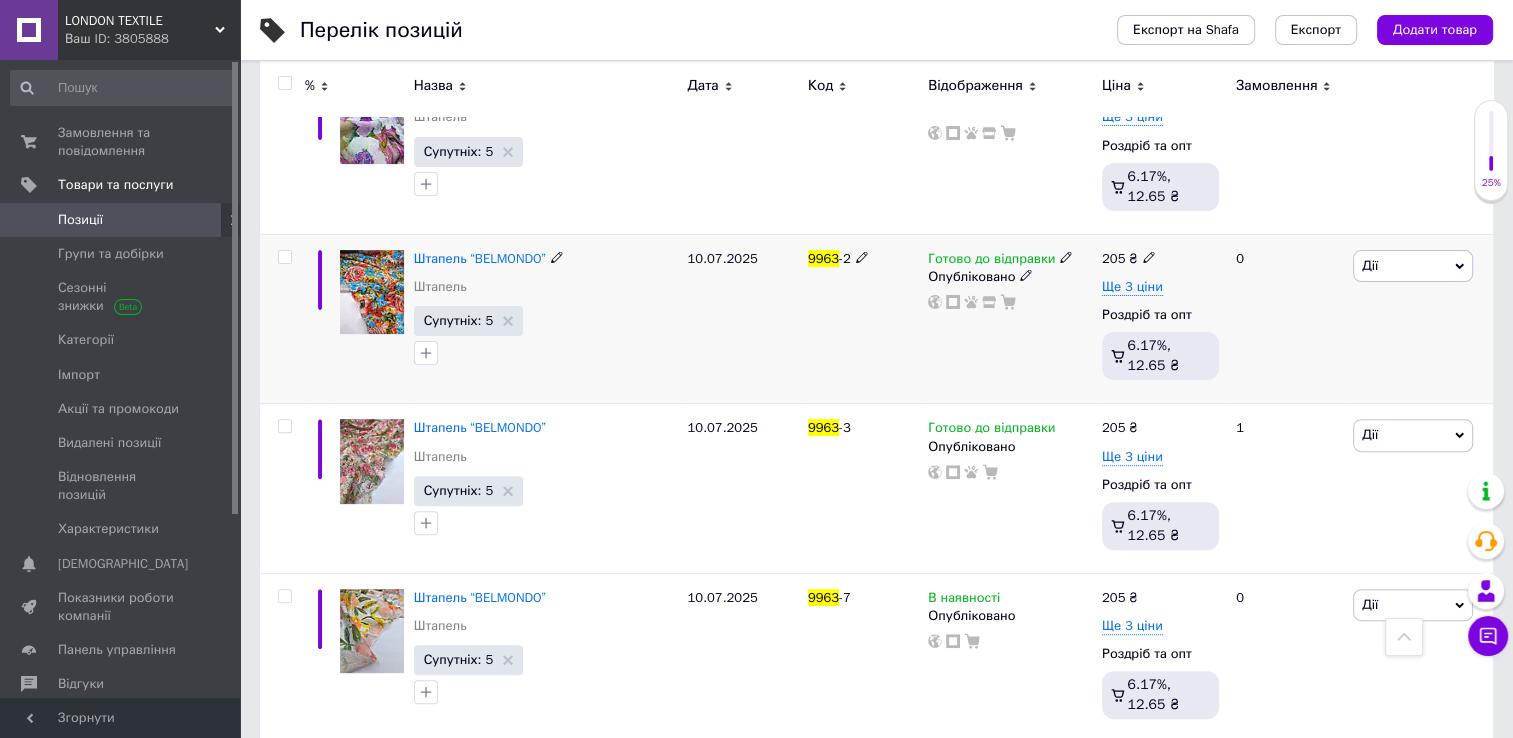 scroll, scrollTop: 728, scrollLeft: 0, axis: vertical 